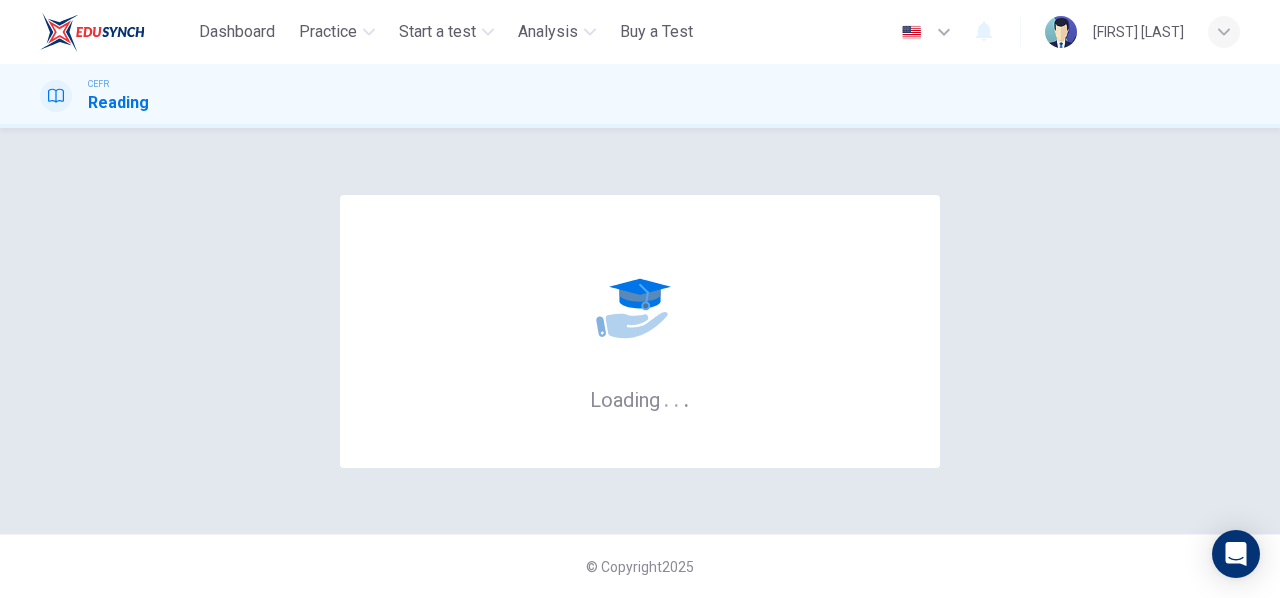 scroll, scrollTop: 0, scrollLeft: 0, axis: both 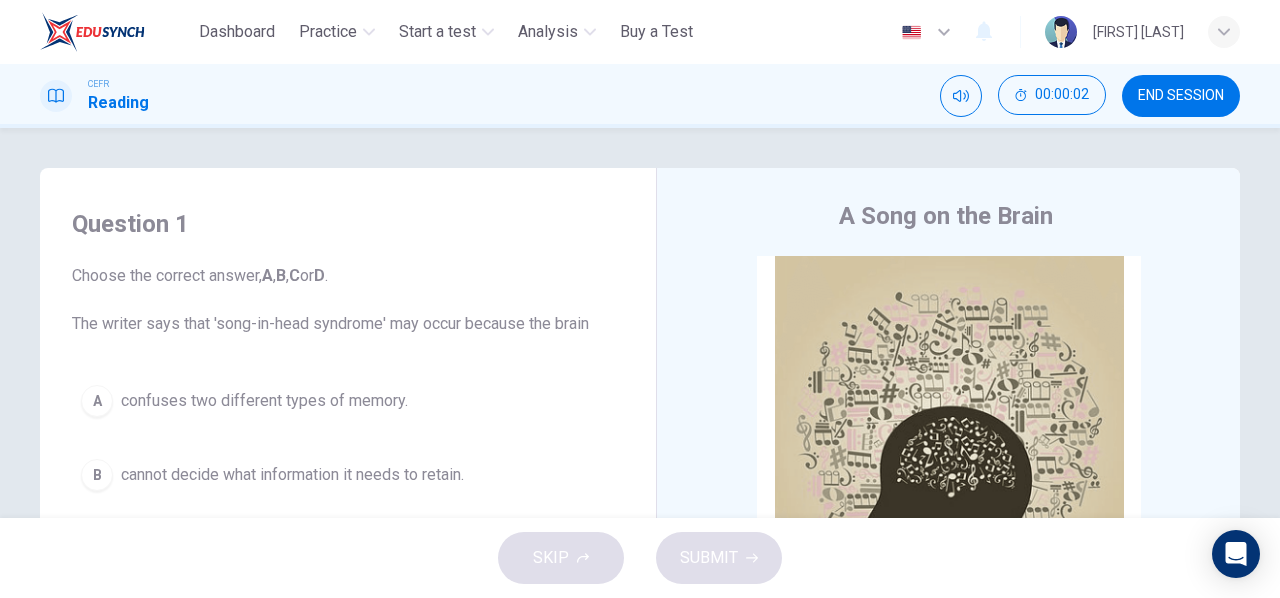 click on "END SESSION" at bounding box center (1181, 96) 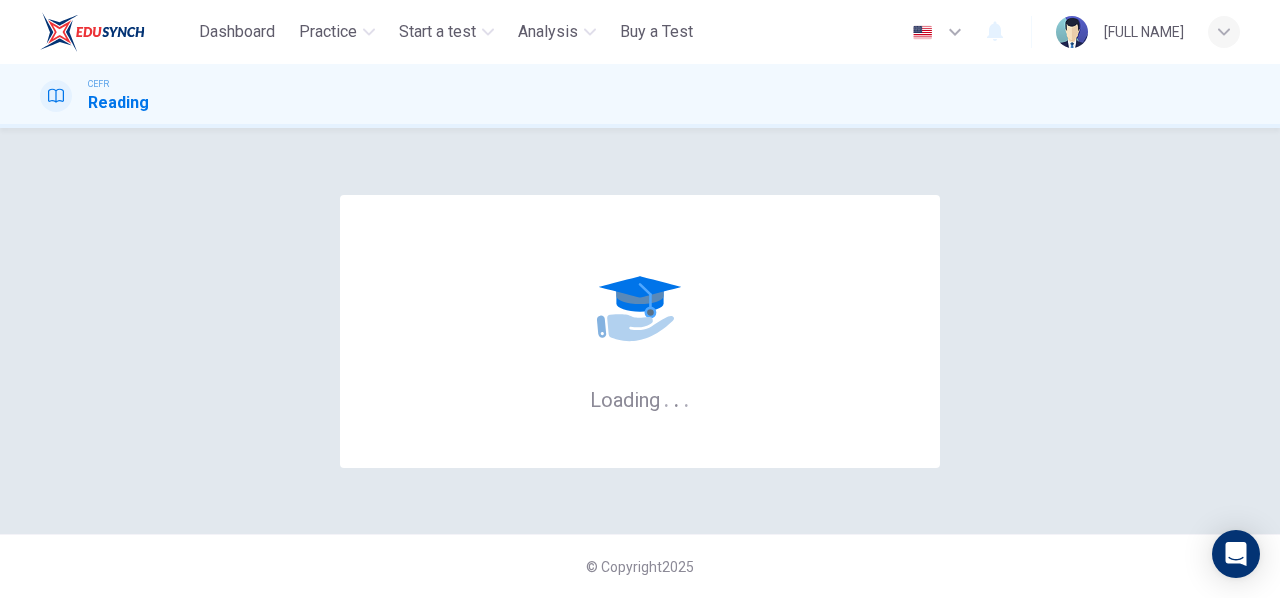 scroll, scrollTop: 0, scrollLeft: 0, axis: both 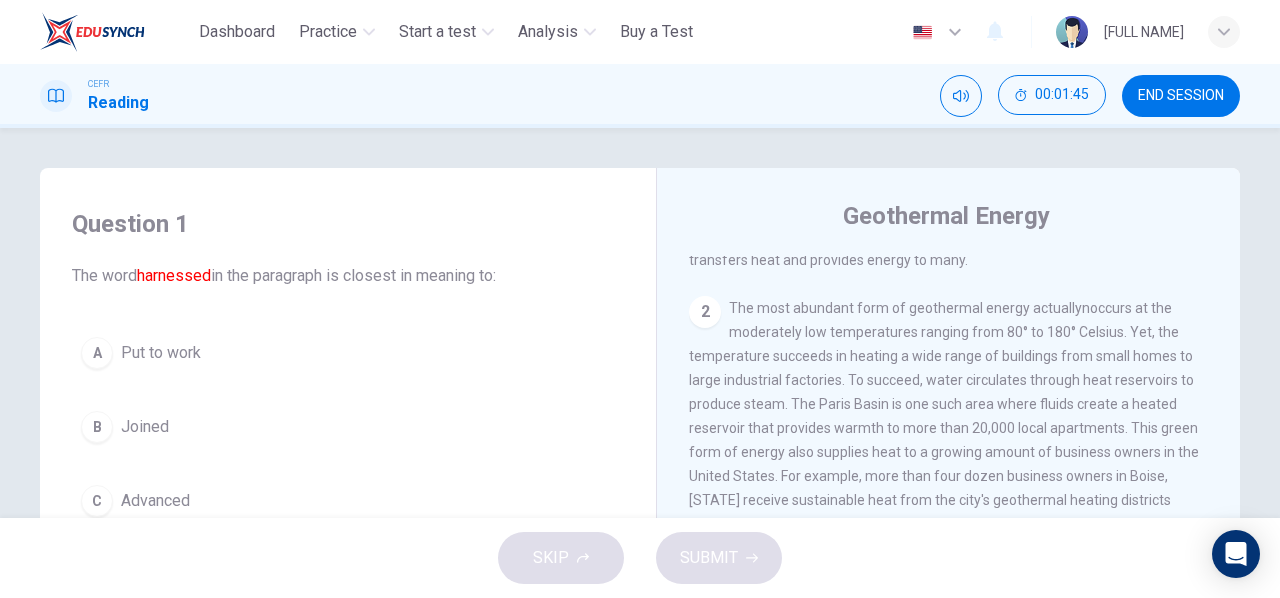 drag, startPoint x: 1020, startPoint y: 314, endPoint x: 1048, endPoint y: 319, distance: 28.442924 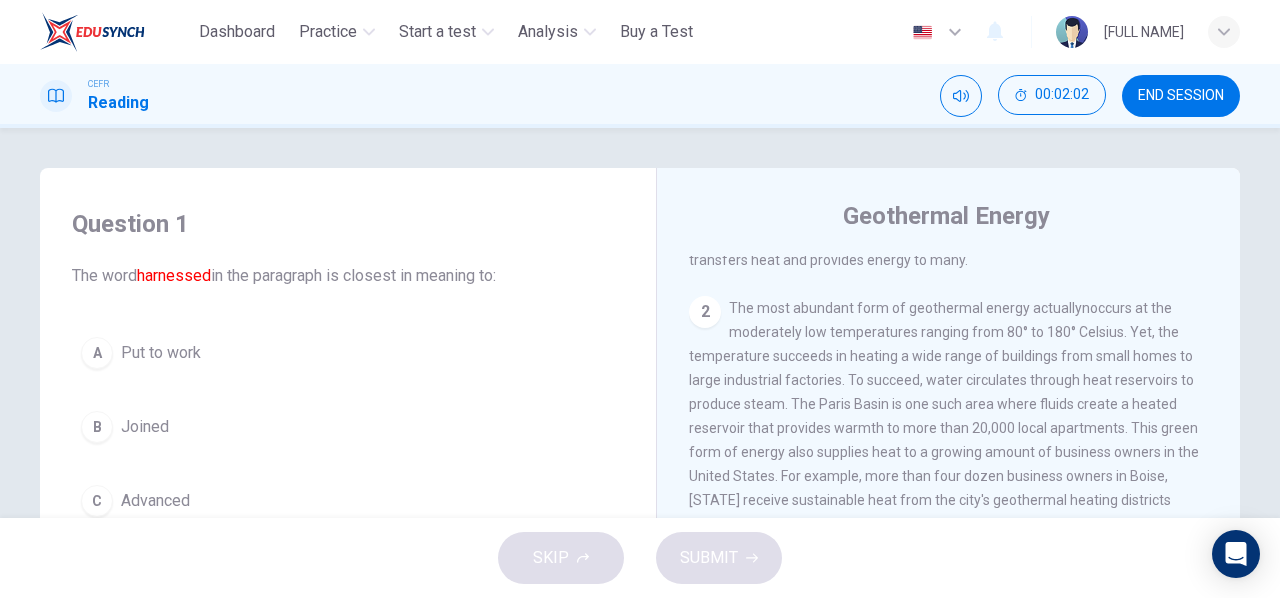 scroll, scrollTop: 0, scrollLeft: 0, axis: both 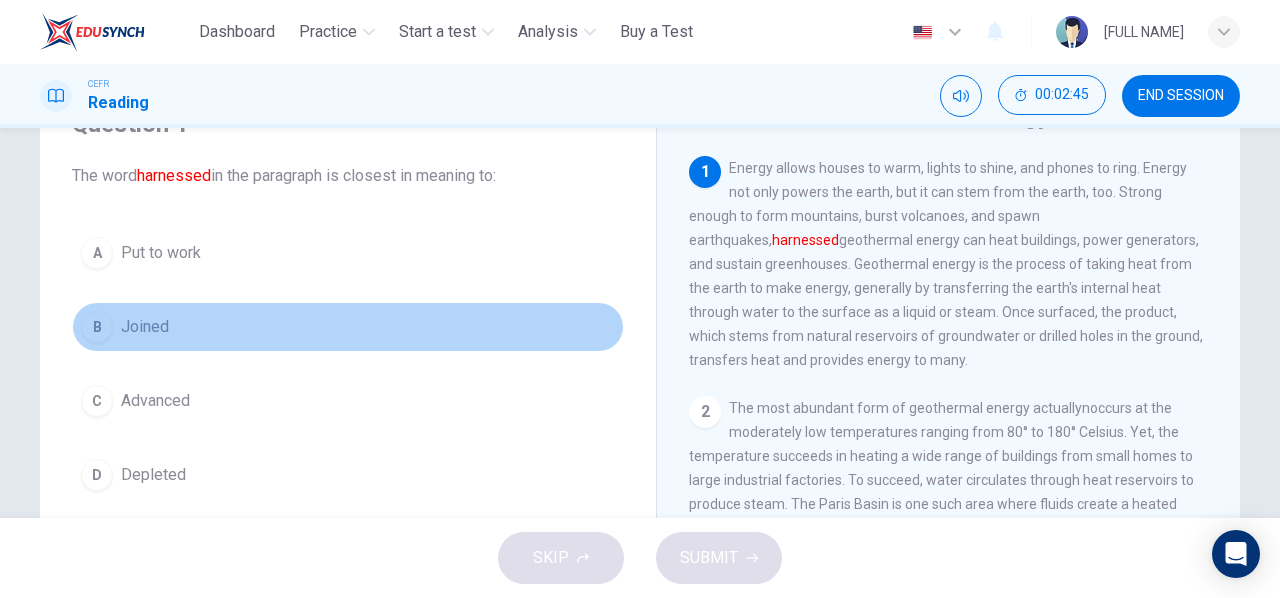 click on "Joined" at bounding box center (161, 253) 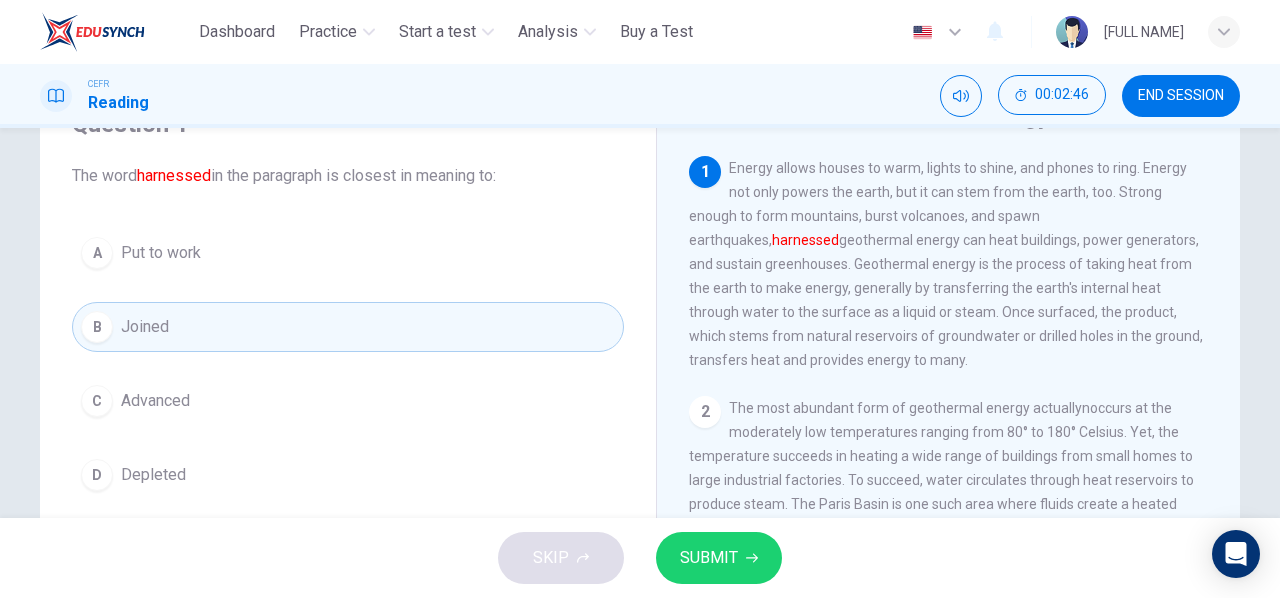 click on "SUBMIT" at bounding box center (719, 558) 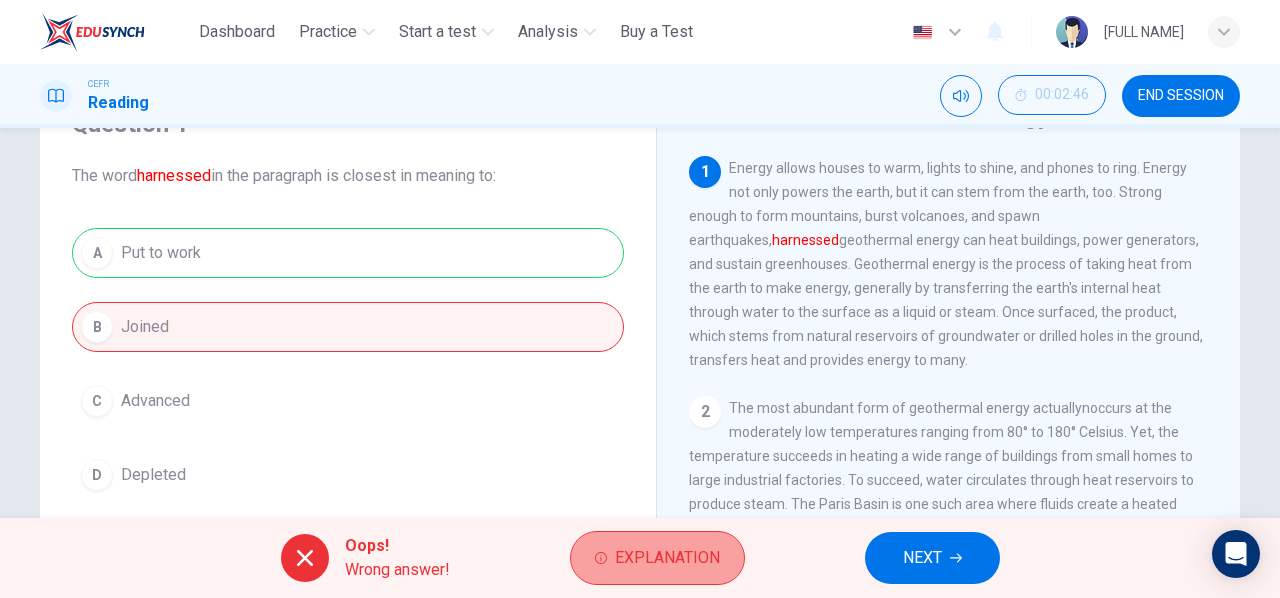 click on "Explanation" at bounding box center [667, 558] 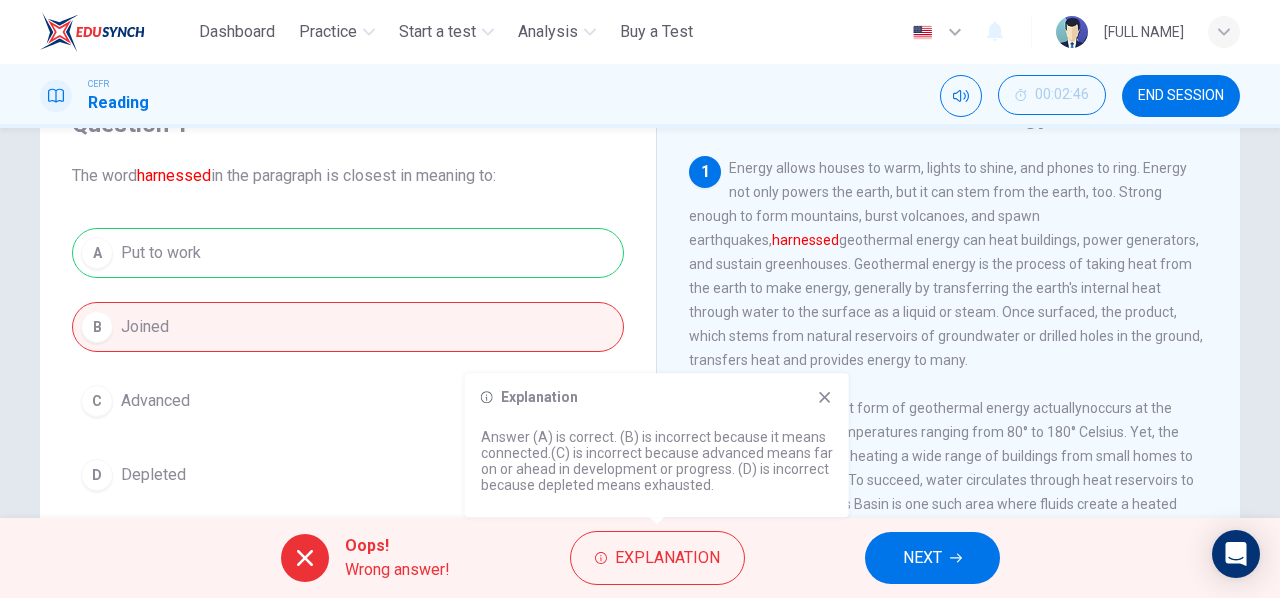 click at bounding box center [824, 397] 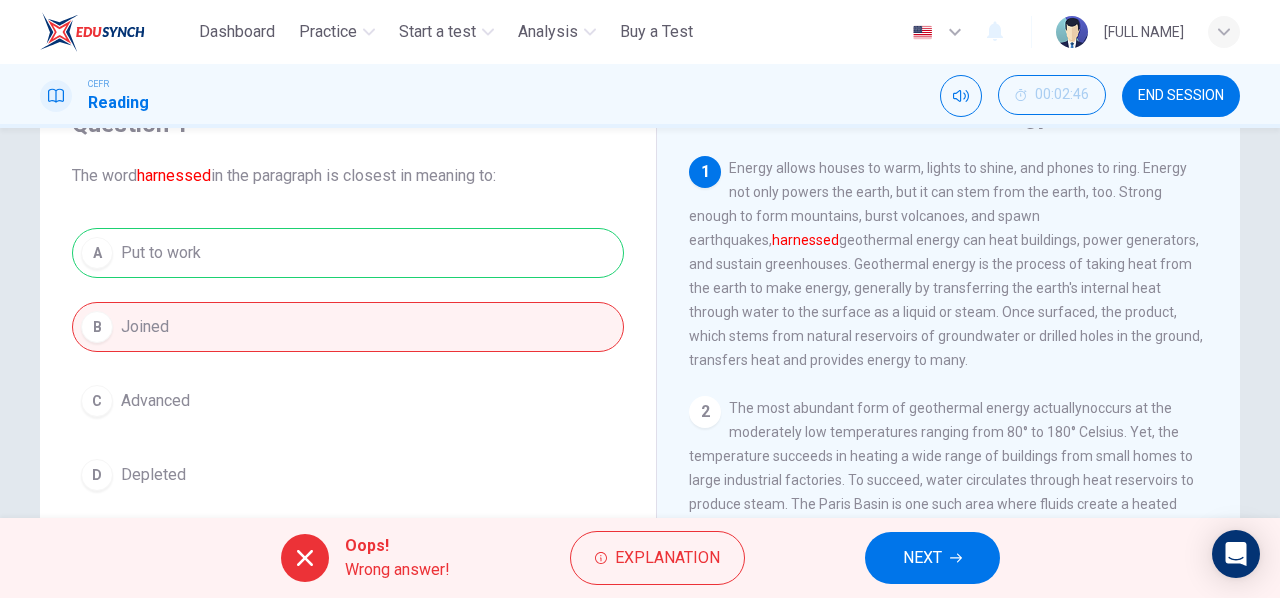 click on "A Put to work B Joined C Advanced D Depleted" at bounding box center (348, 364) 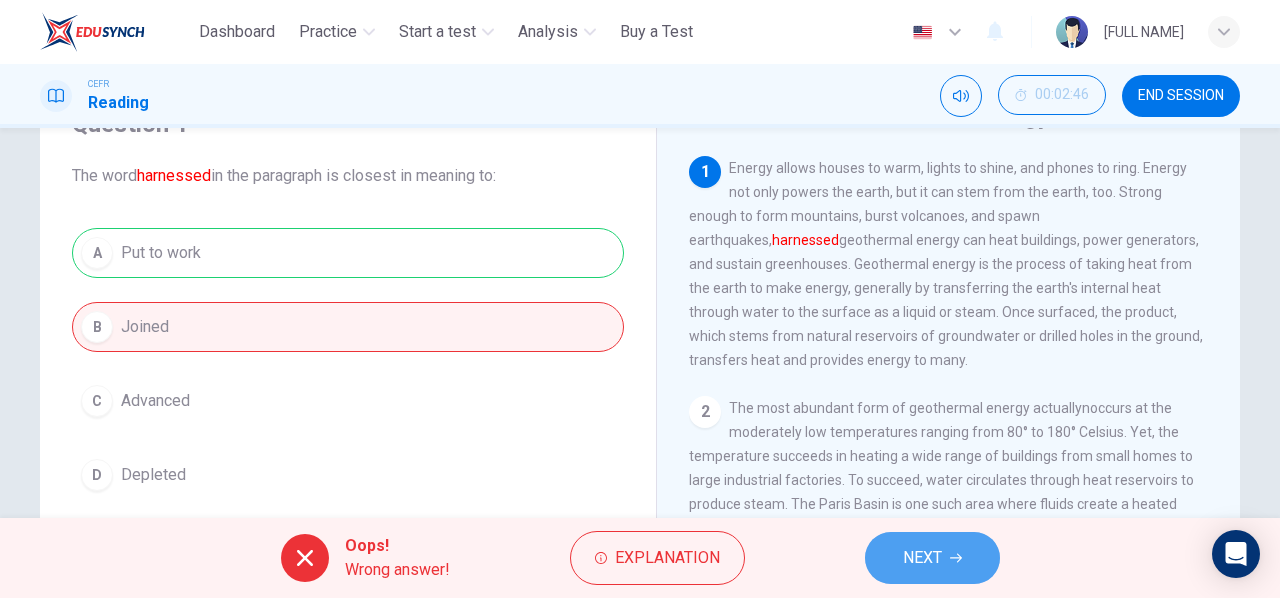 click on "NEXT" at bounding box center (932, 558) 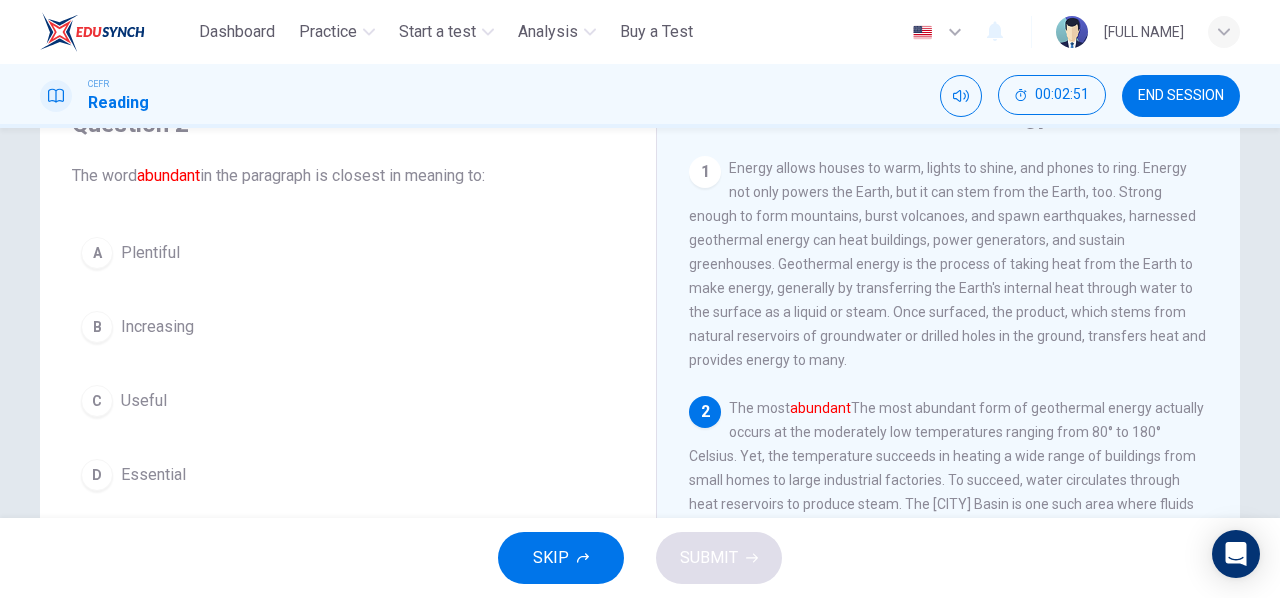 scroll, scrollTop: 100, scrollLeft: 0, axis: vertical 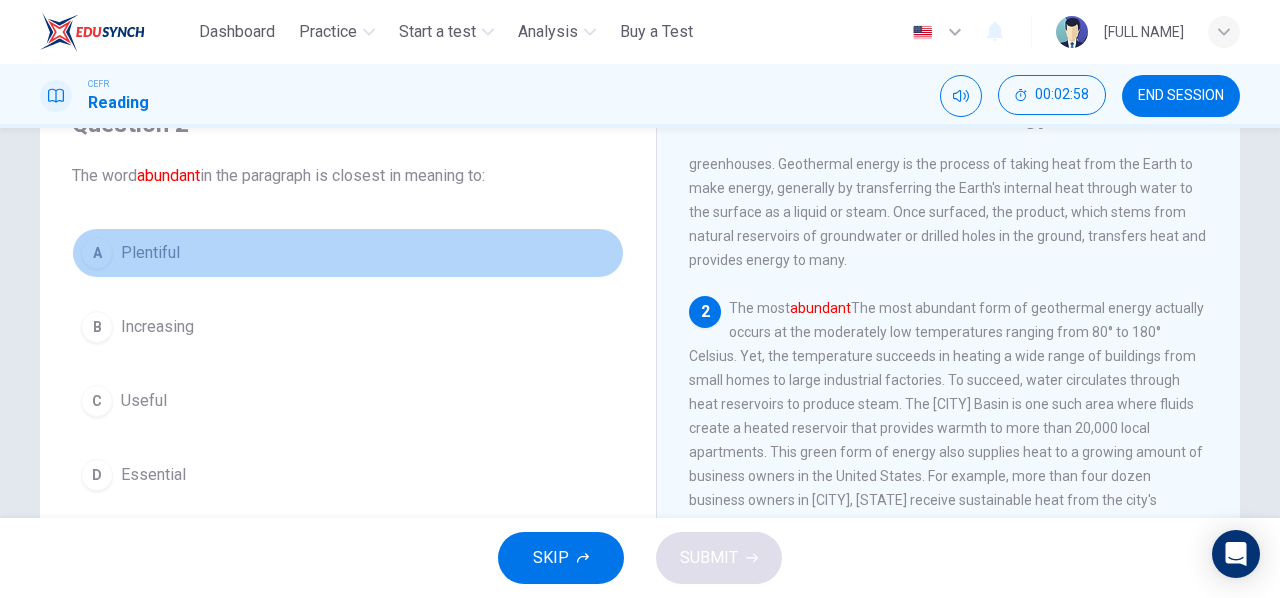 click on "Plentiful" at bounding box center (150, 253) 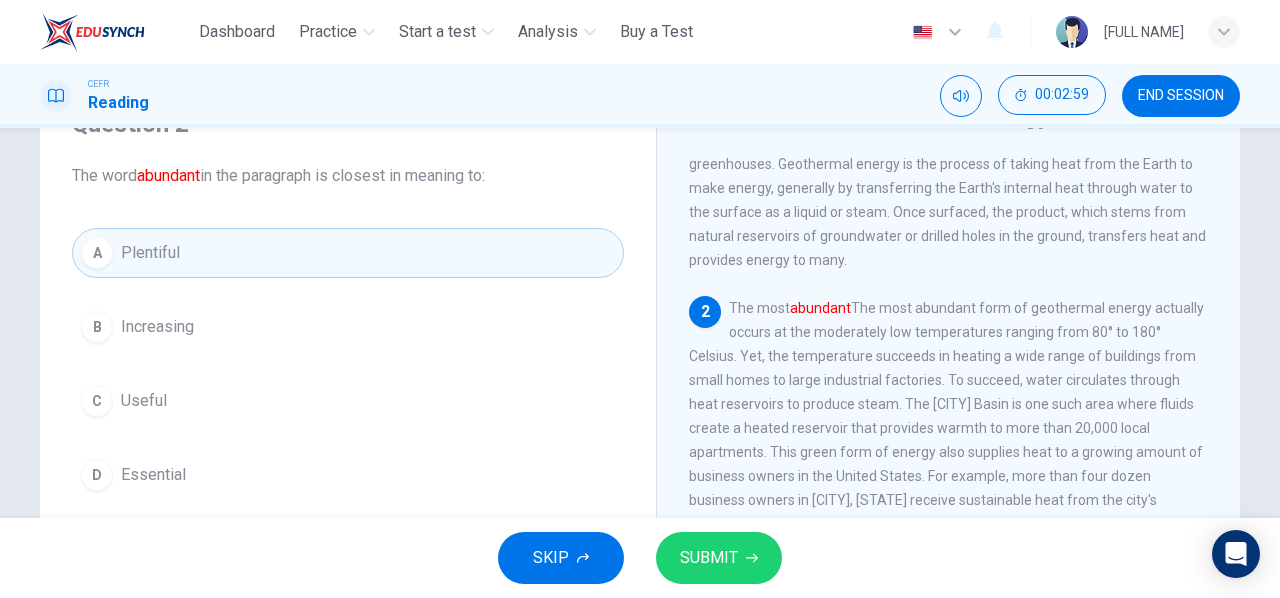 click on "SUBMIT" at bounding box center (709, 558) 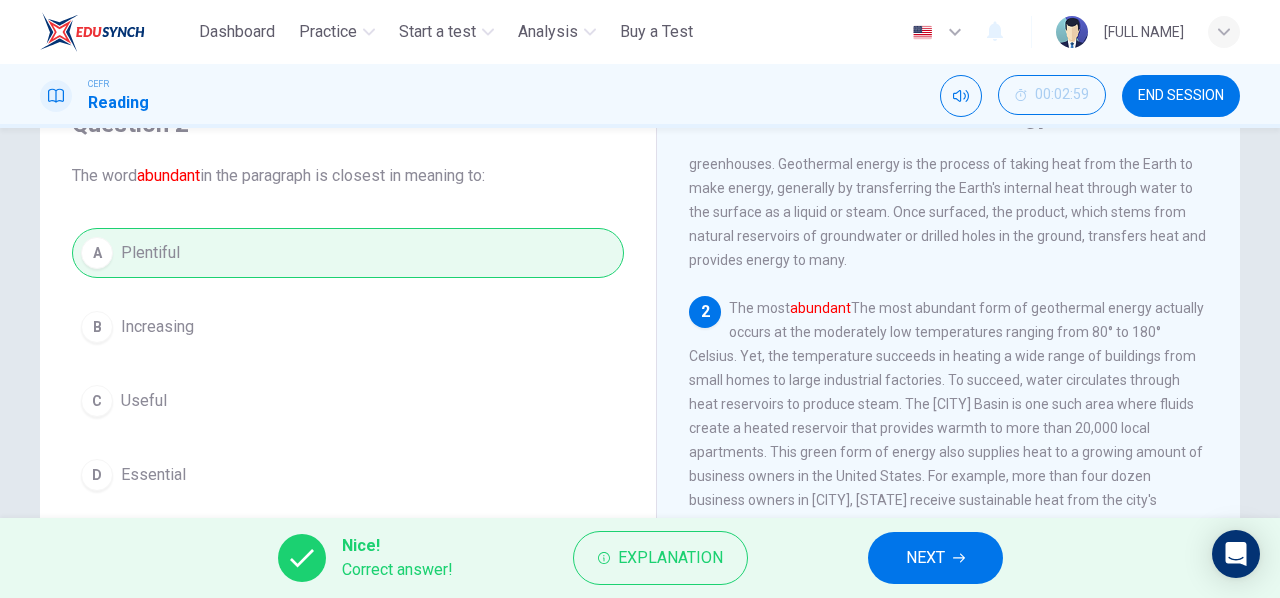 click on "NEXT" at bounding box center (925, 558) 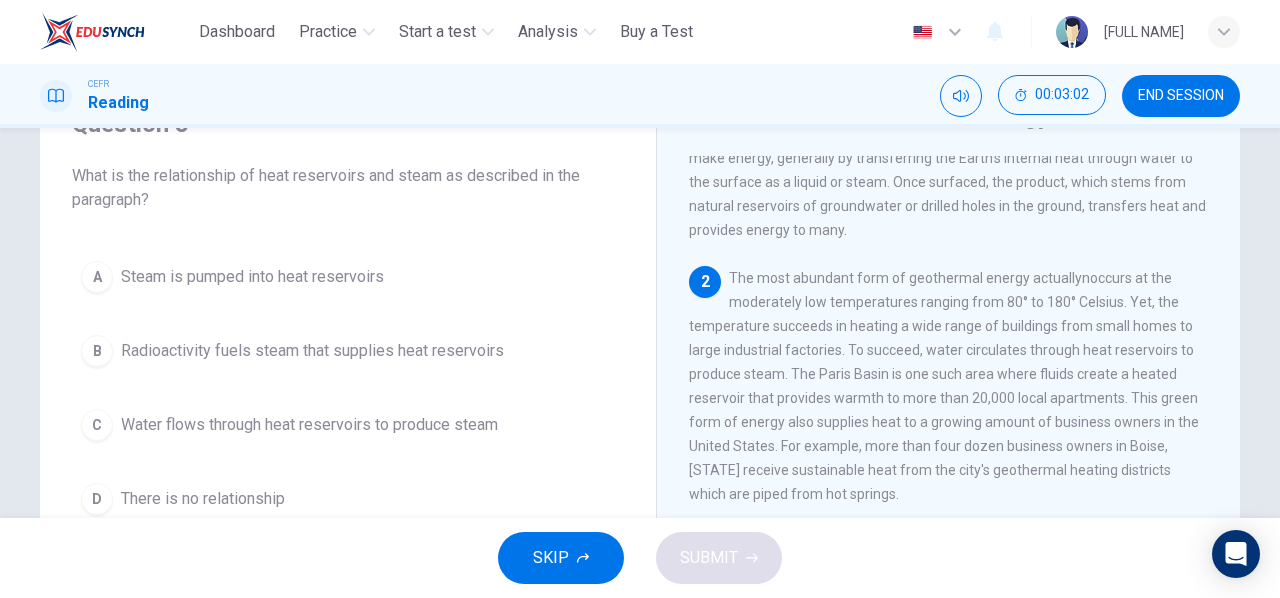 scroll, scrollTop: 100, scrollLeft: 0, axis: vertical 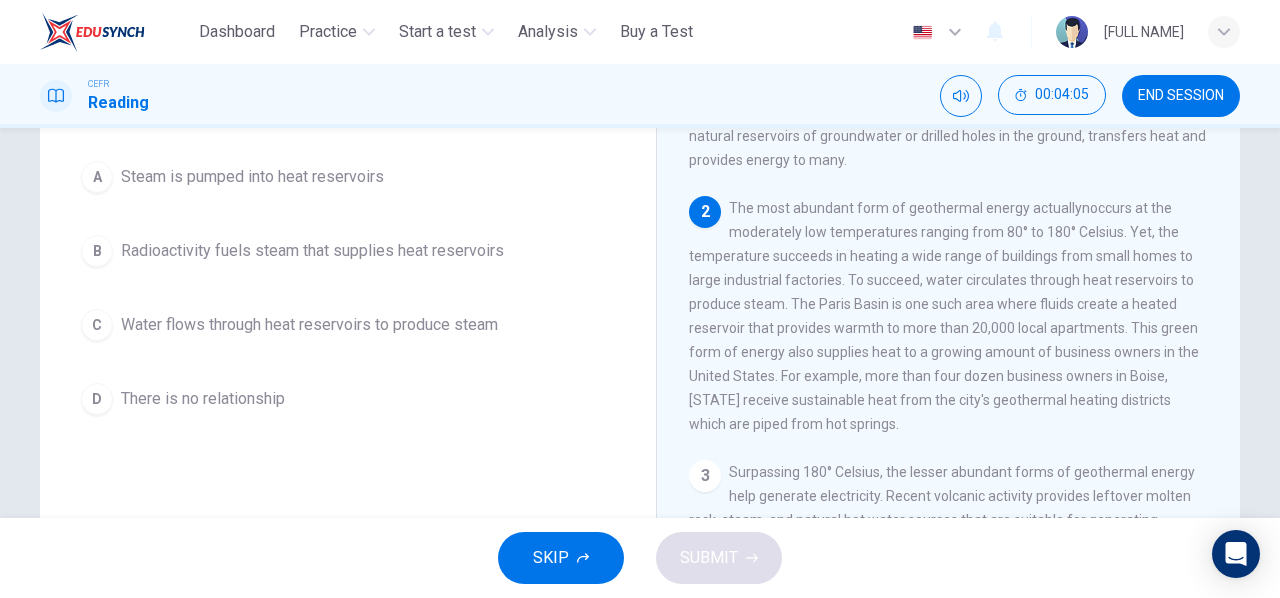 click on "Water flows through heat reservoirs to produce steam" at bounding box center (252, 177) 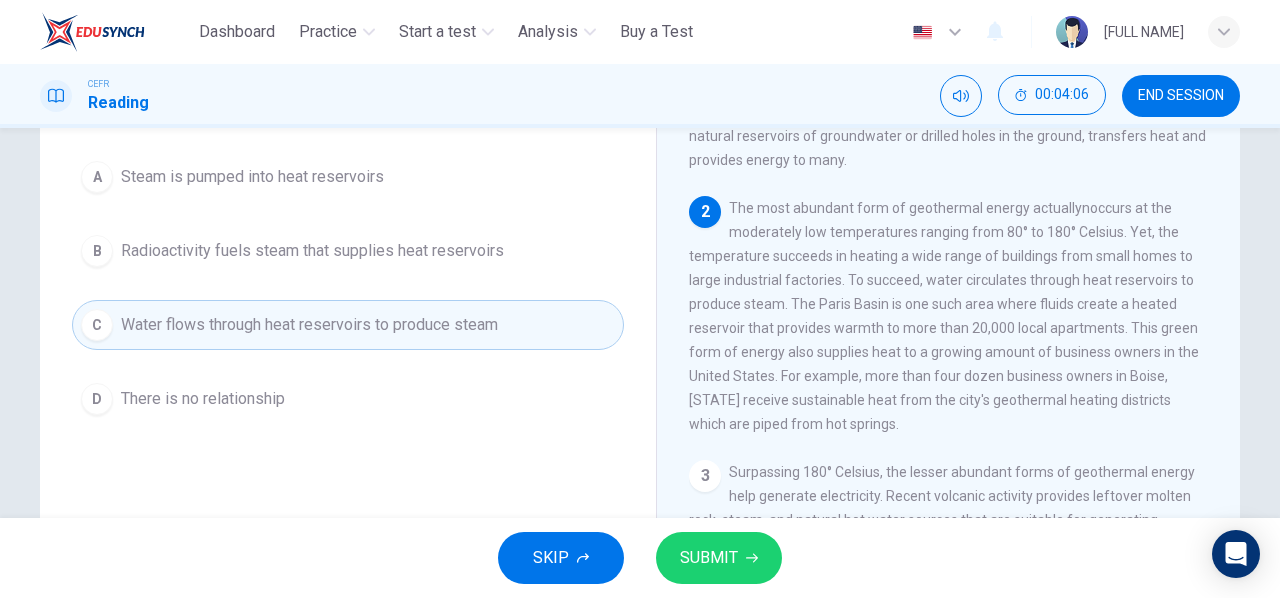 click on "SUBMIT" at bounding box center (709, 558) 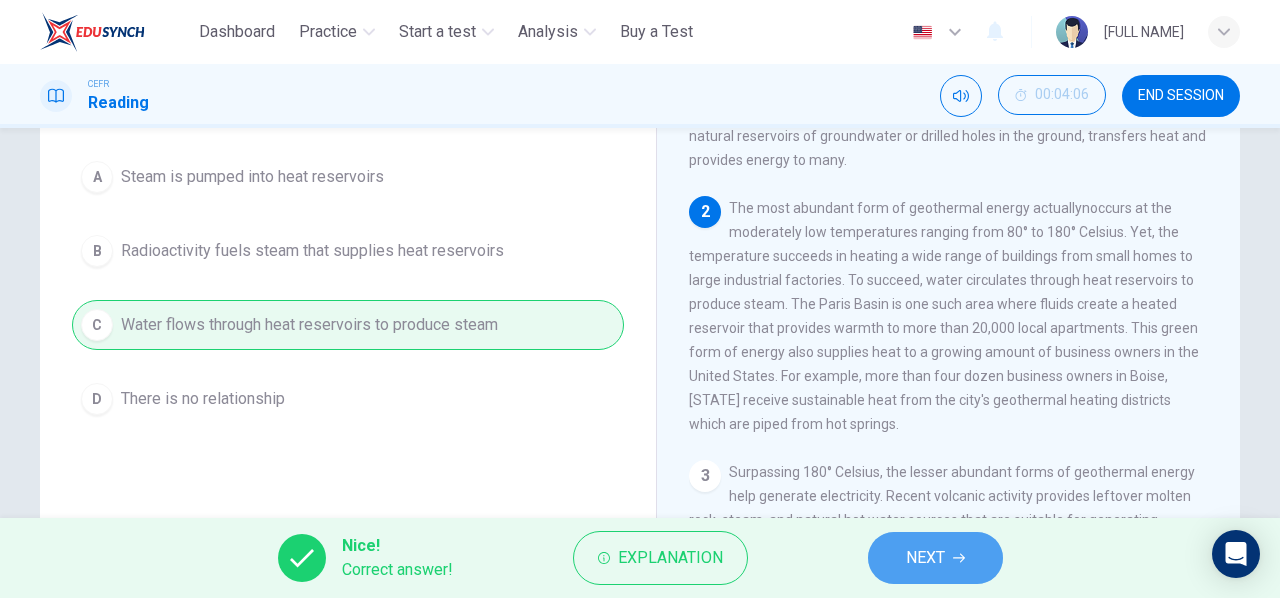 click on "NEXT" at bounding box center (925, 558) 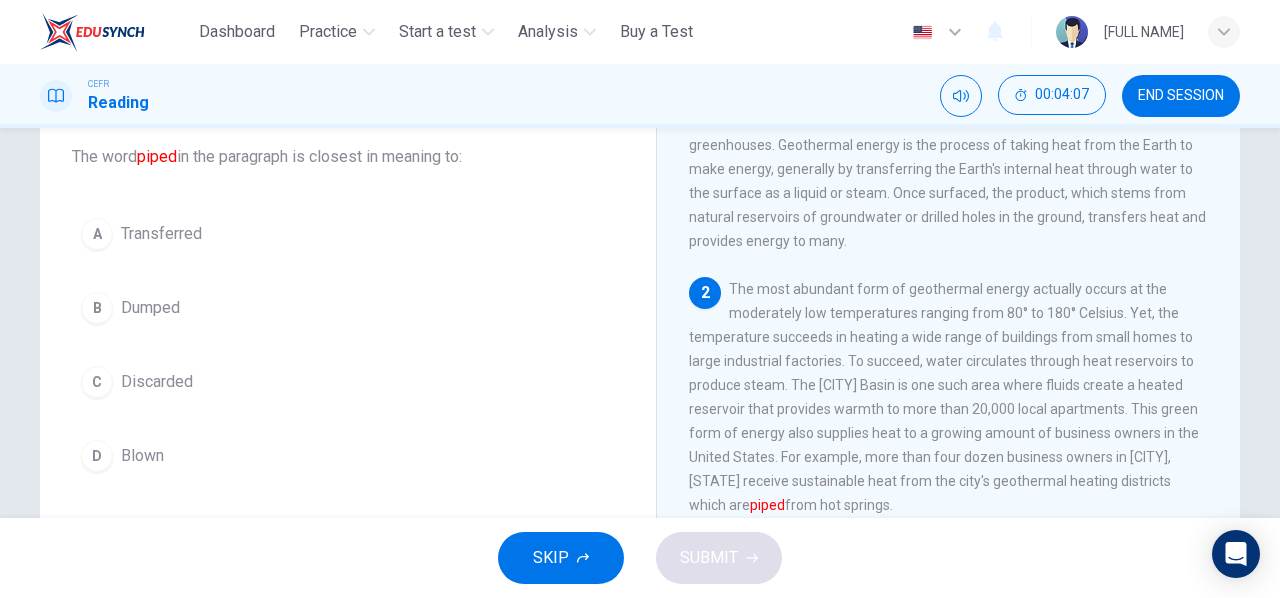 scroll, scrollTop: 76, scrollLeft: 0, axis: vertical 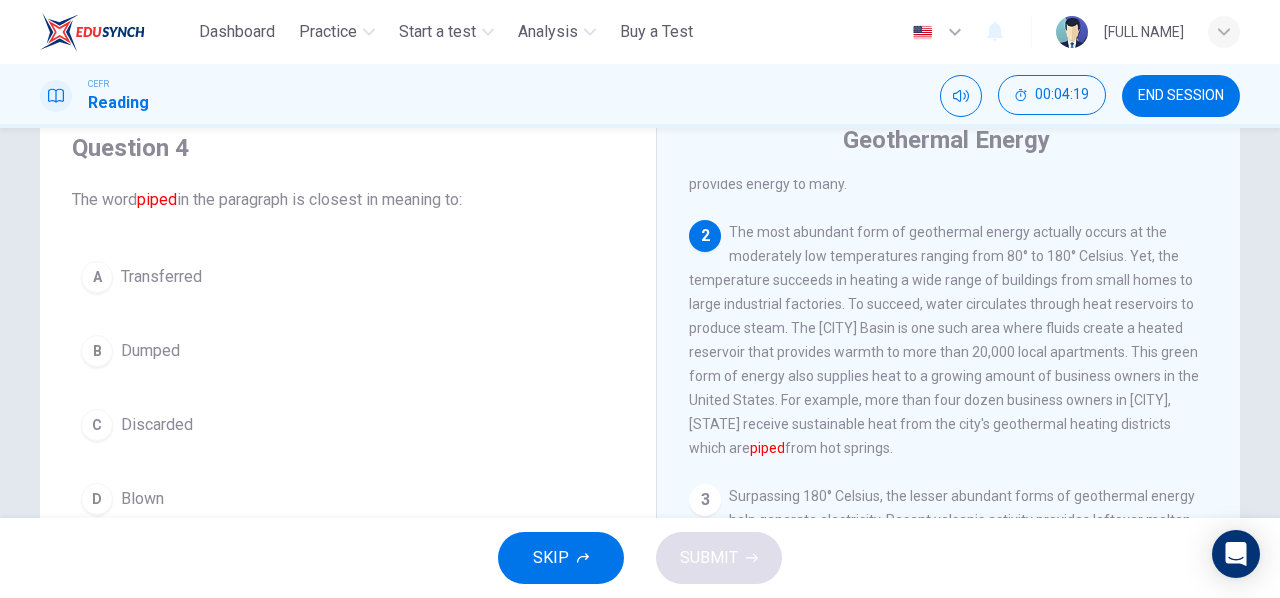 click on "A Transferred" at bounding box center (348, 277) 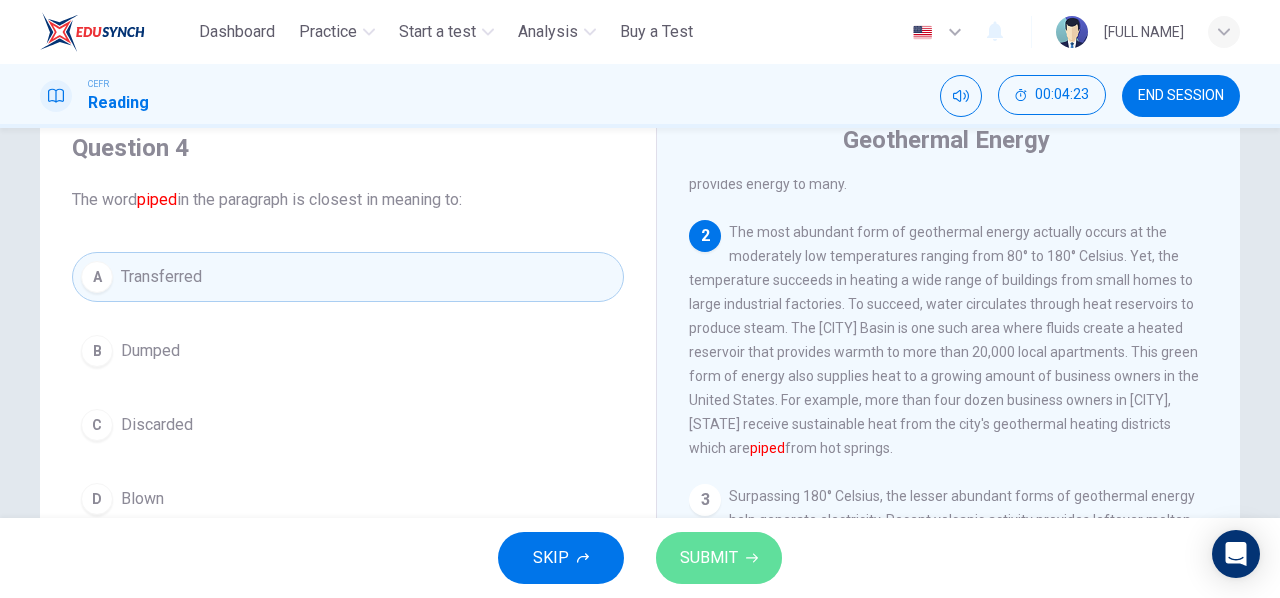 click on "SUBMIT" at bounding box center [719, 558] 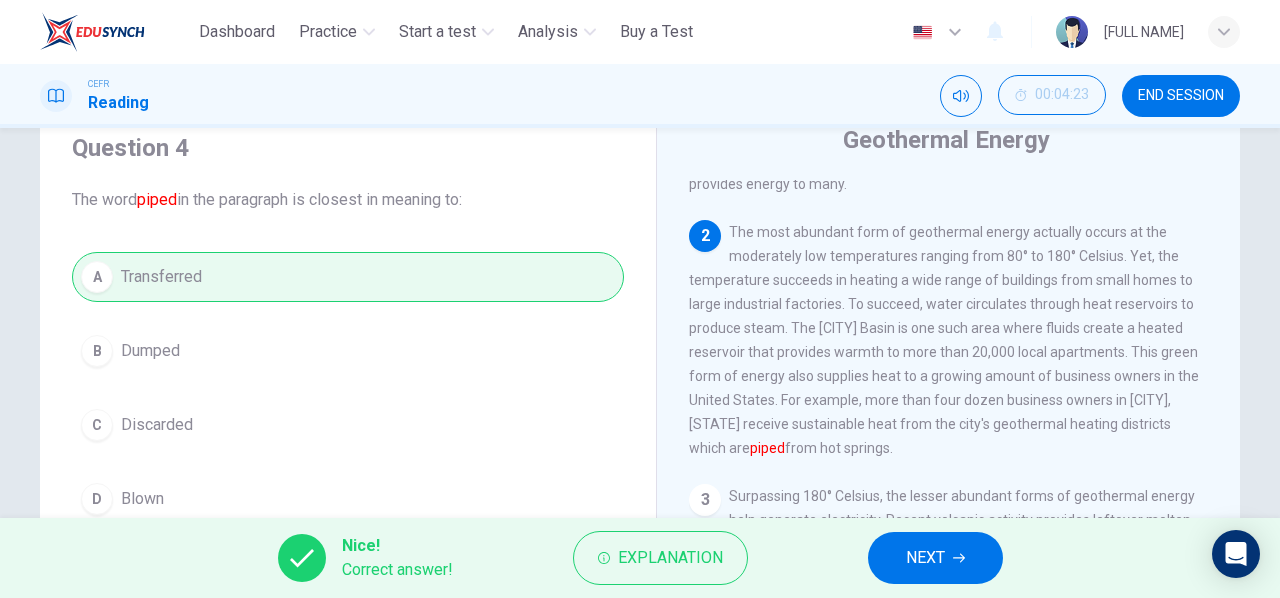 click on "NEXT" at bounding box center [925, 558] 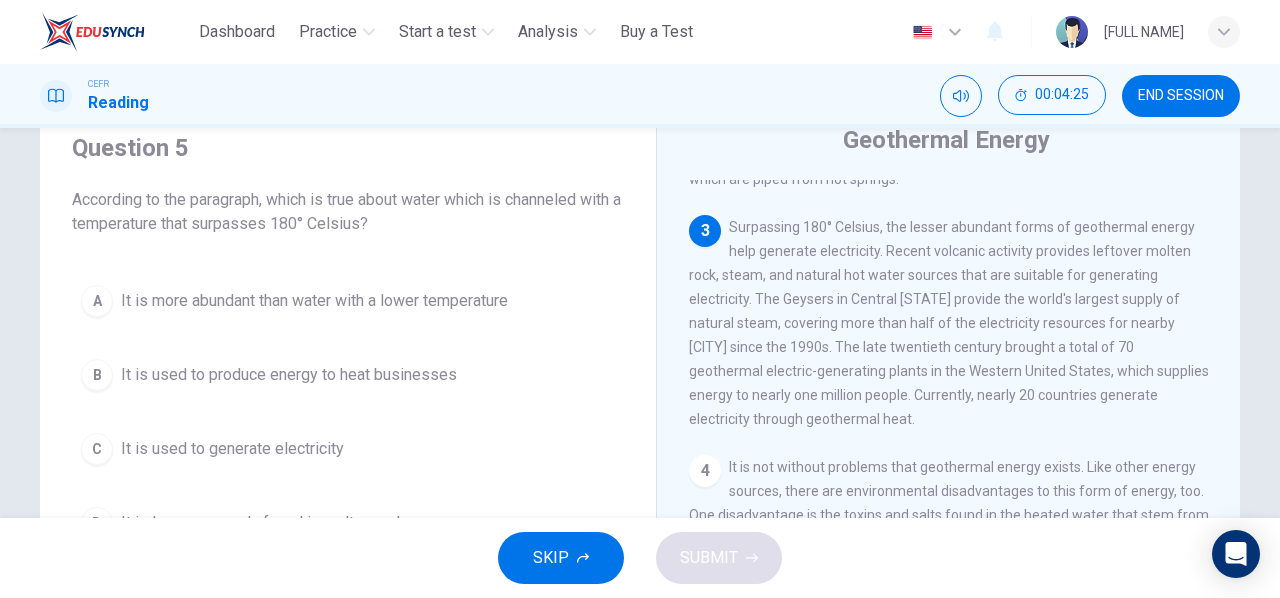 scroll, scrollTop: 500, scrollLeft: 0, axis: vertical 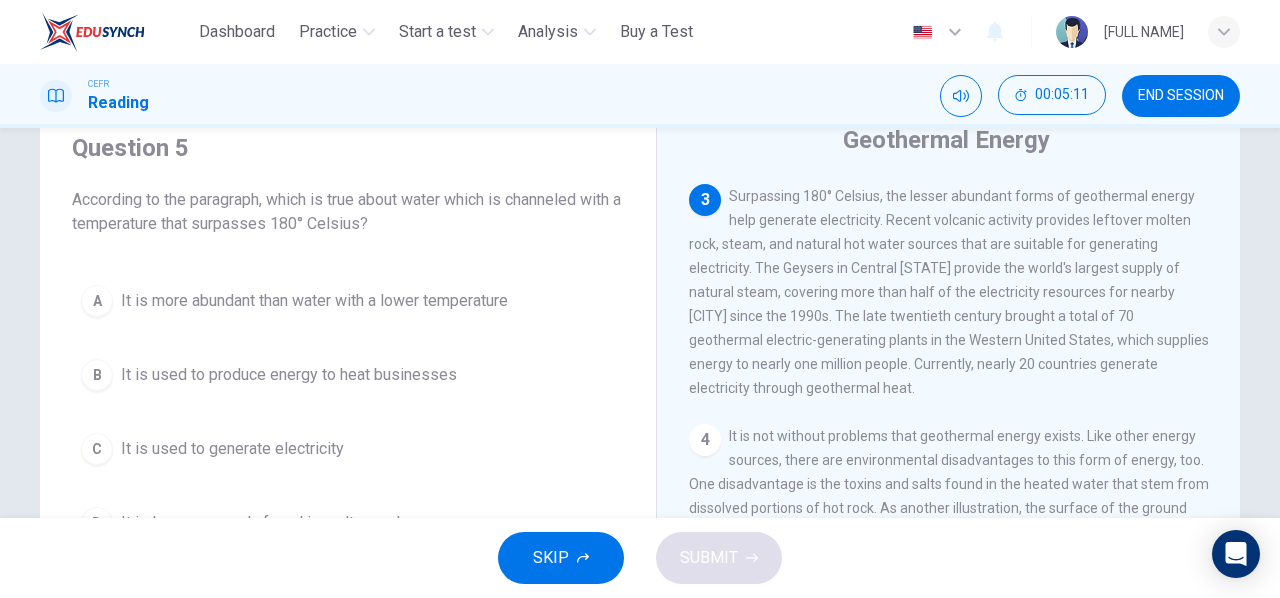 click on "It is used to generate electricity" at bounding box center (314, 301) 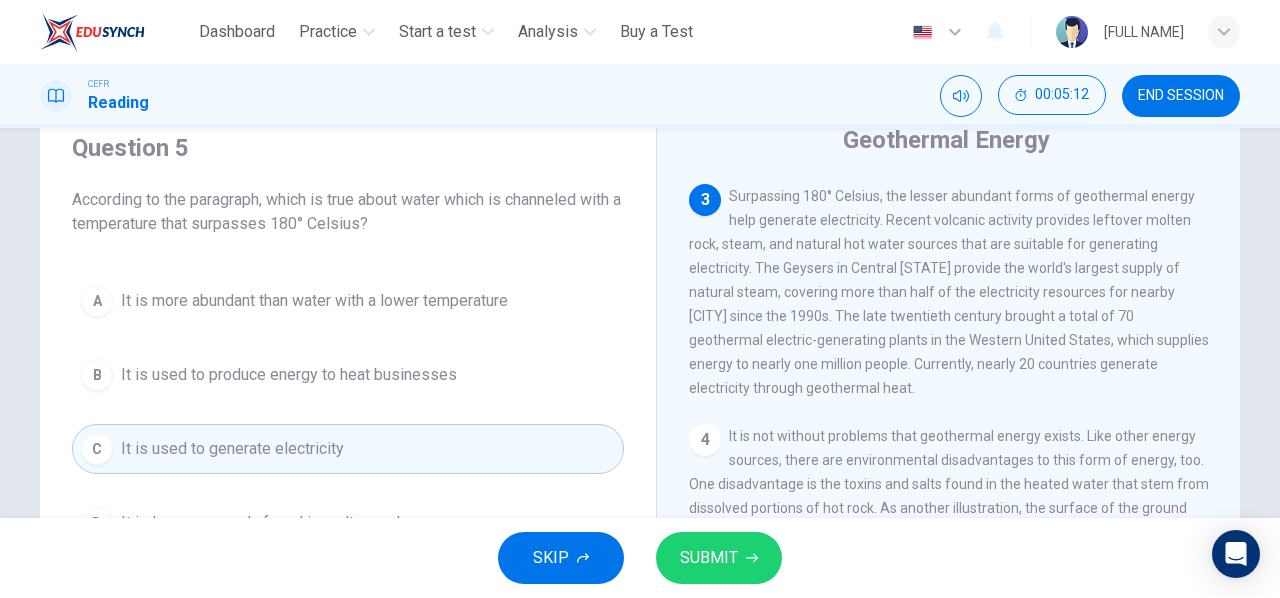 click on "SUBMIT" at bounding box center [719, 558] 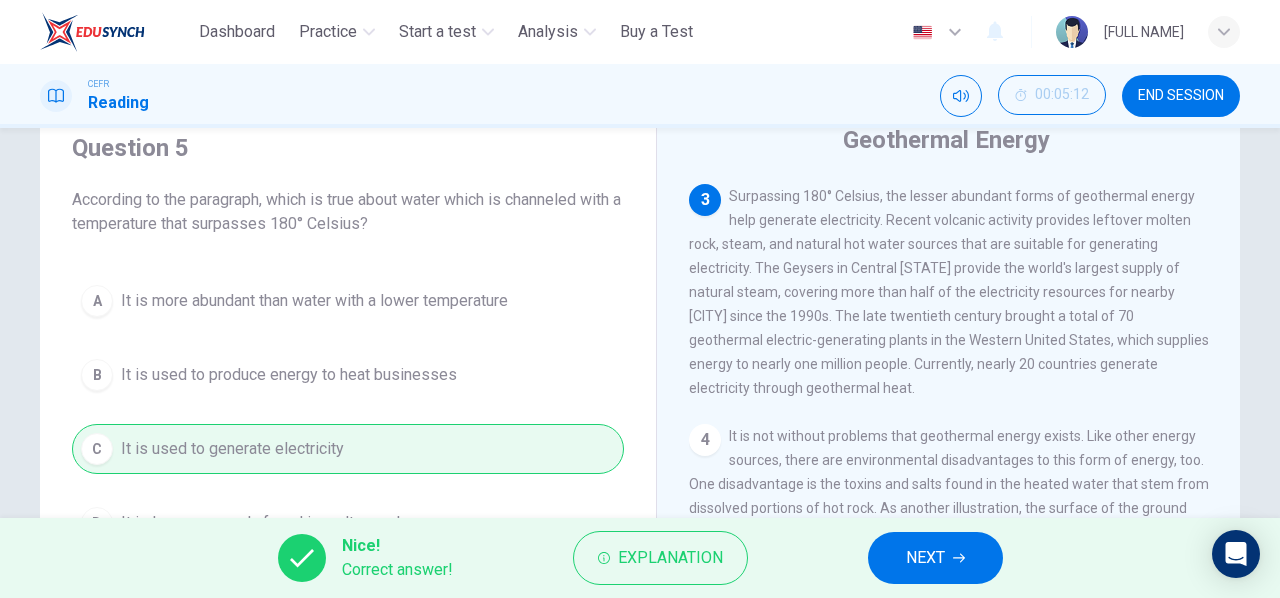 click at bounding box center [959, 558] 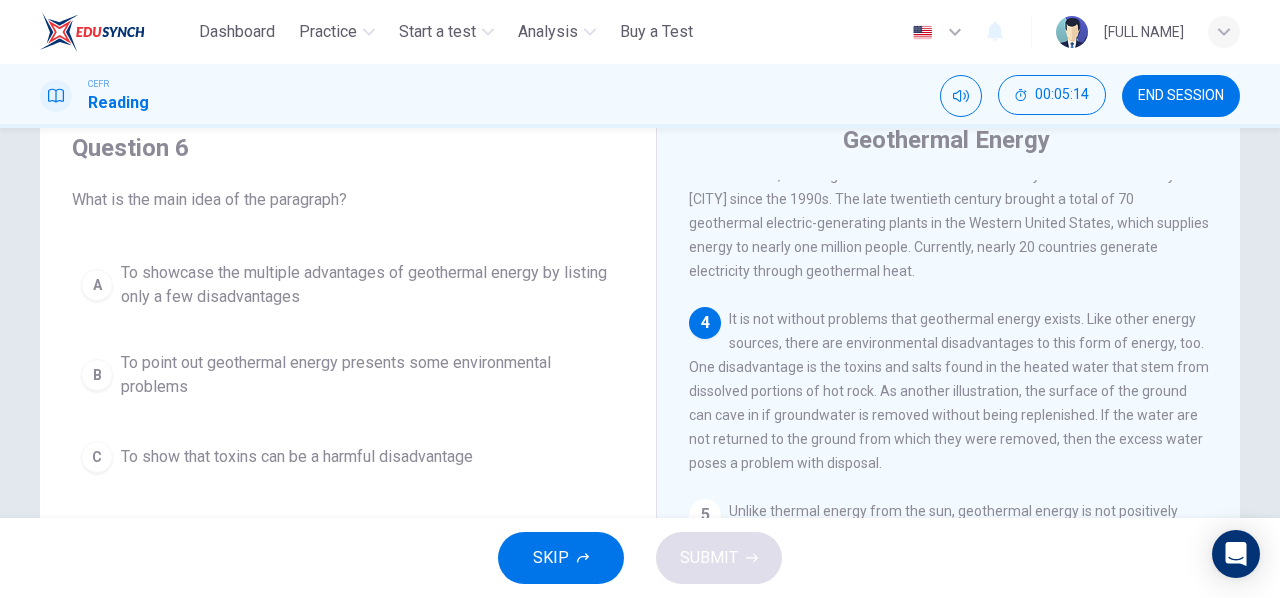 scroll, scrollTop: 647, scrollLeft: 0, axis: vertical 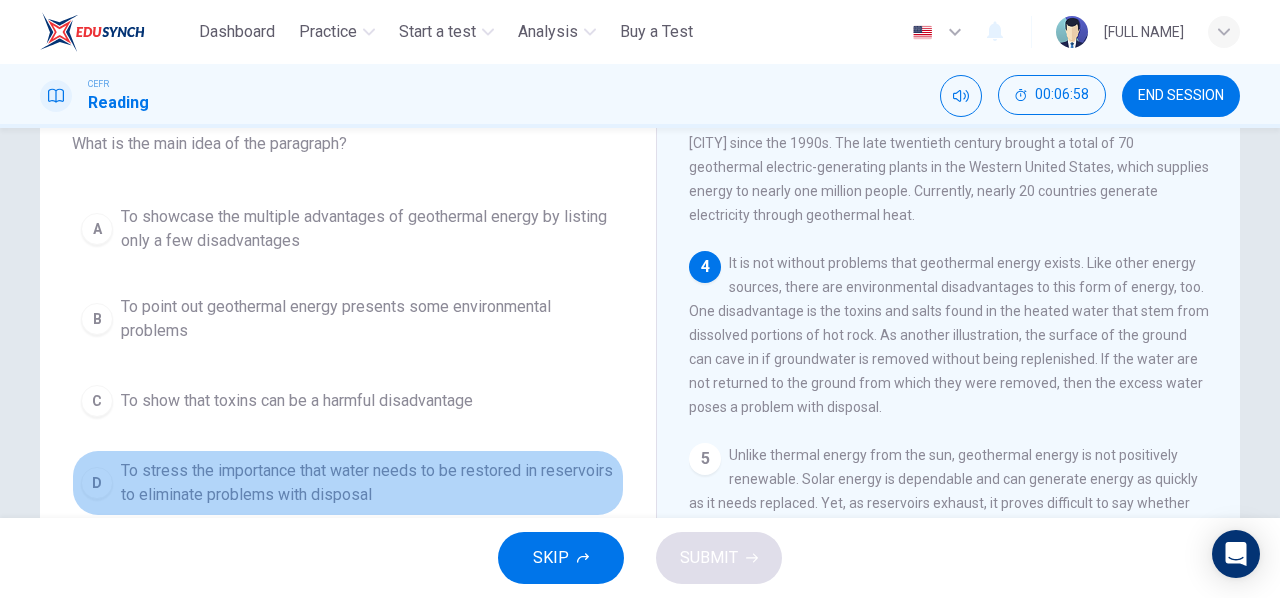click on "To stress the importance that water needs to be restored in reservoirs to eliminate problems with disposal" at bounding box center [368, 229] 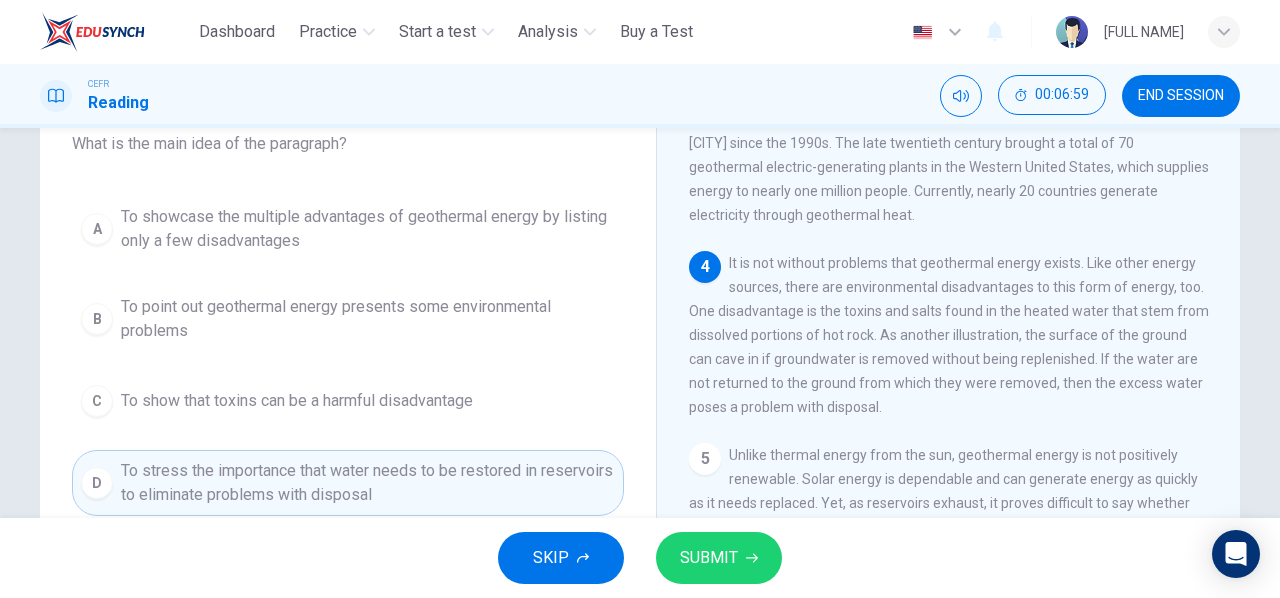 click on "SUBMIT" at bounding box center (709, 558) 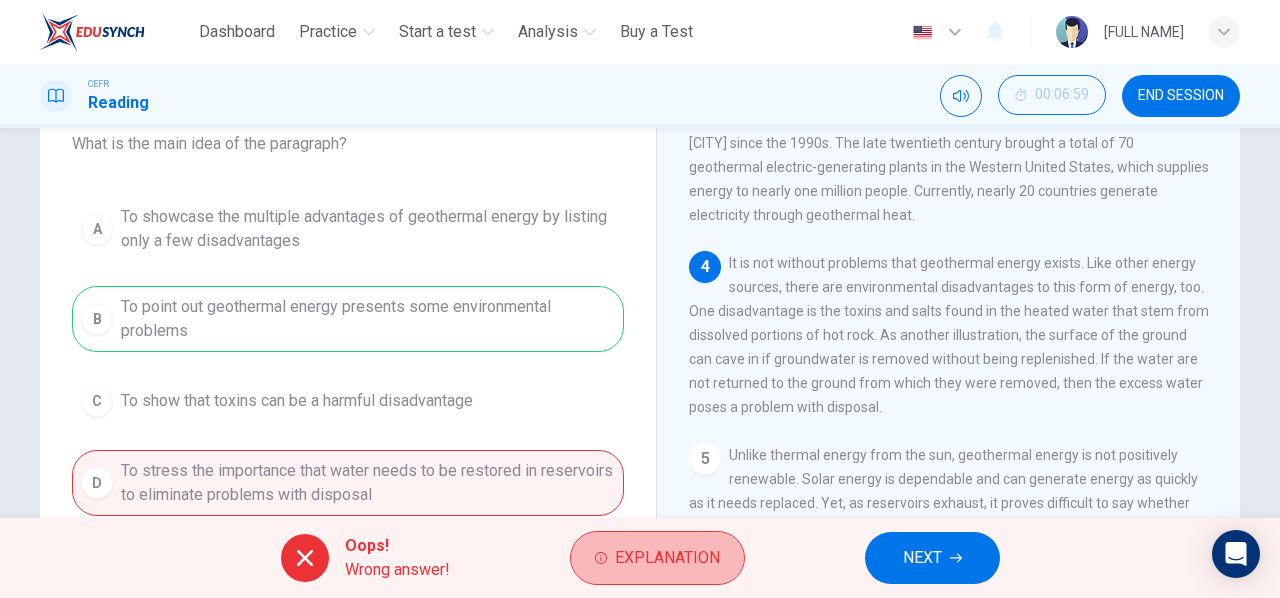 click on "Explanation" at bounding box center [667, 558] 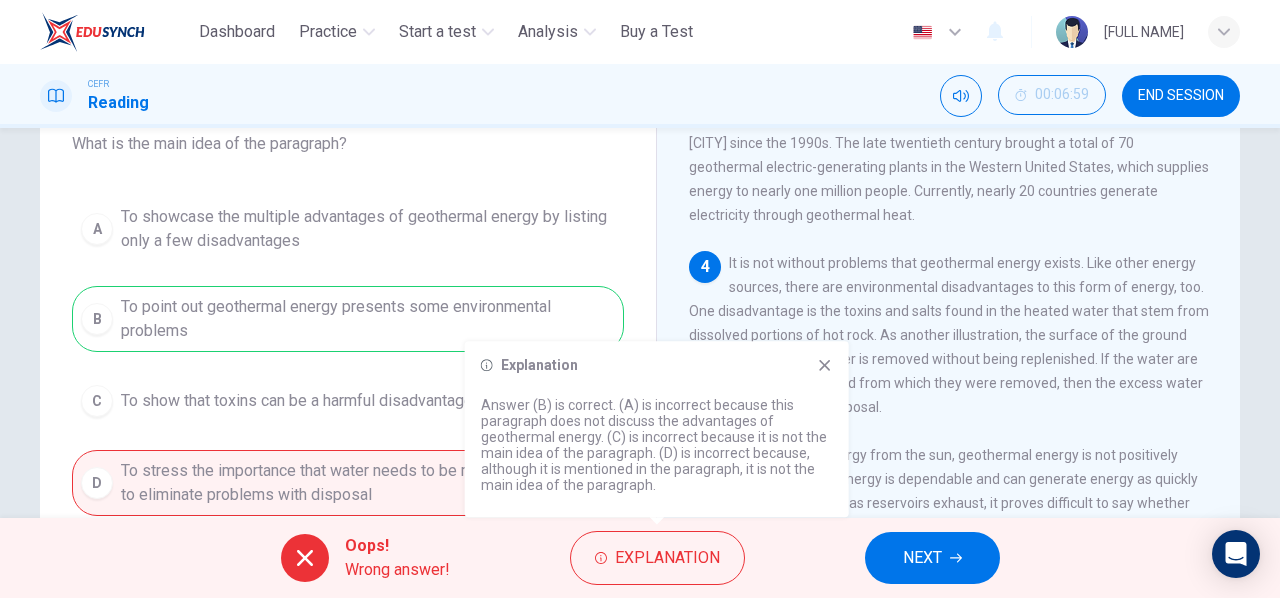 click at bounding box center [824, 365] 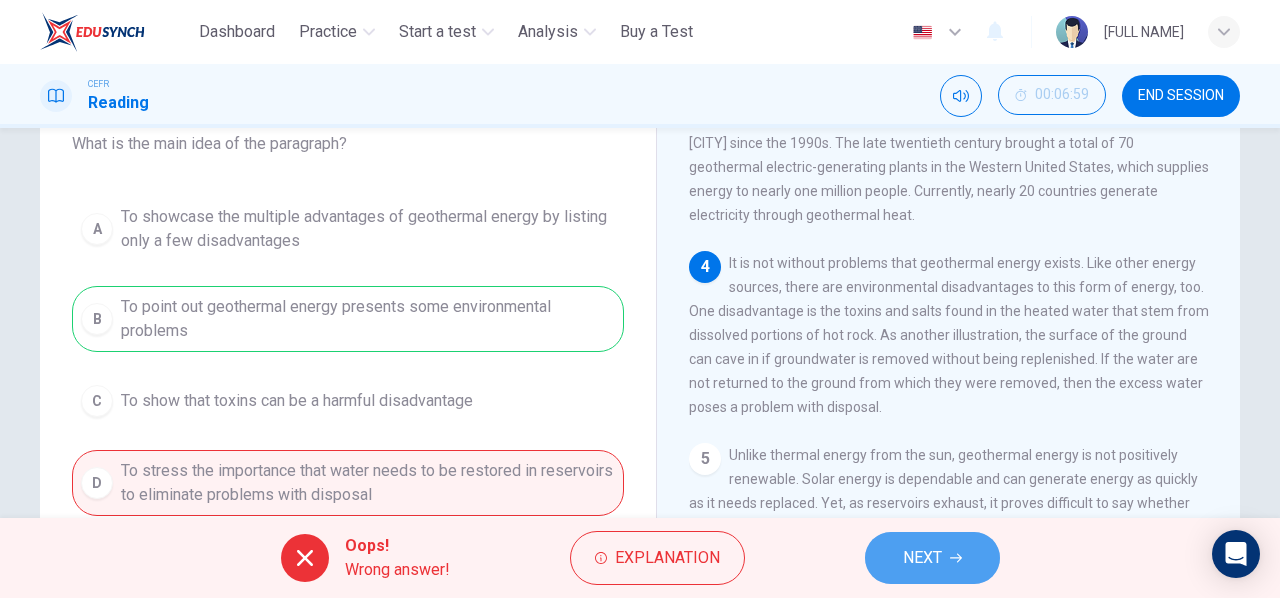 click on "NEXT" at bounding box center [922, 558] 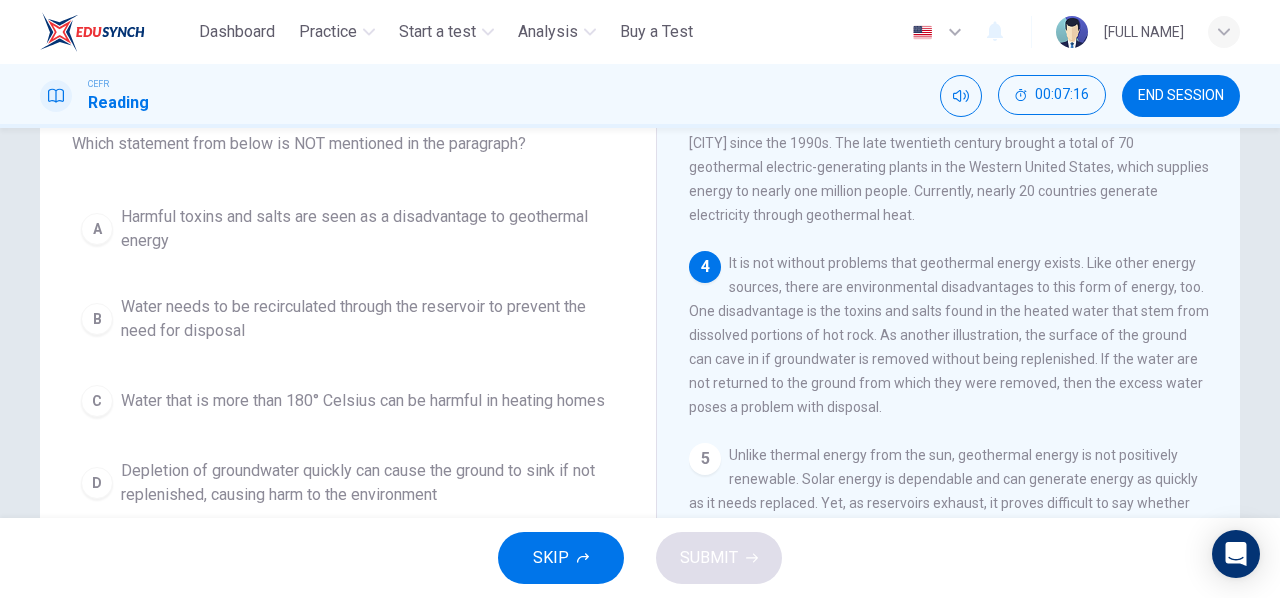 click on "Water that is more than 180° Celsius can be harmful in heating homes" at bounding box center (368, 229) 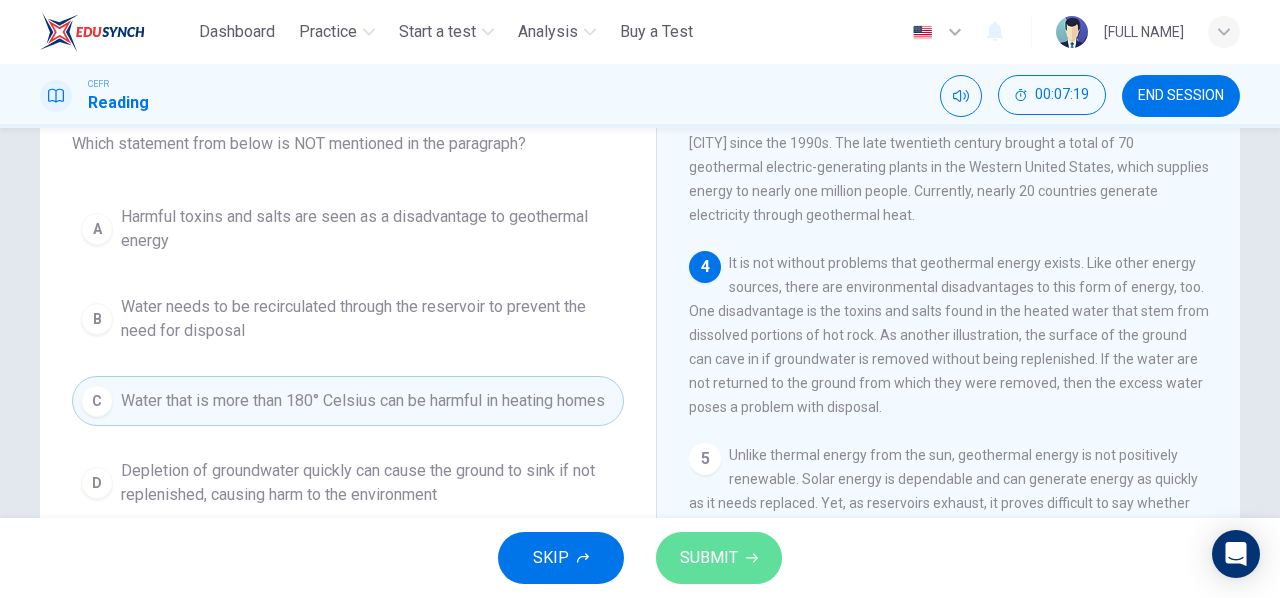 click on "SUBMIT" at bounding box center (709, 558) 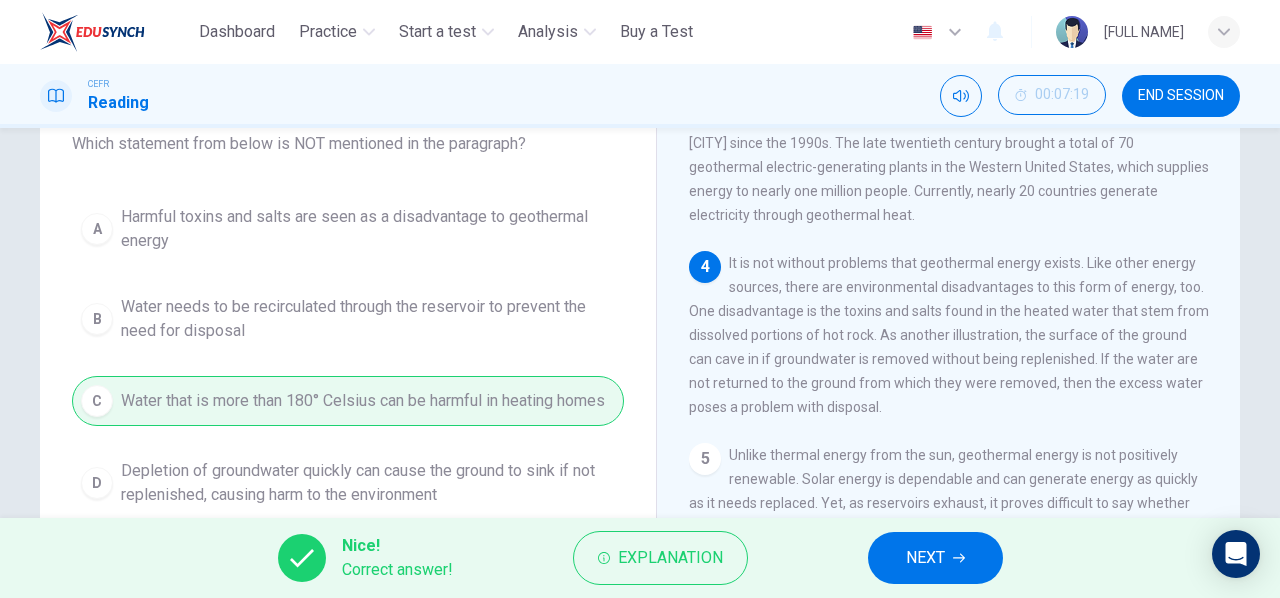 click on "NEXT" at bounding box center (925, 558) 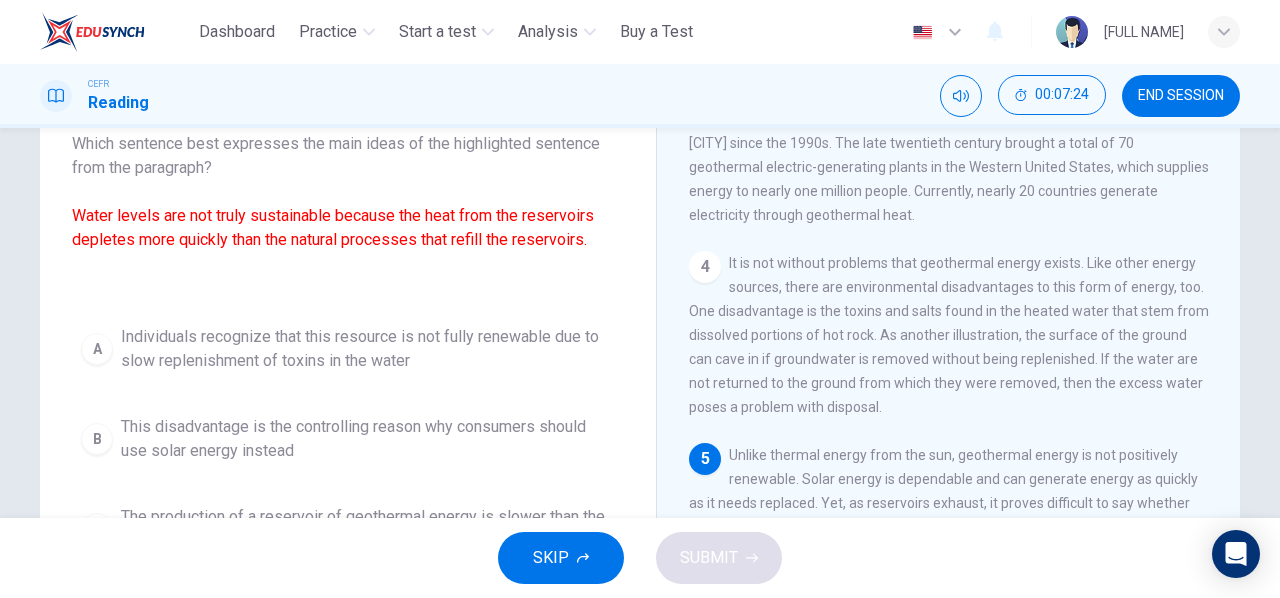 scroll, scrollTop: 232, scrollLeft: 0, axis: vertical 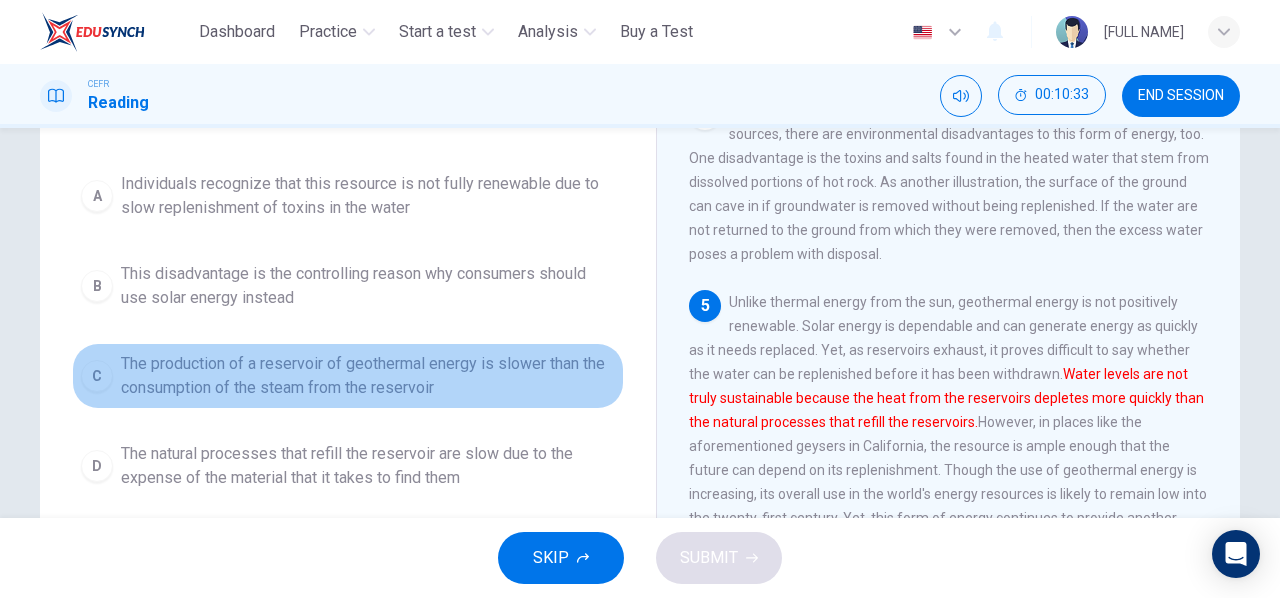 click on "The production of a reservoir of geothermal energy is slower than the consumption of the steam from the reservoir" at bounding box center (368, 196) 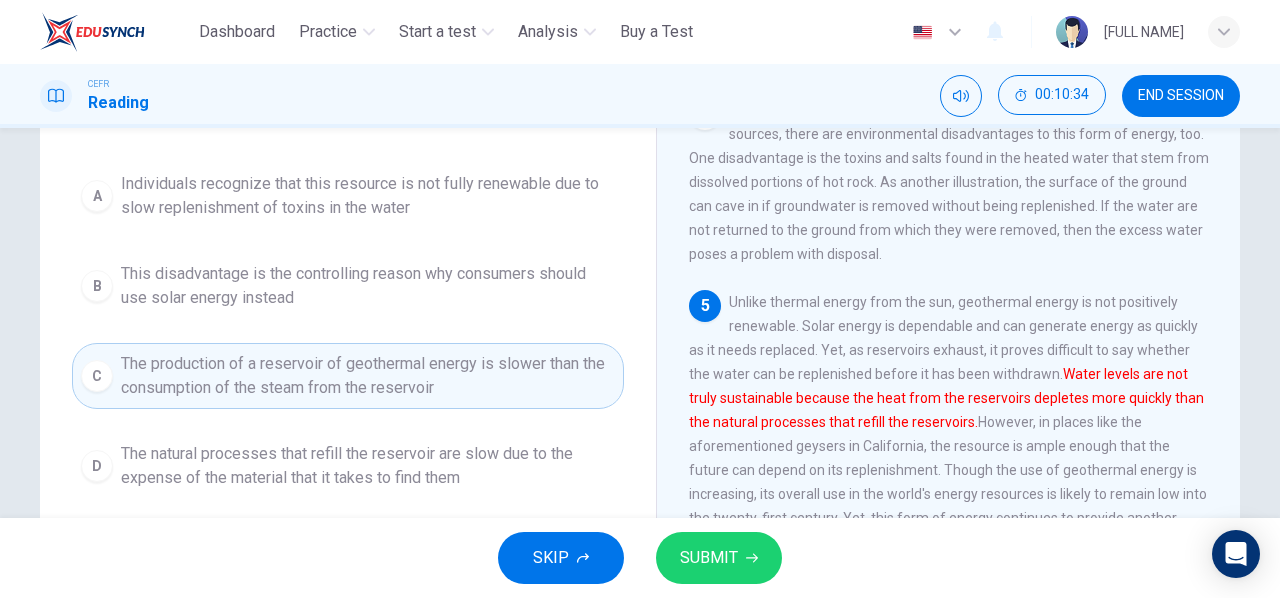 click on "SUBMIT" at bounding box center (709, 558) 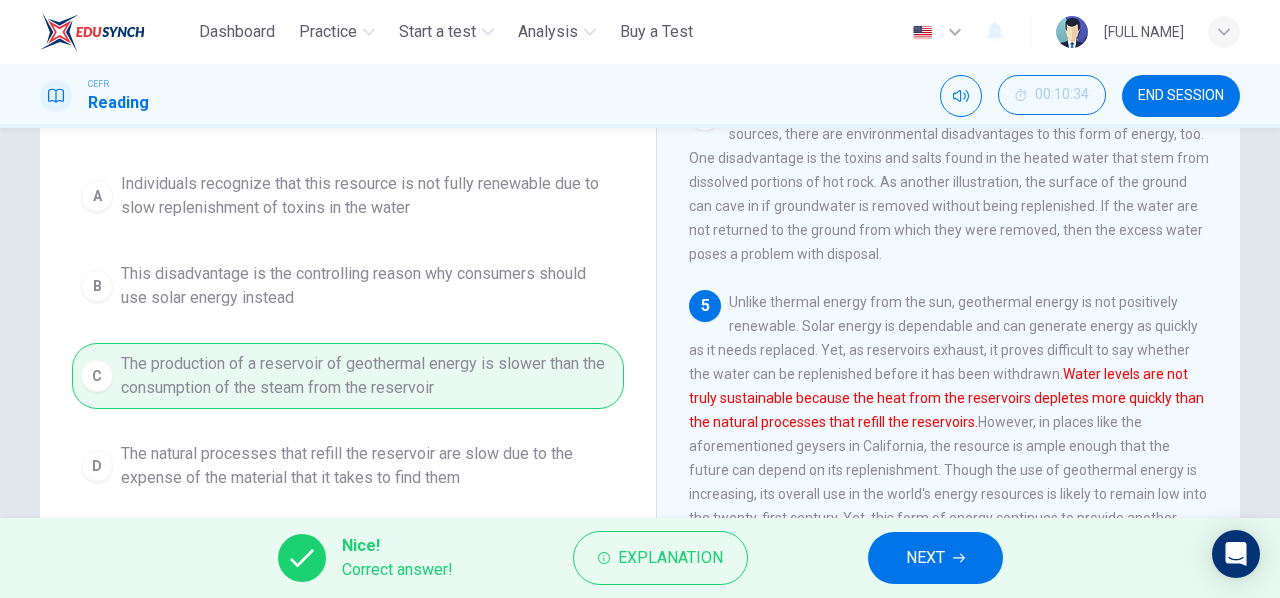click on "NEXT" at bounding box center [935, 558] 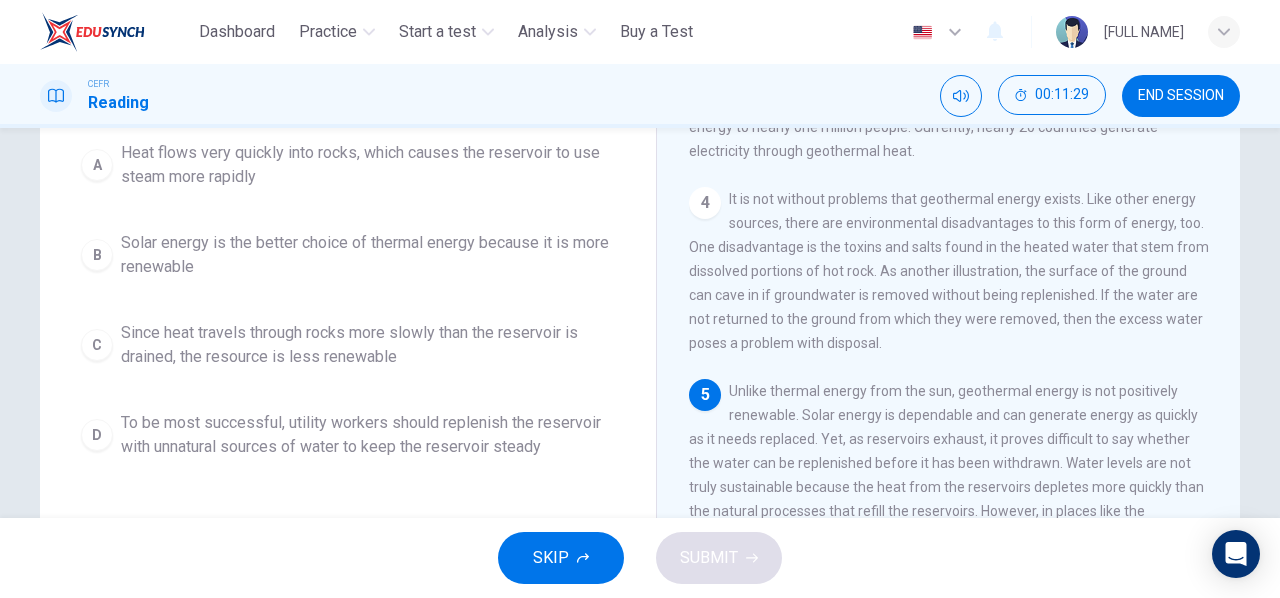 scroll, scrollTop: 185, scrollLeft: 0, axis: vertical 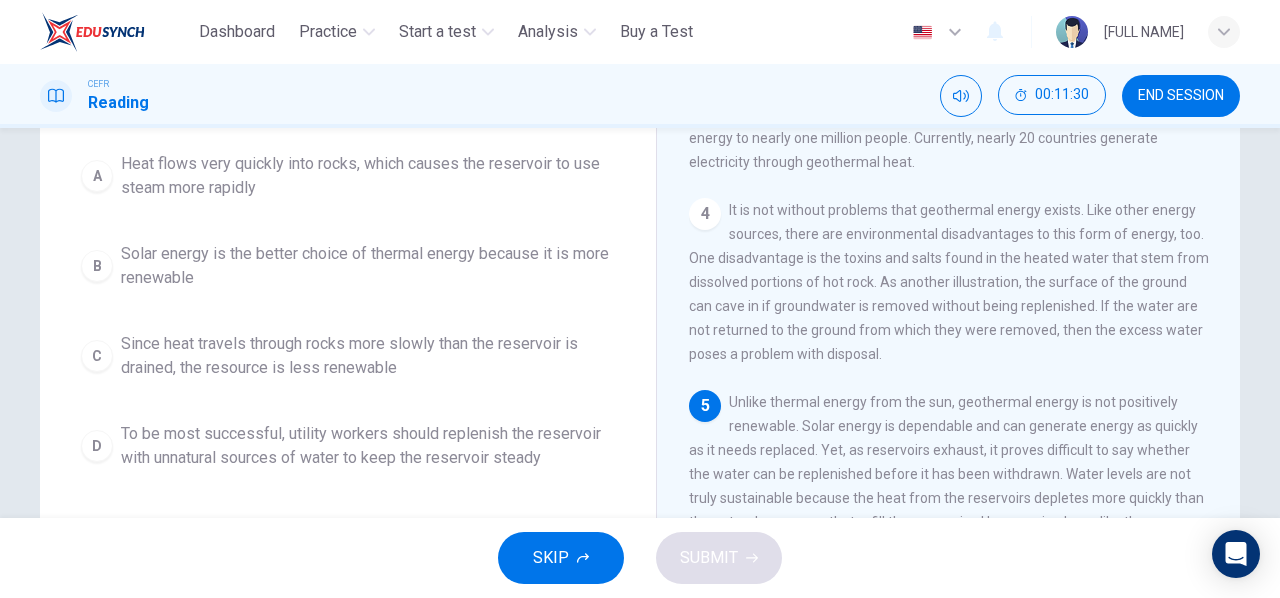 click on "Solar energy is the better choice of thermal energy because it is more renewable" at bounding box center [368, 176] 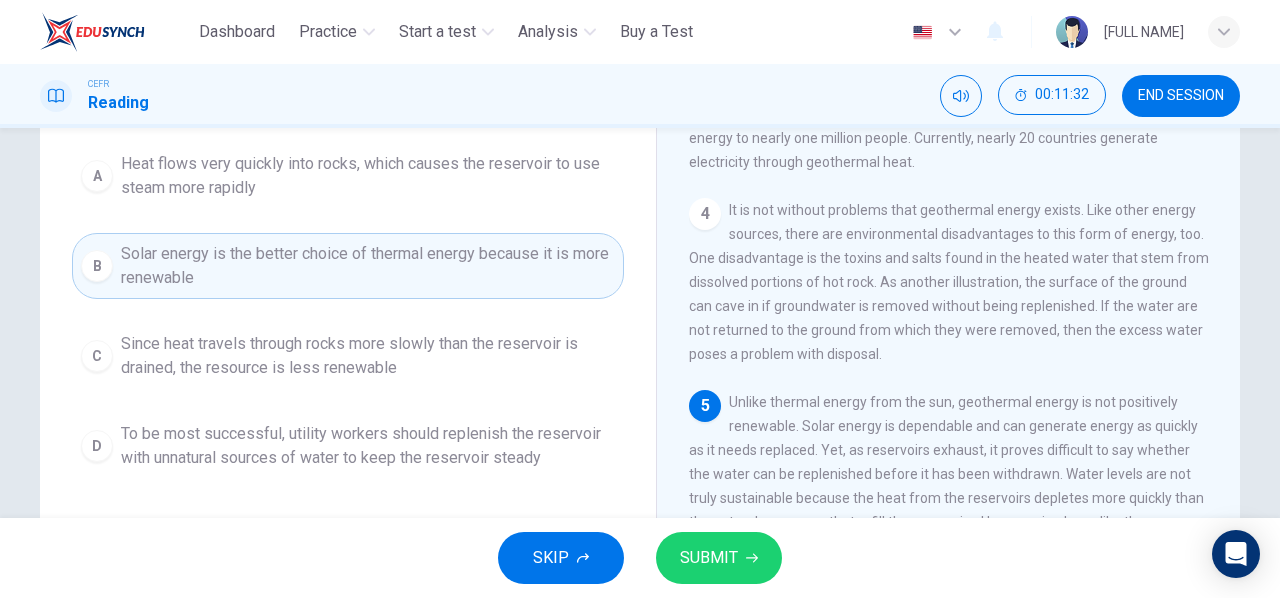 click on "SUBMIT" at bounding box center (709, 558) 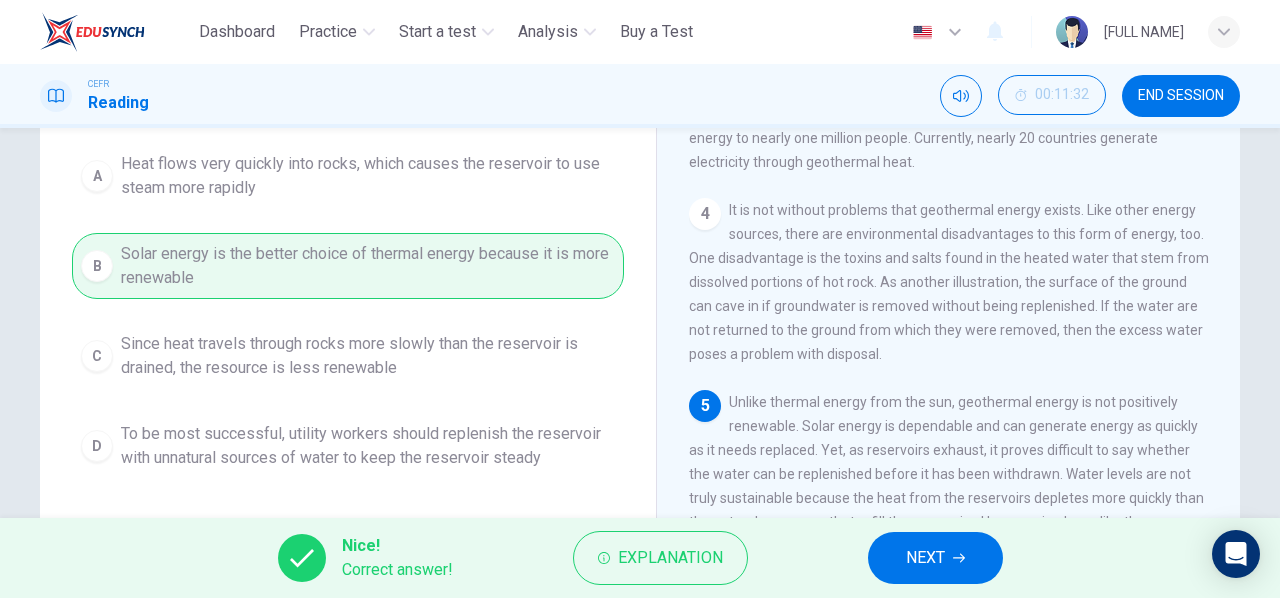 click on "NEXT" at bounding box center [925, 558] 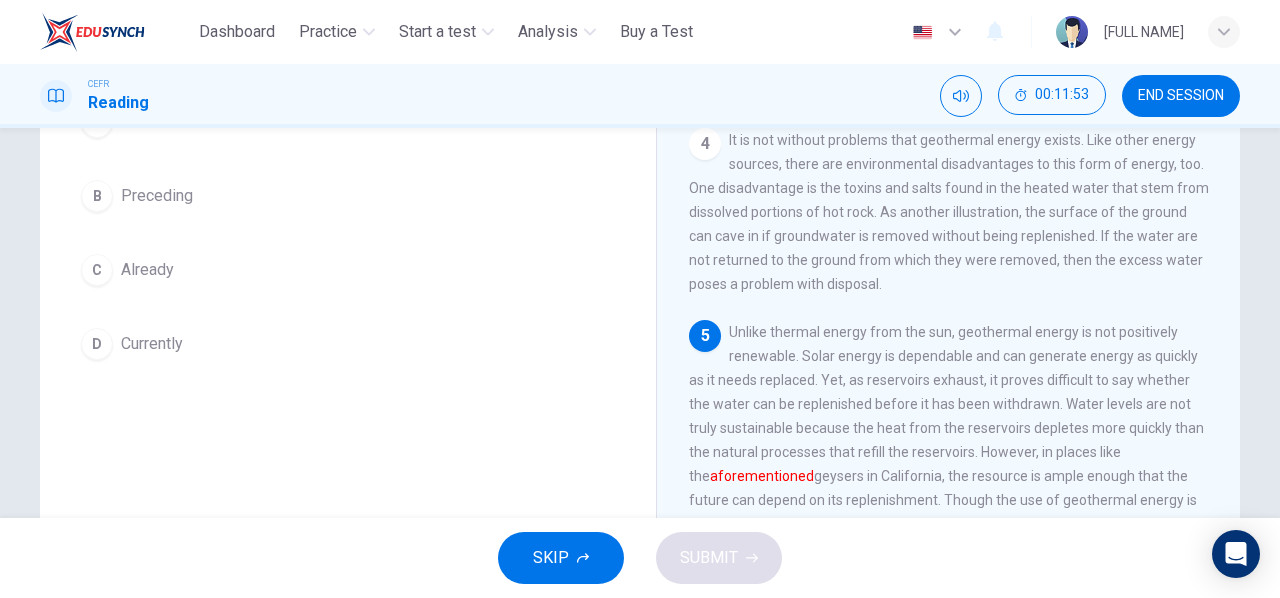 scroll, scrollTop: 209, scrollLeft: 0, axis: vertical 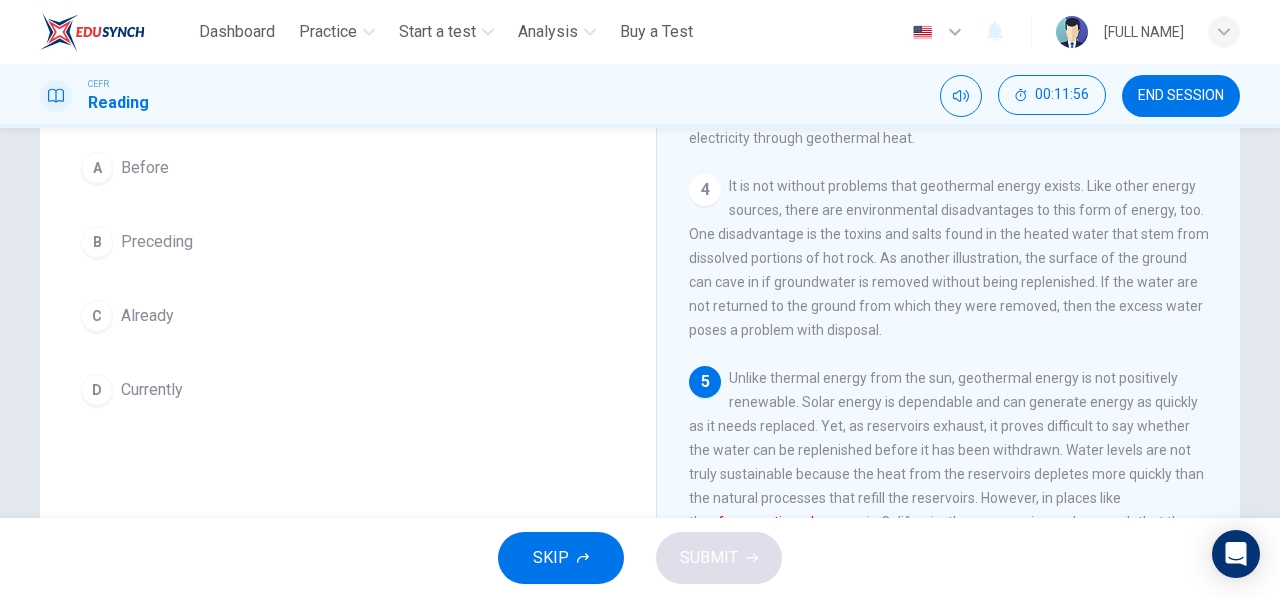 click on "Preceding" at bounding box center (145, 168) 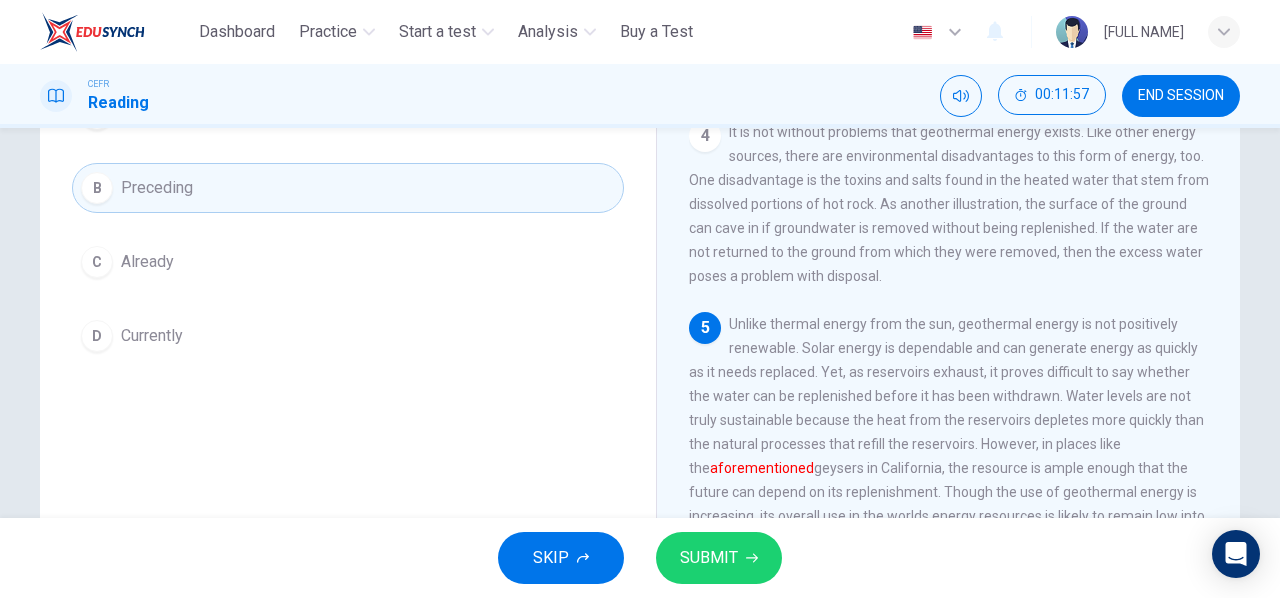 scroll, scrollTop: 309, scrollLeft: 0, axis: vertical 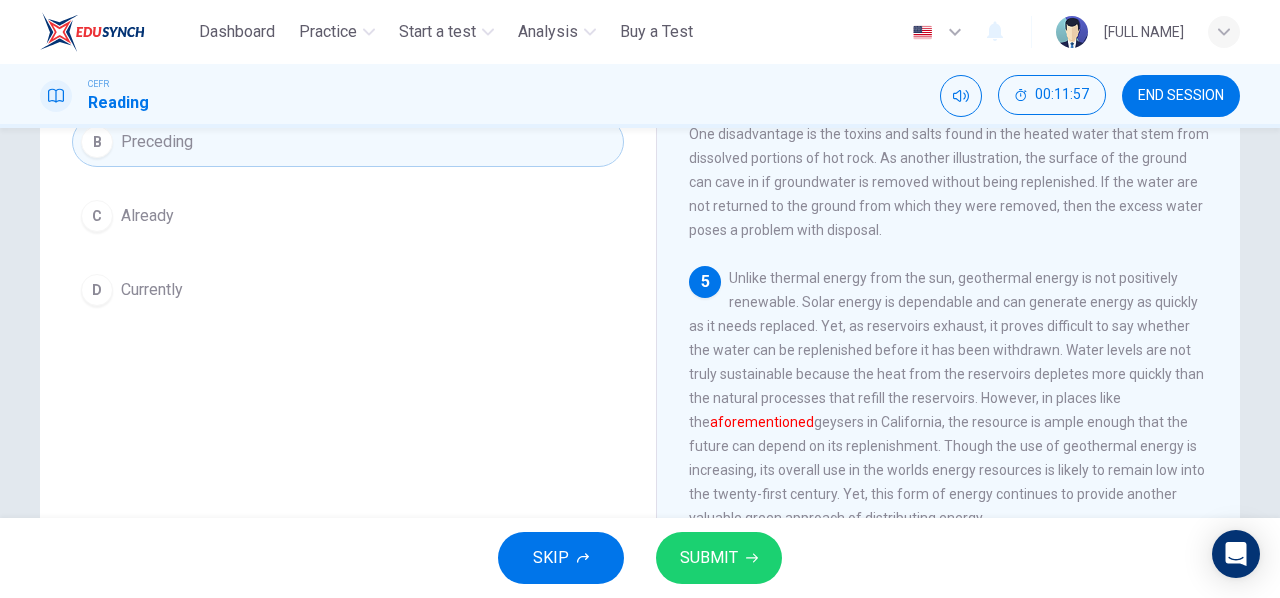 click on "SUBMIT" at bounding box center (709, 558) 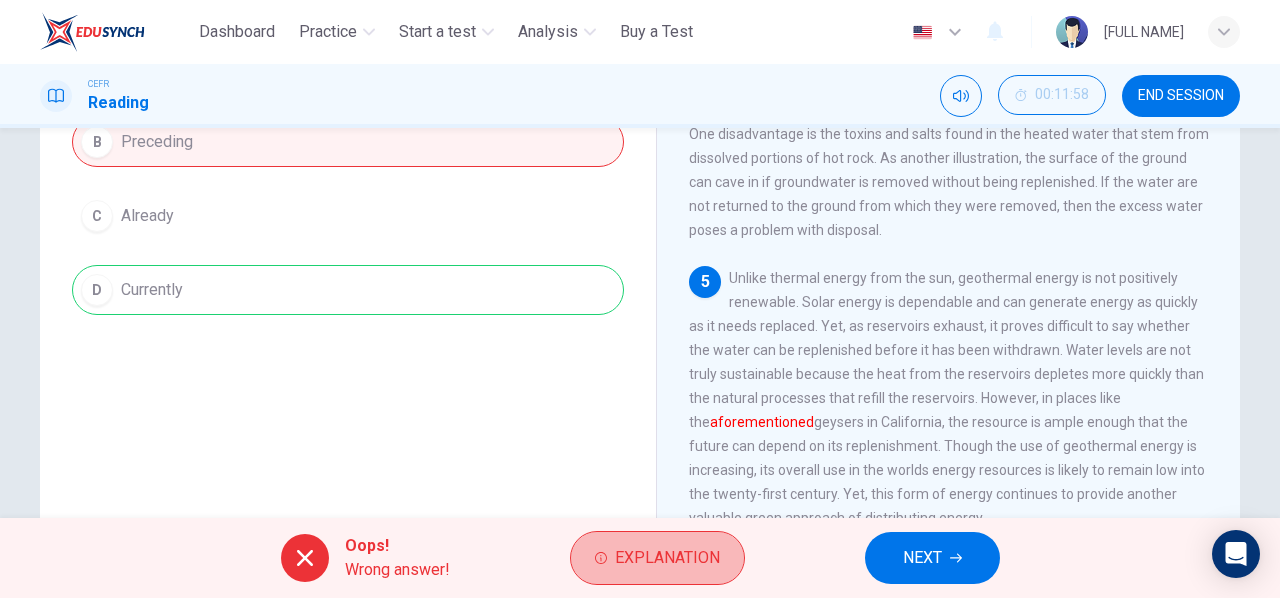 click on "Explanation" at bounding box center (667, 558) 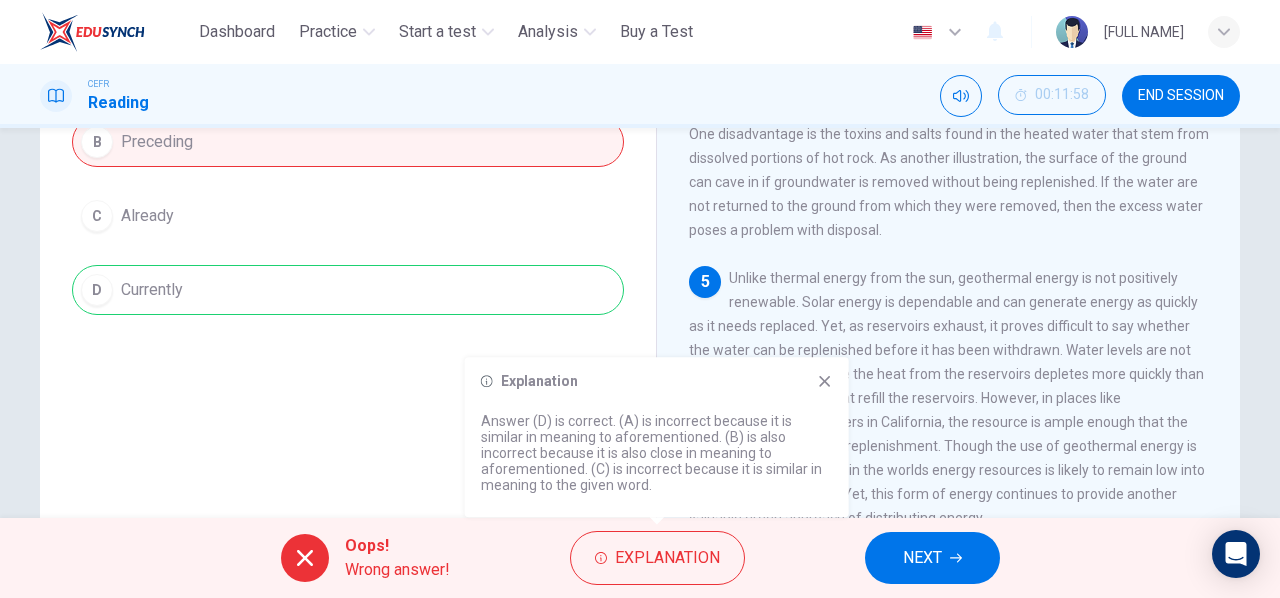 click at bounding box center [825, 381] 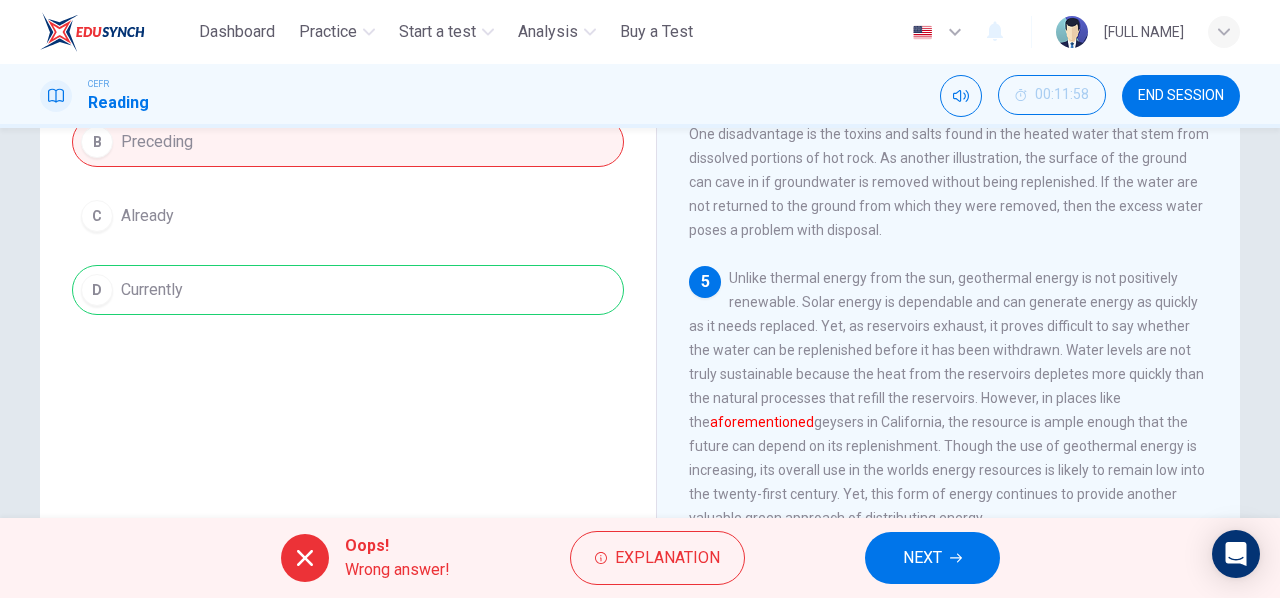 scroll, scrollTop: 9, scrollLeft: 0, axis: vertical 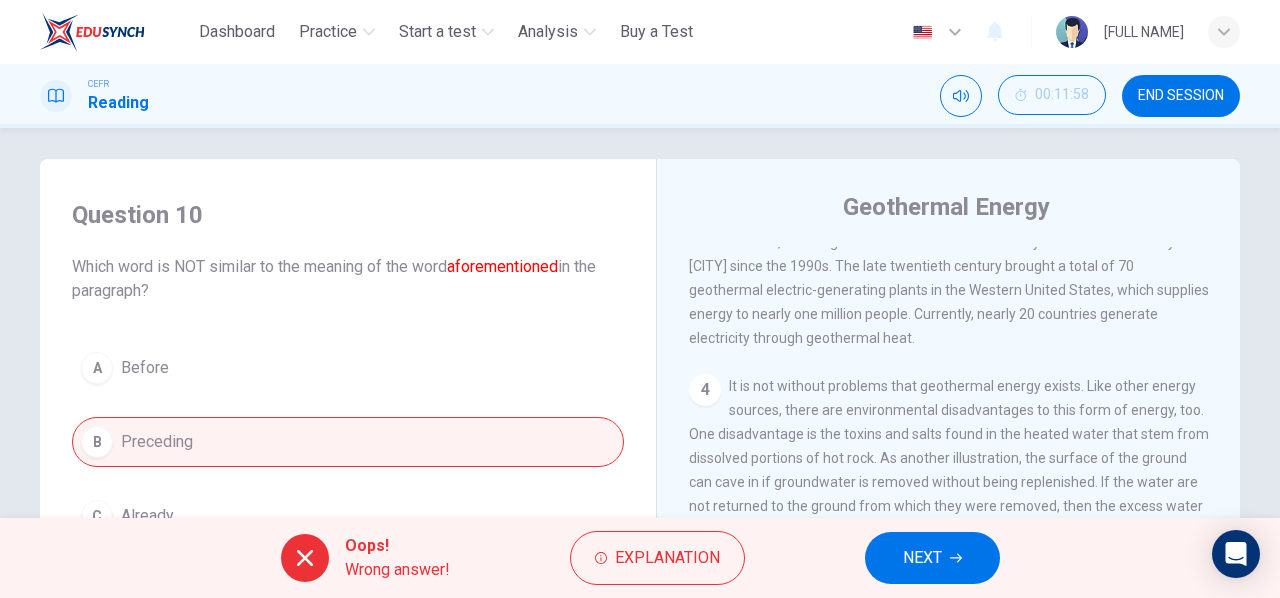 drag, startPoint x: 170, startPoint y: 267, endPoint x: 208, endPoint y: 265, distance: 38.052597 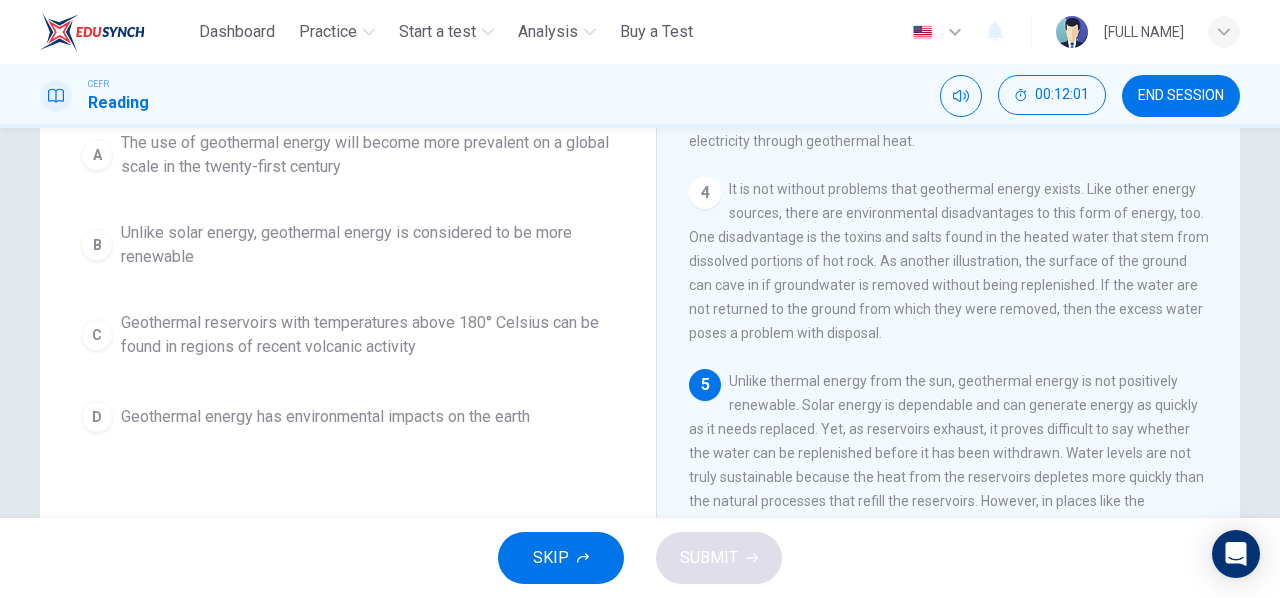 scroll, scrollTop: 109, scrollLeft: 0, axis: vertical 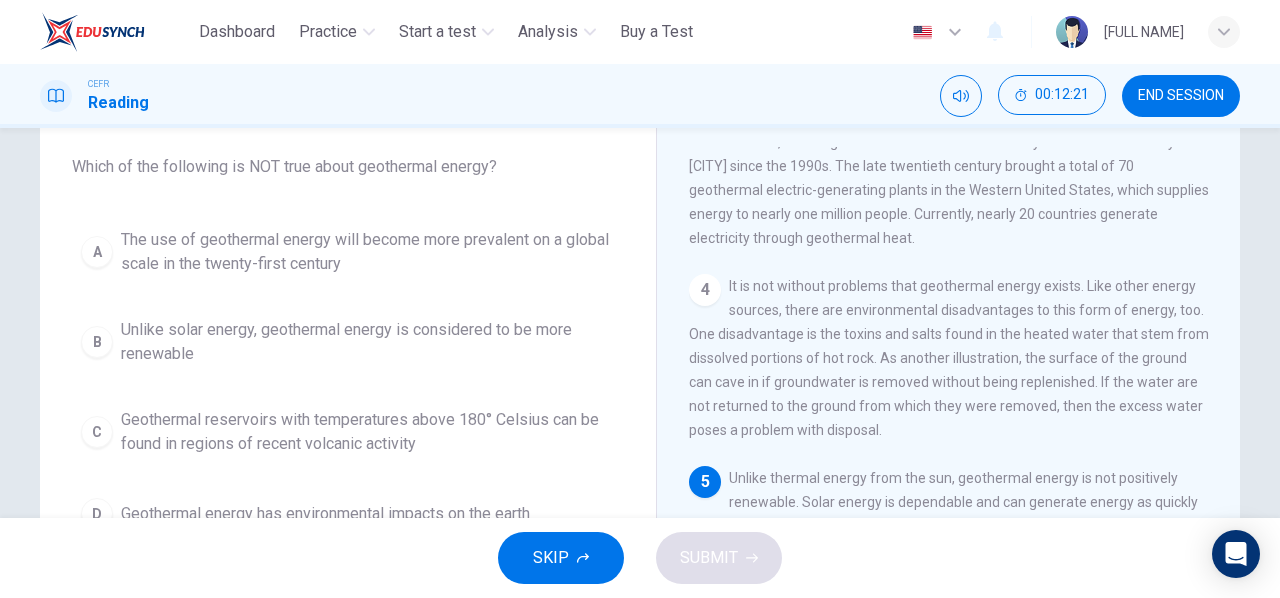 click on "Unlike solar energy, geothermal energy is considered to be more renewable" at bounding box center (368, 252) 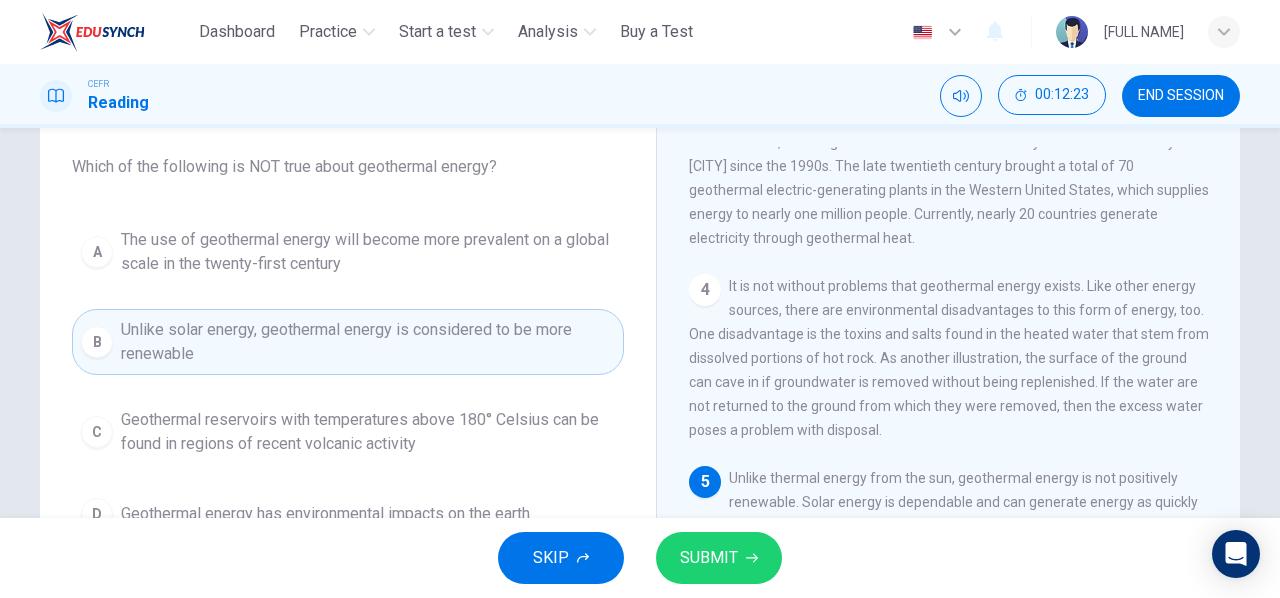click on "SUBMIT" at bounding box center (709, 558) 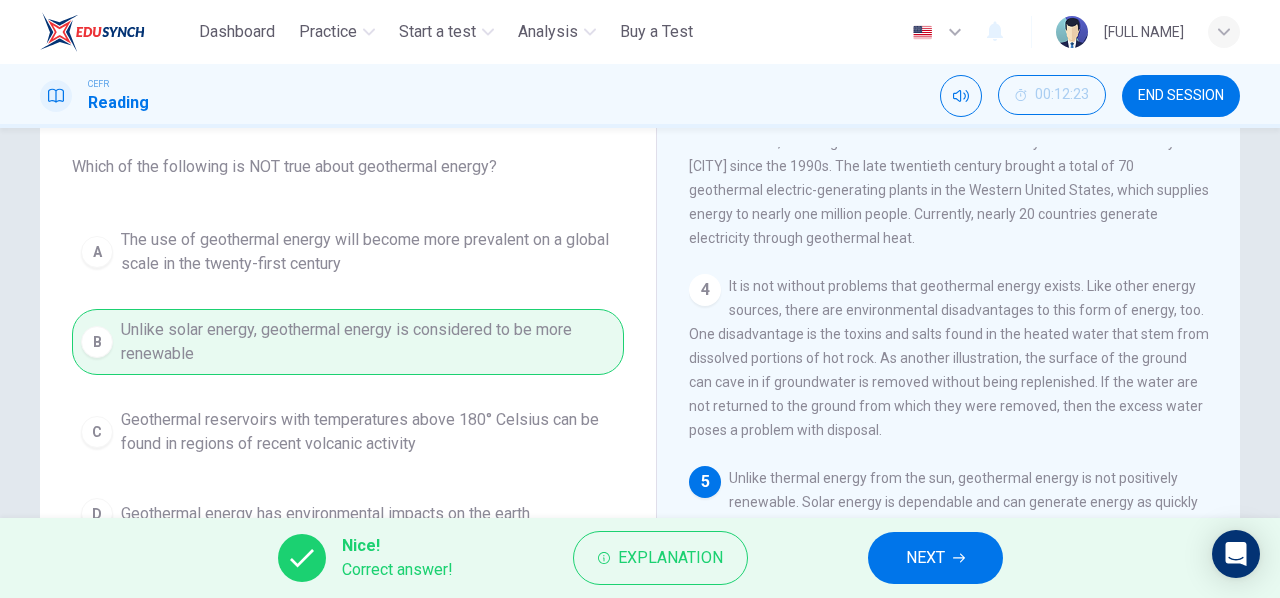 click on "NEXT" at bounding box center [935, 558] 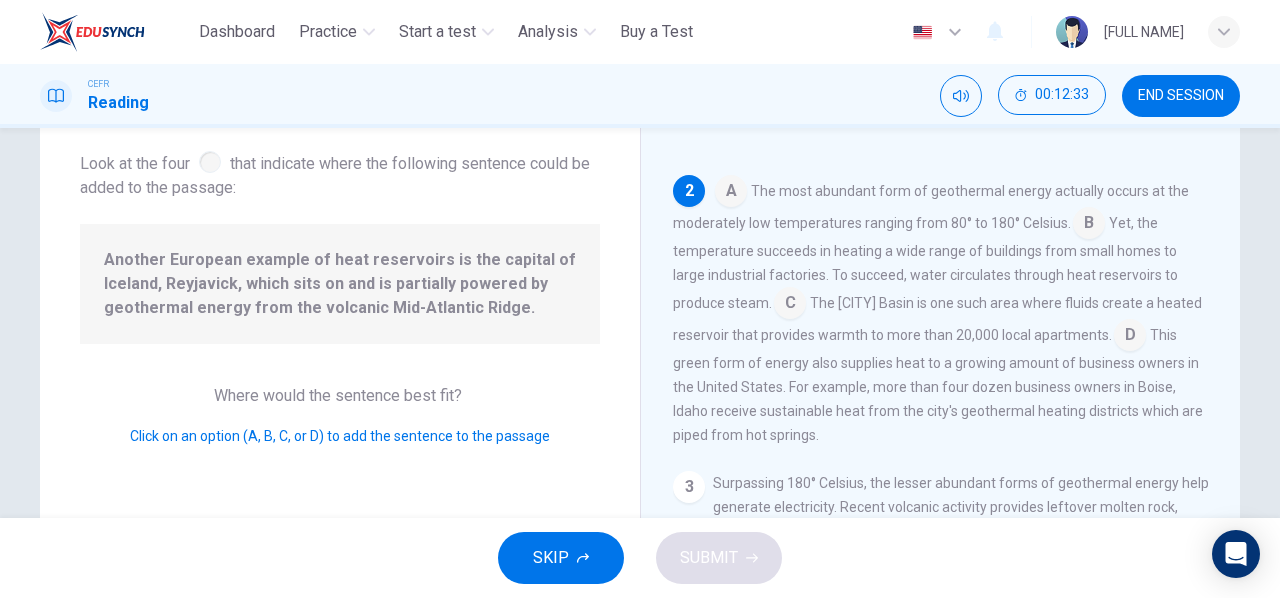 scroll, scrollTop: 243, scrollLeft: 0, axis: vertical 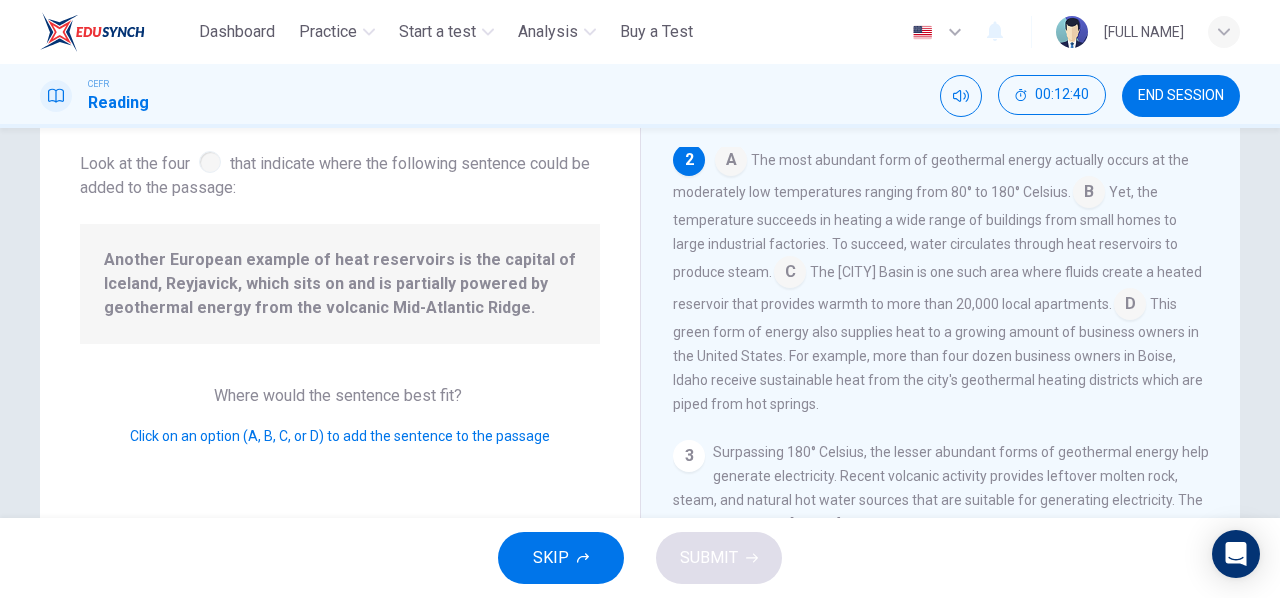 click at bounding box center (731, 162) 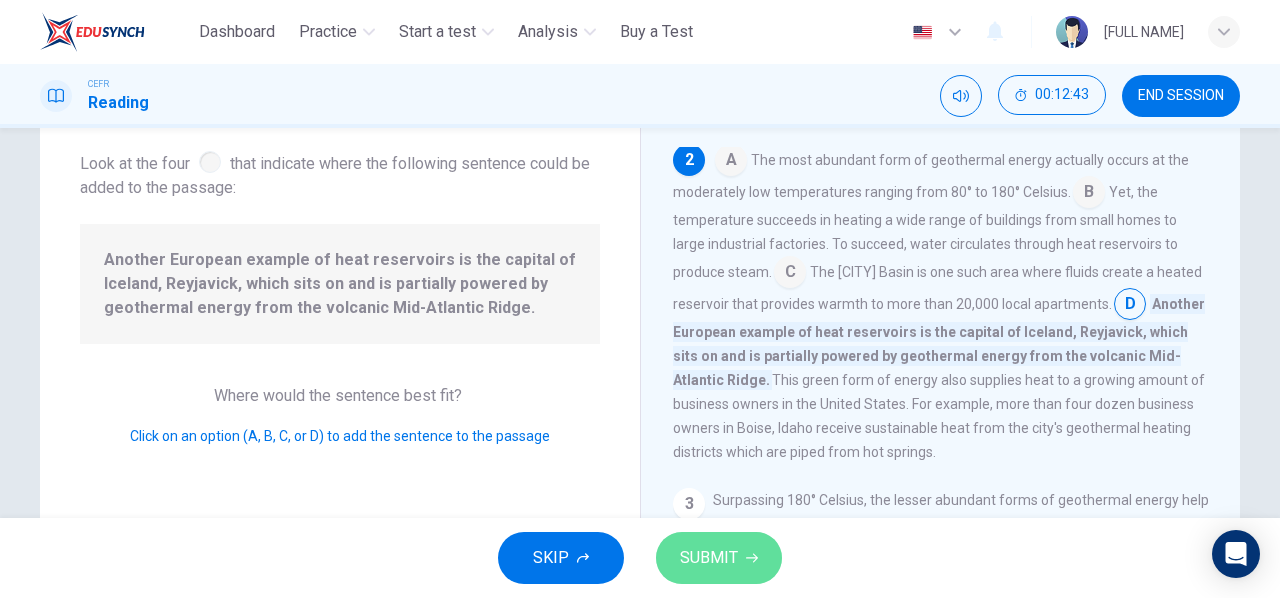 click on "SUBMIT" at bounding box center [709, 558] 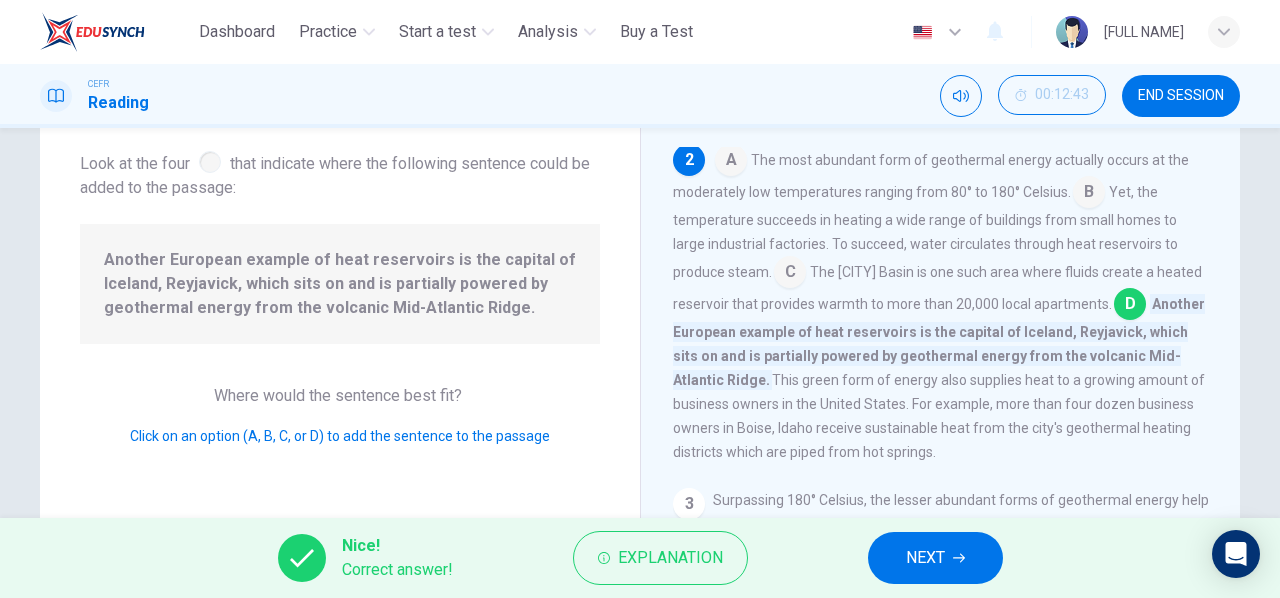 click on "NEXT" at bounding box center (935, 558) 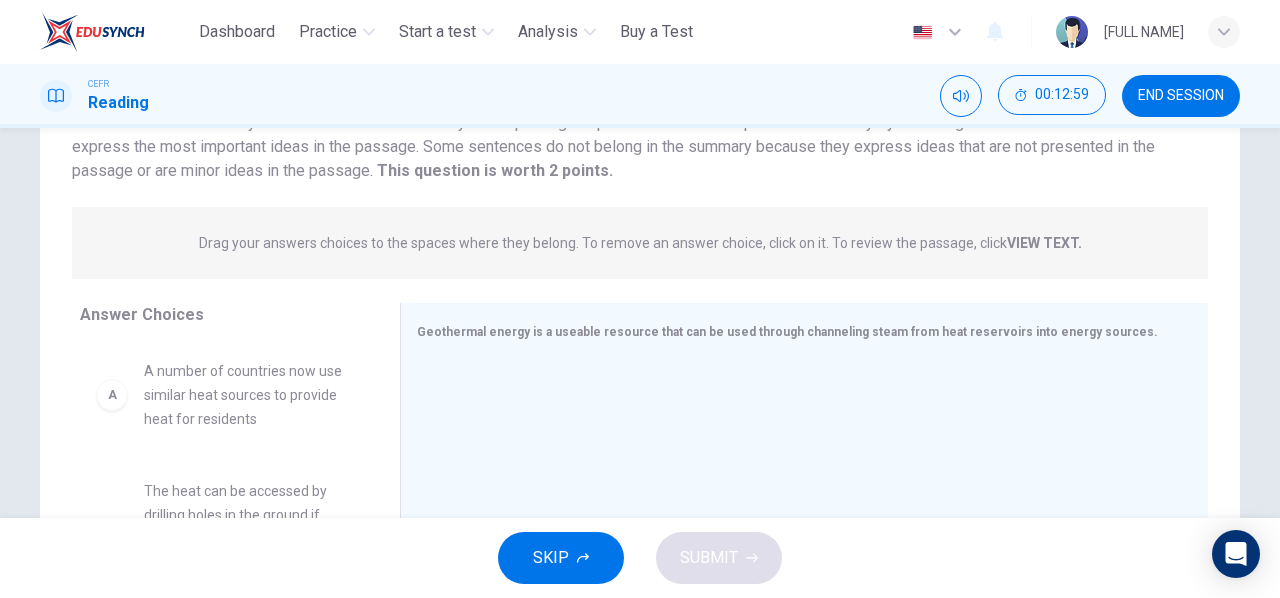 scroll, scrollTop: 200, scrollLeft: 0, axis: vertical 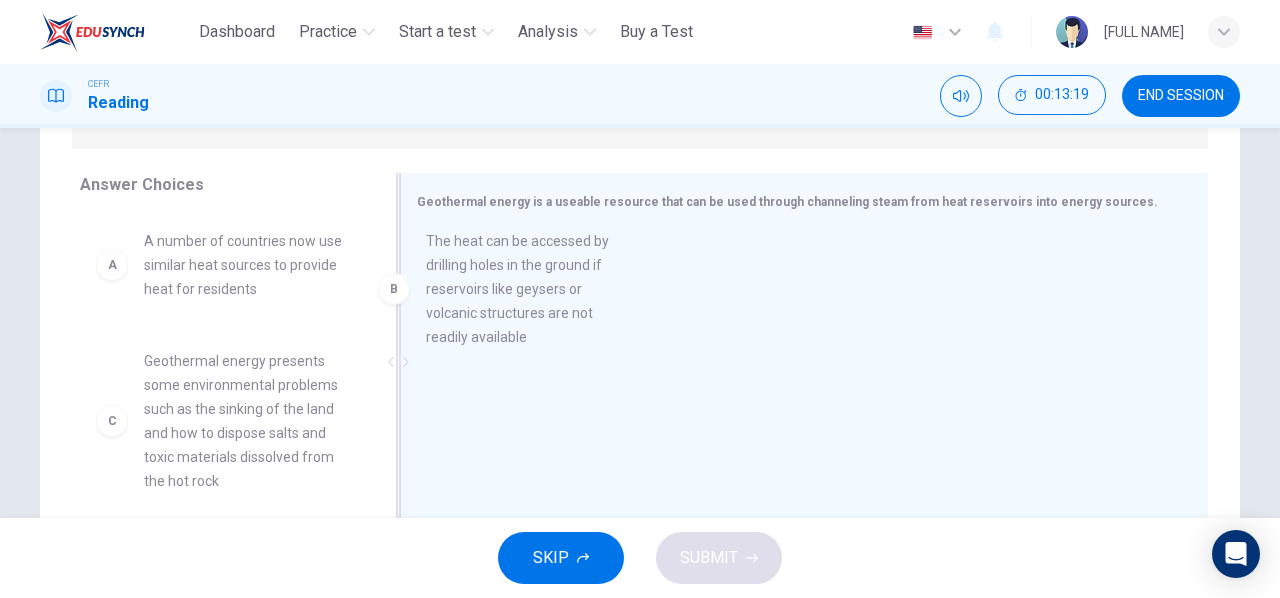 drag, startPoint x: 249, startPoint y: 420, endPoint x: 593, endPoint y: 268, distance: 376.08508 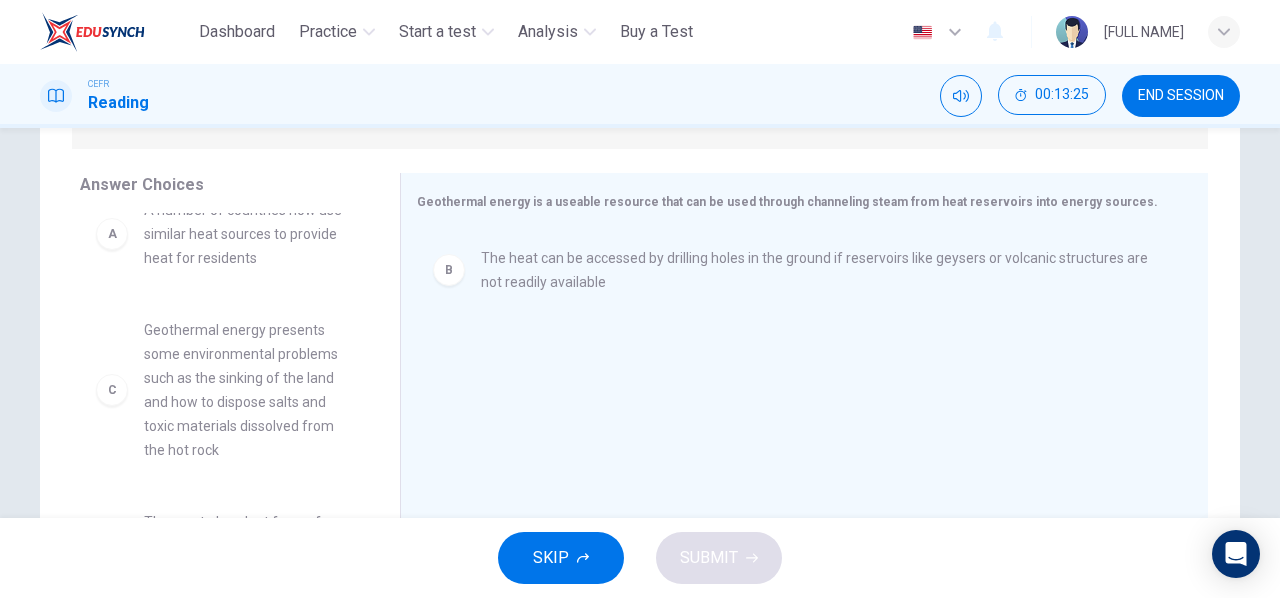 scroll, scrollTop: 0, scrollLeft: 0, axis: both 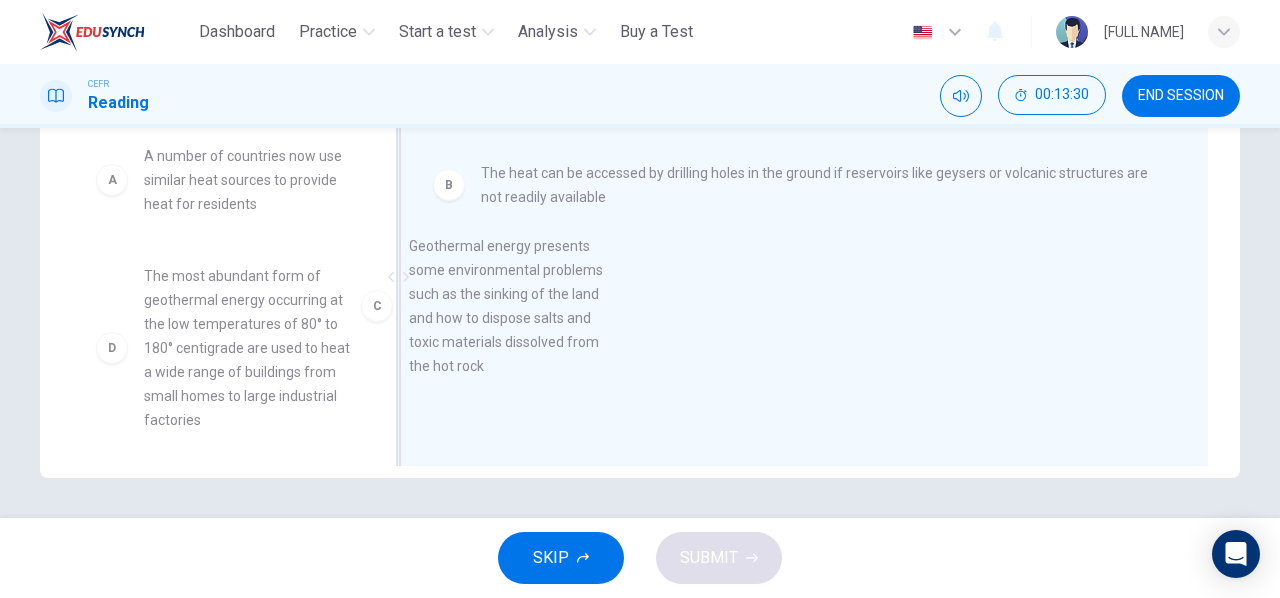 drag, startPoint x: 222, startPoint y: 317, endPoint x: 498, endPoint y: 289, distance: 277.41666 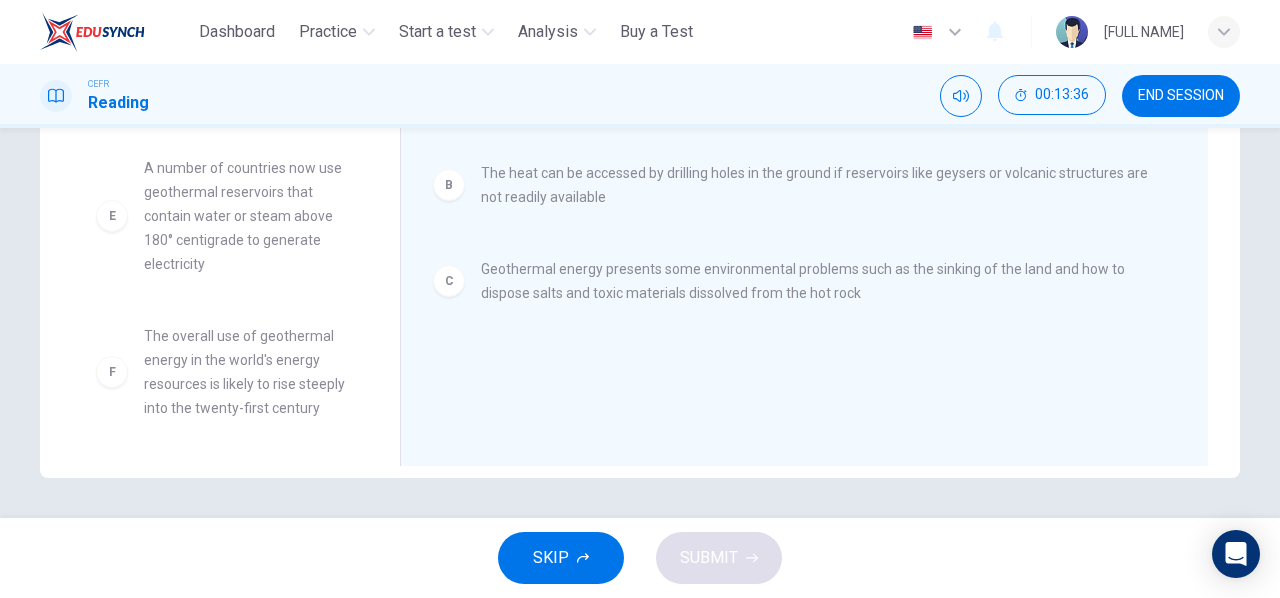 scroll, scrollTop: 348, scrollLeft: 0, axis: vertical 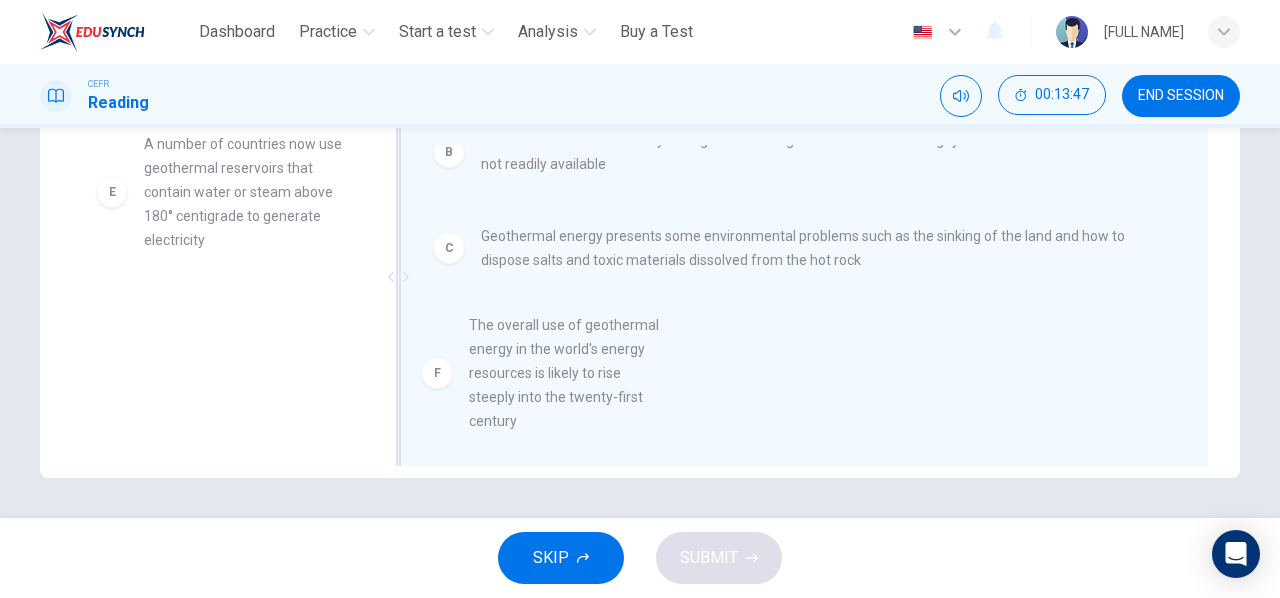 drag, startPoint x: 258, startPoint y: 343, endPoint x: 600, endPoint y: 357, distance: 342.28644 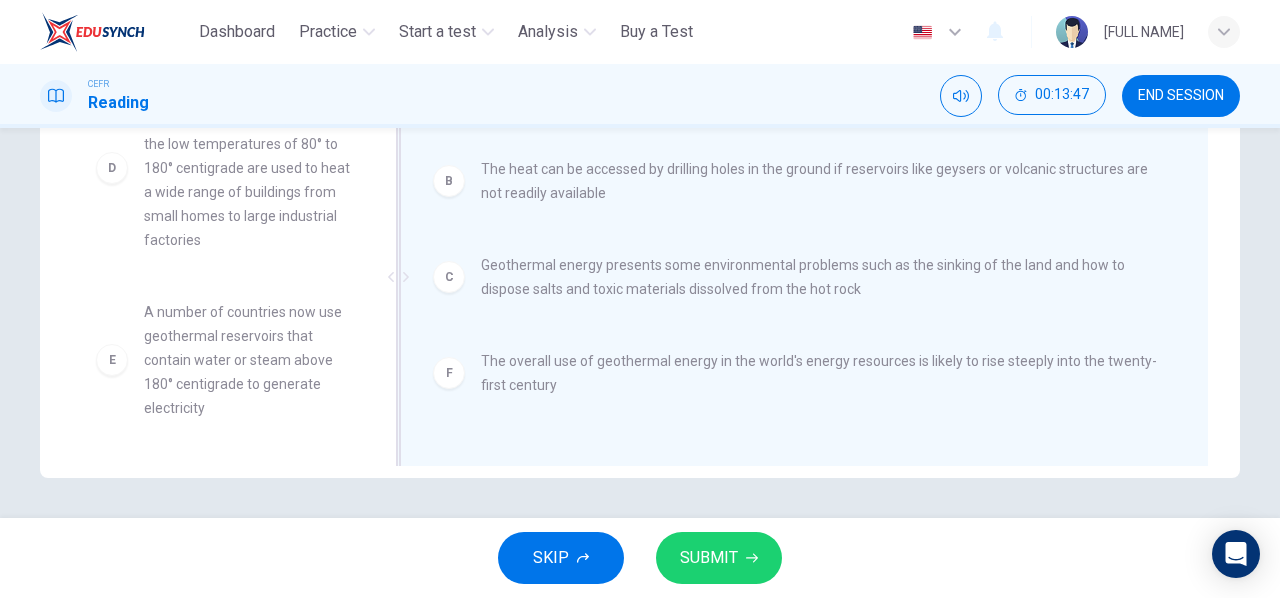 scroll, scrollTop: 4, scrollLeft: 0, axis: vertical 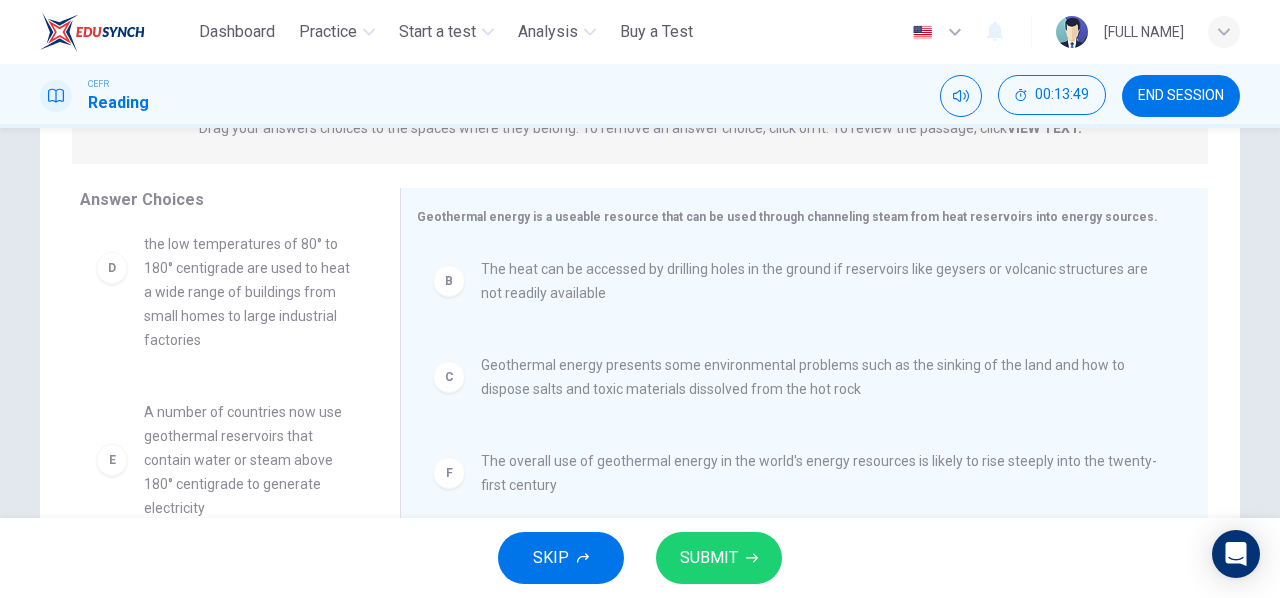 click on "SUBMIT" at bounding box center [709, 558] 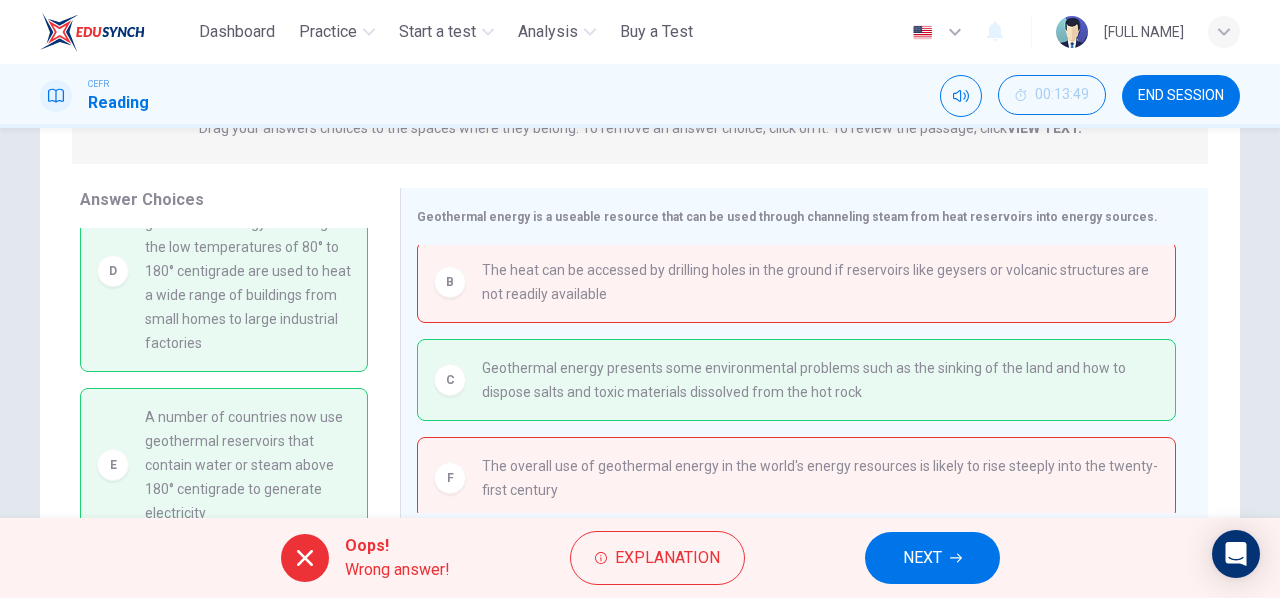 scroll, scrollTop: 80, scrollLeft: 0, axis: vertical 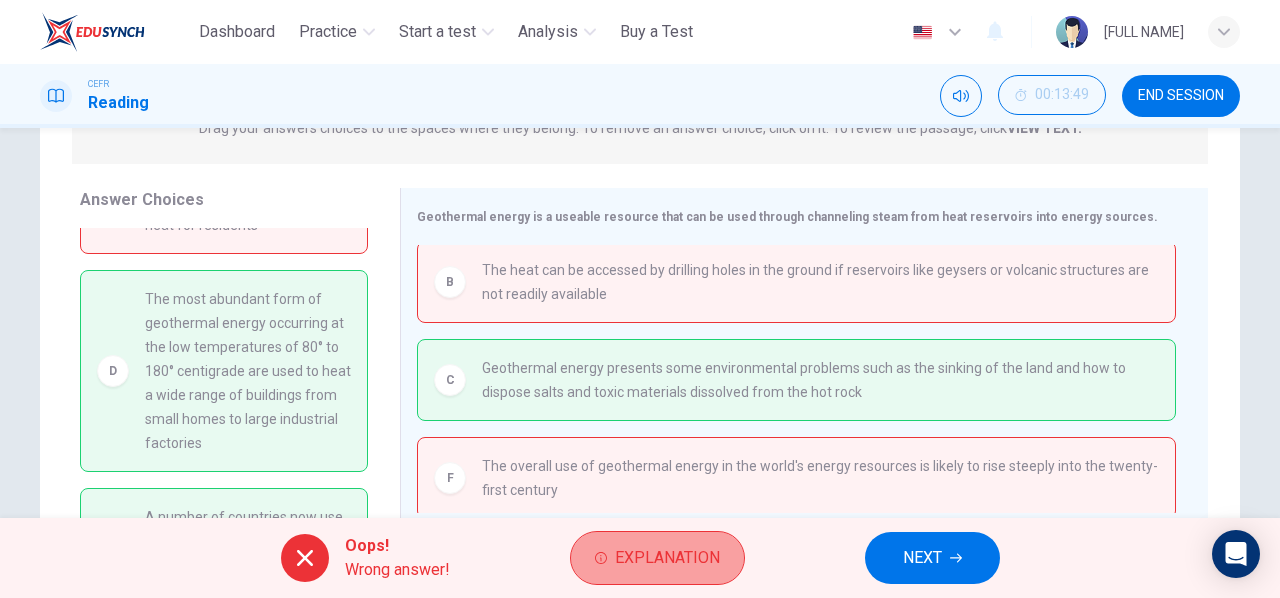 click on "Explanation" at bounding box center (657, 558) 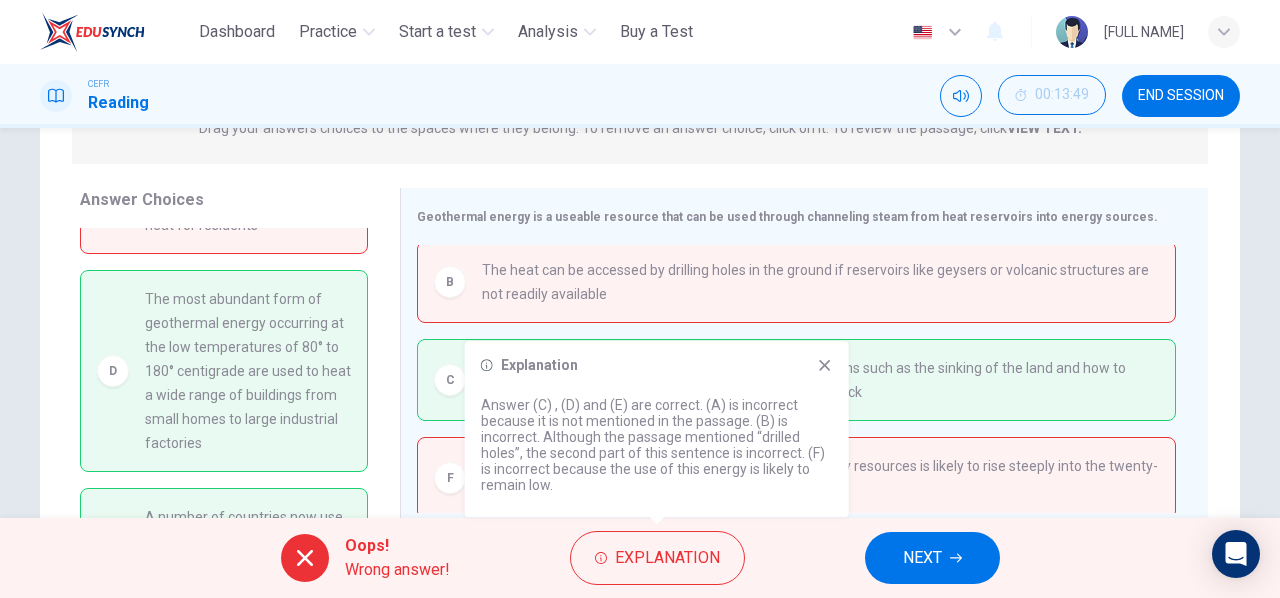 click at bounding box center (824, 365) 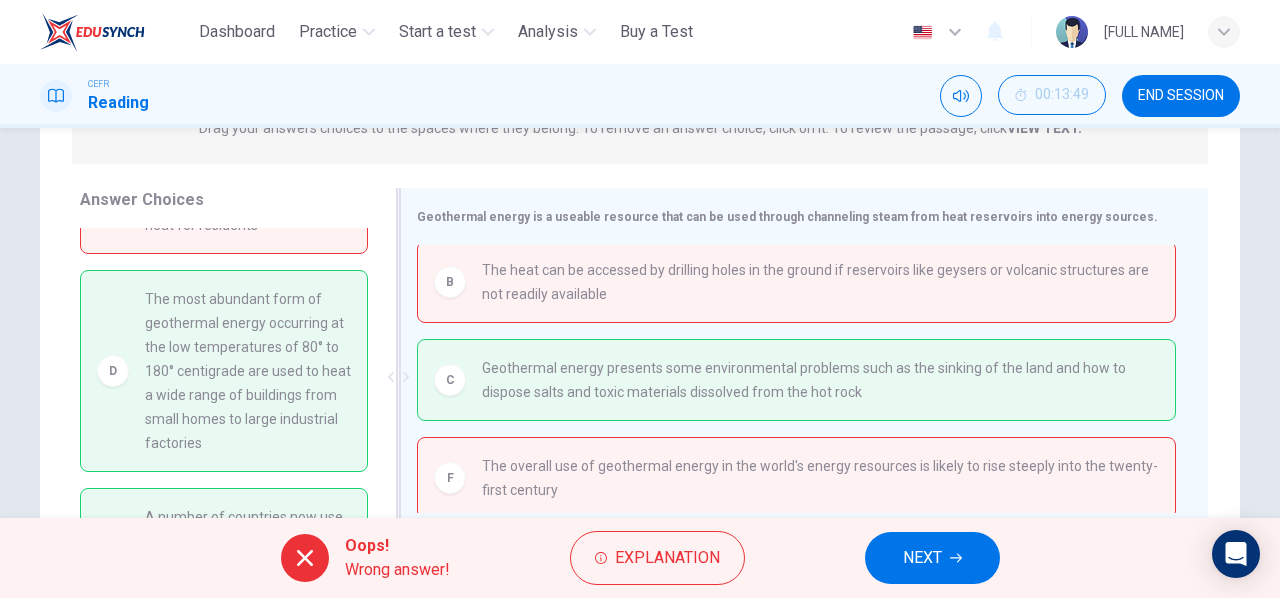 scroll, scrollTop: 0, scrollLeft: 0, axis: both 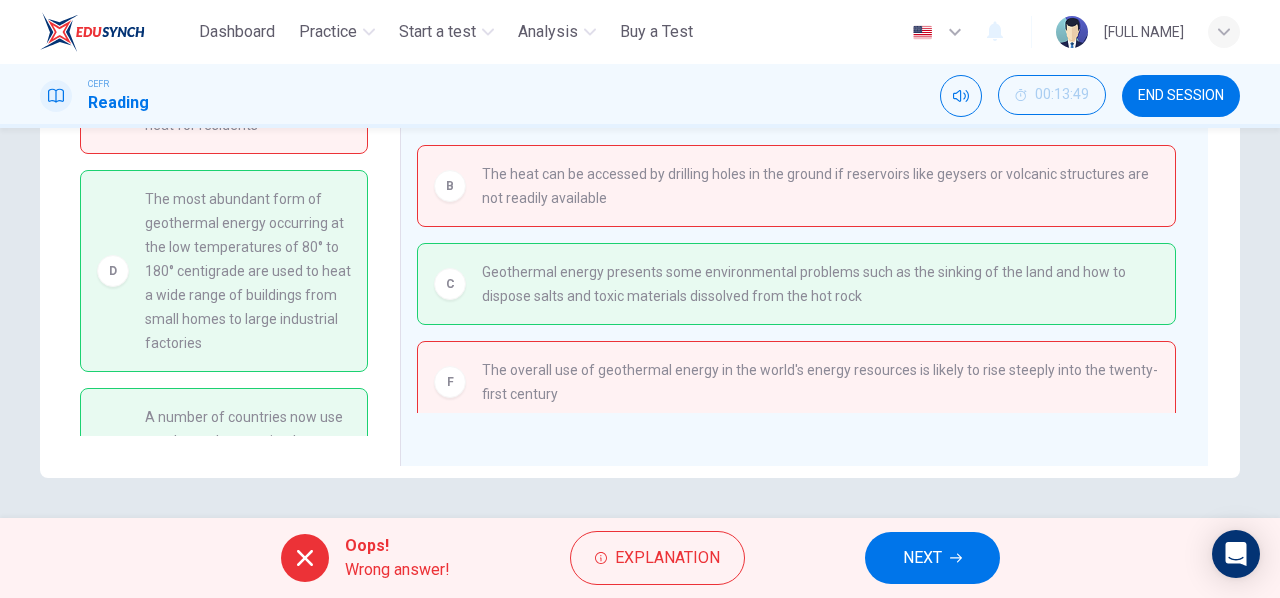 click on "NEXT" at bounding box center [932, 558] 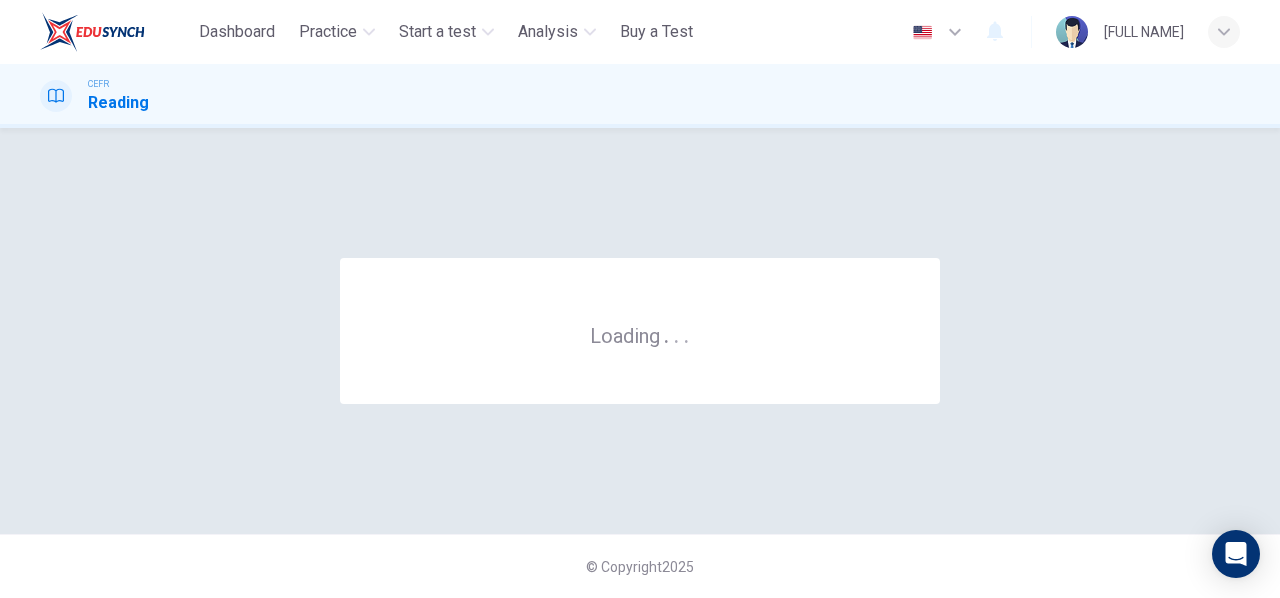 scroll, scrollTop: 0, scrollLeft: 0, axis: both 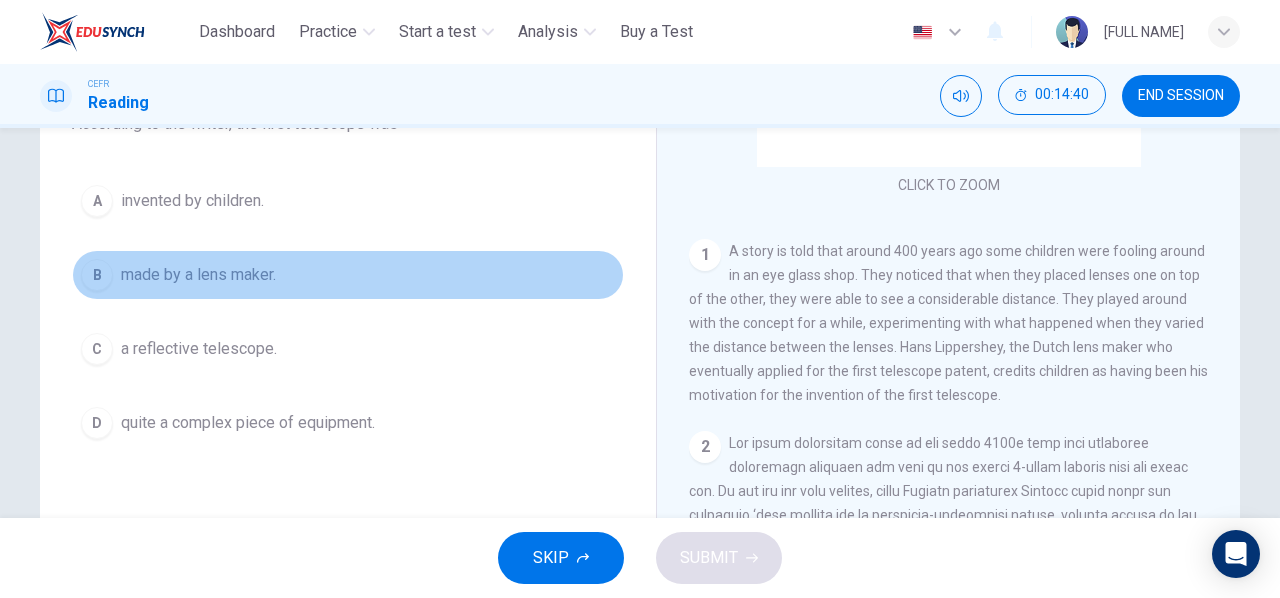 click on "made by a lens maker." at bounding box center [192, 201] 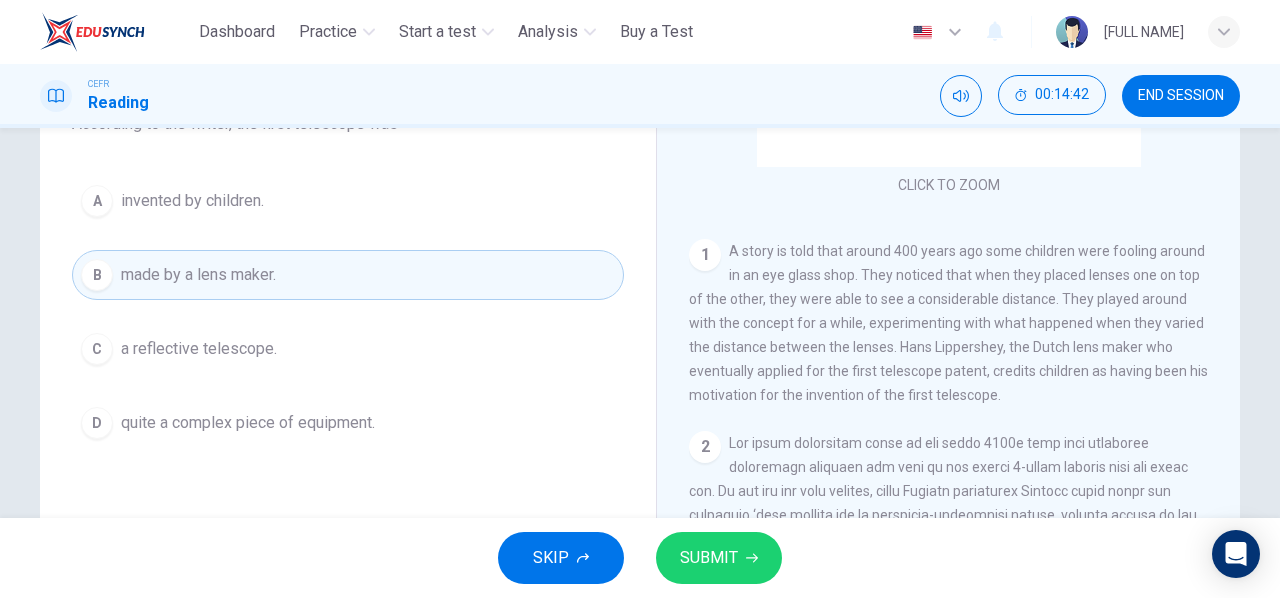click on "SUBMIT" at bounding box center [719, 558] 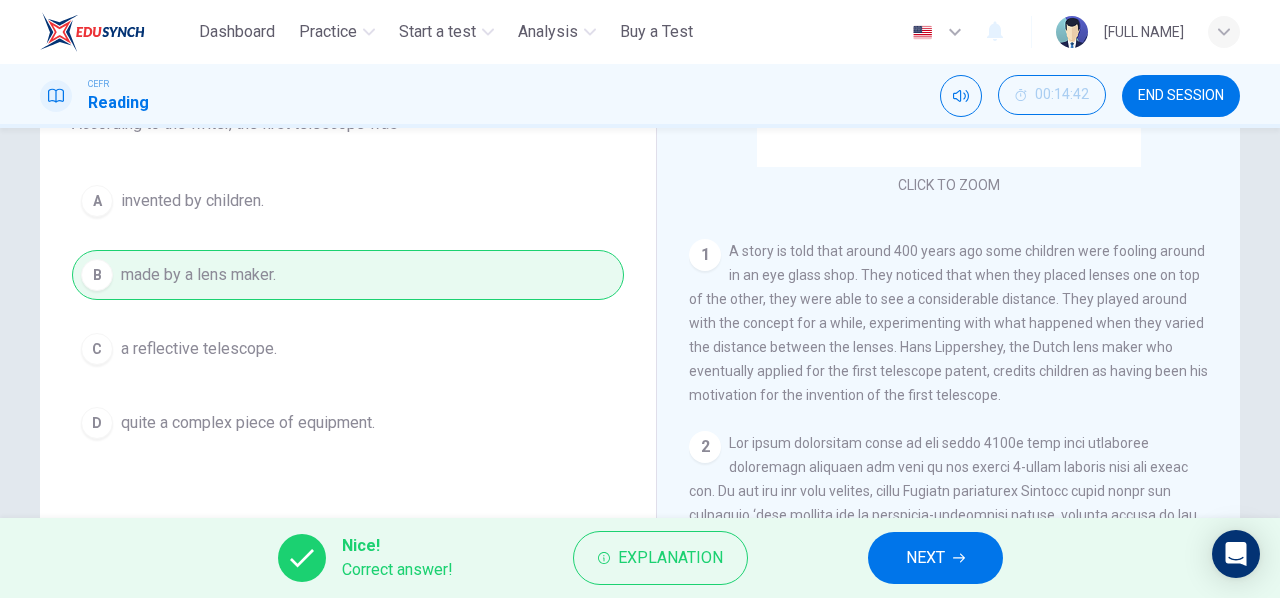 click on "NEXT" at bounding box center [935, 558] 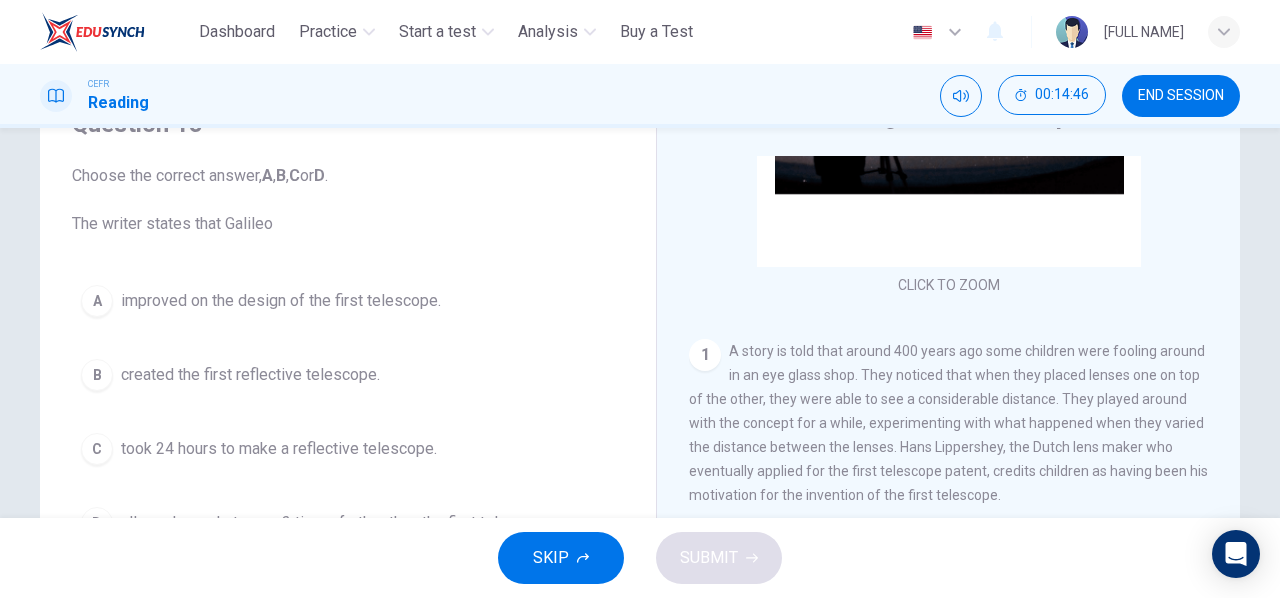 scroll, scrollTop: 200, scrollLeft: 0, axis: vertical 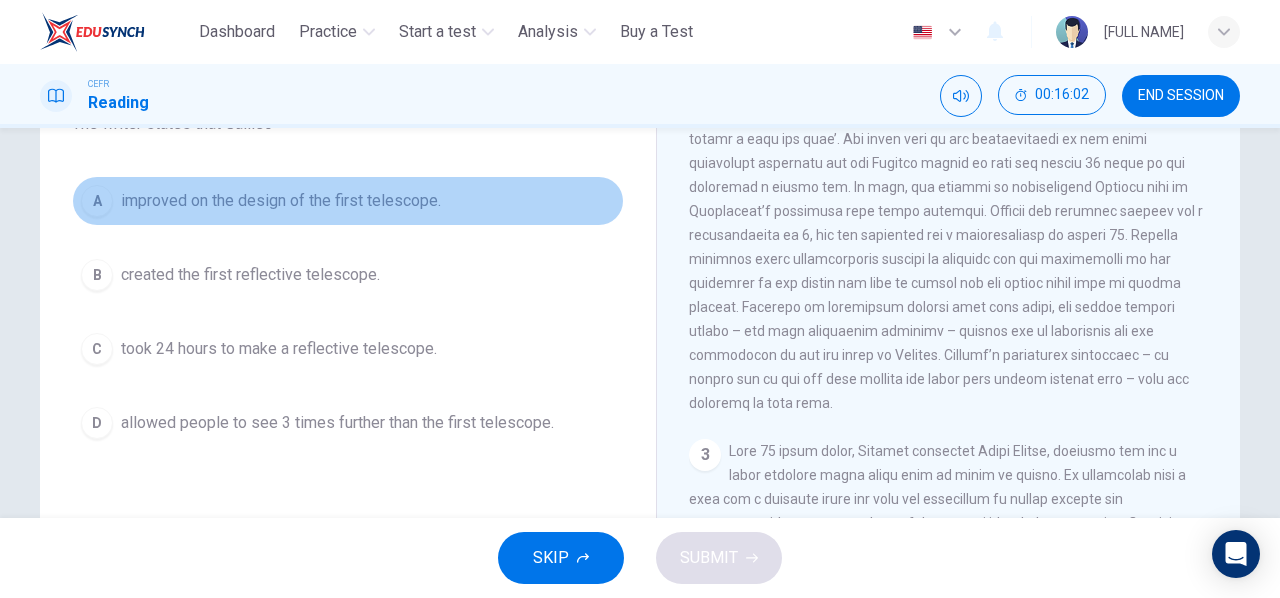 click on "improved on the design of the first telescope." at bounding box center [281, 201] 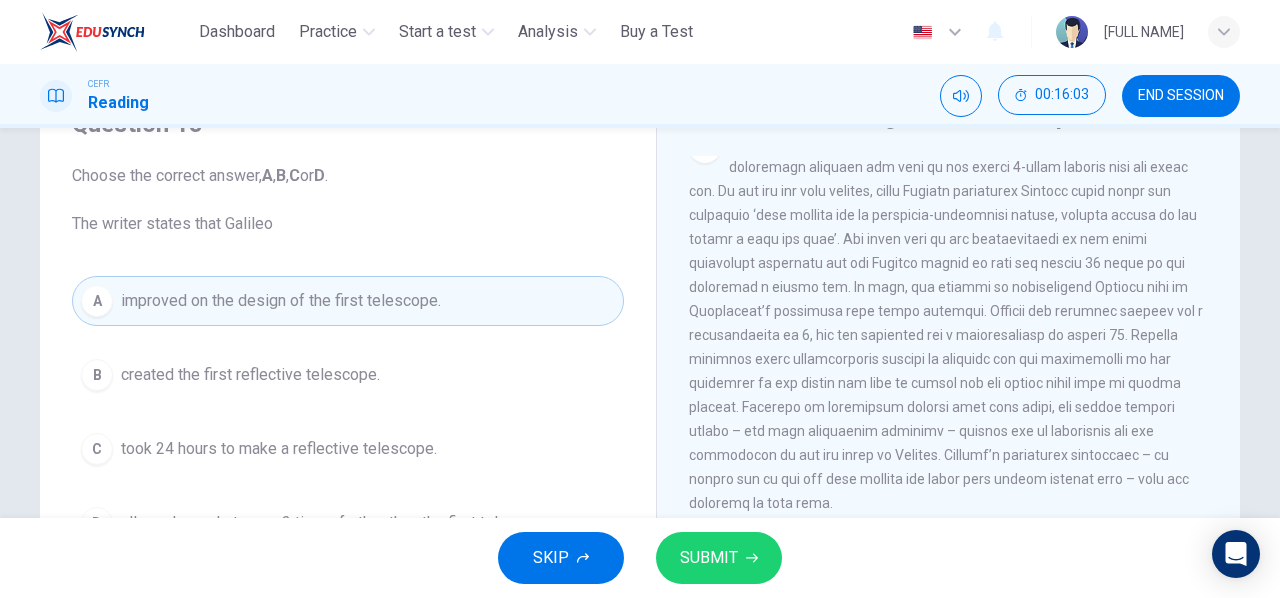 scroll, scrollTop: 200, scrollLeft: 0, axis: vertical 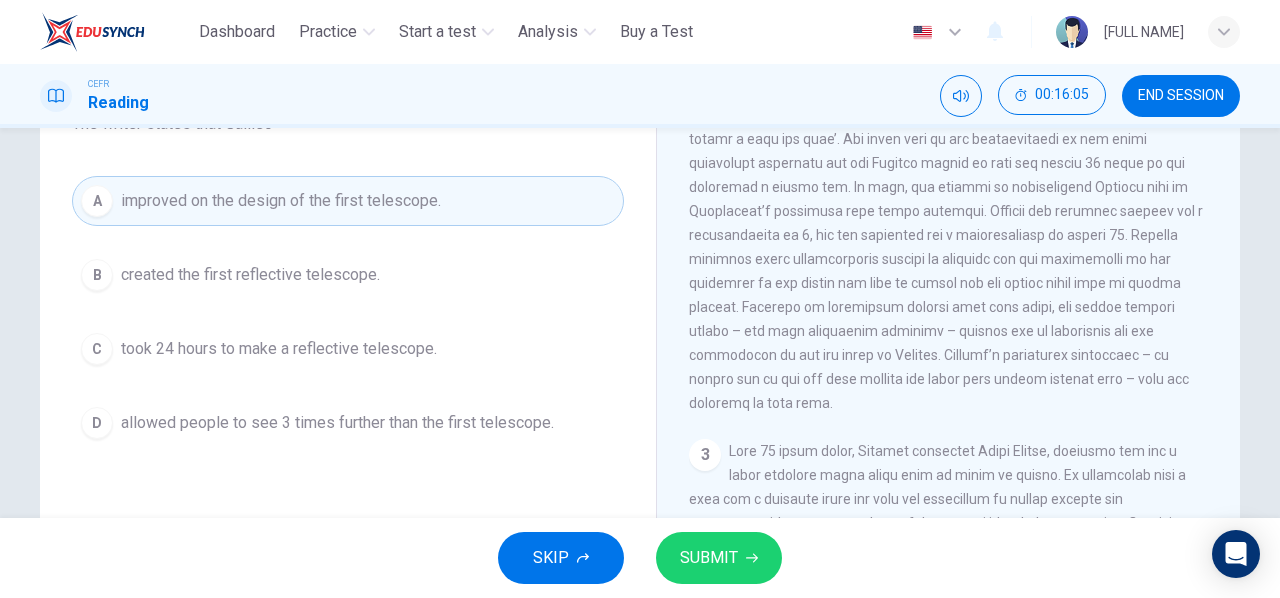 click on "SUBMIT" at bounding box center (709, 558) 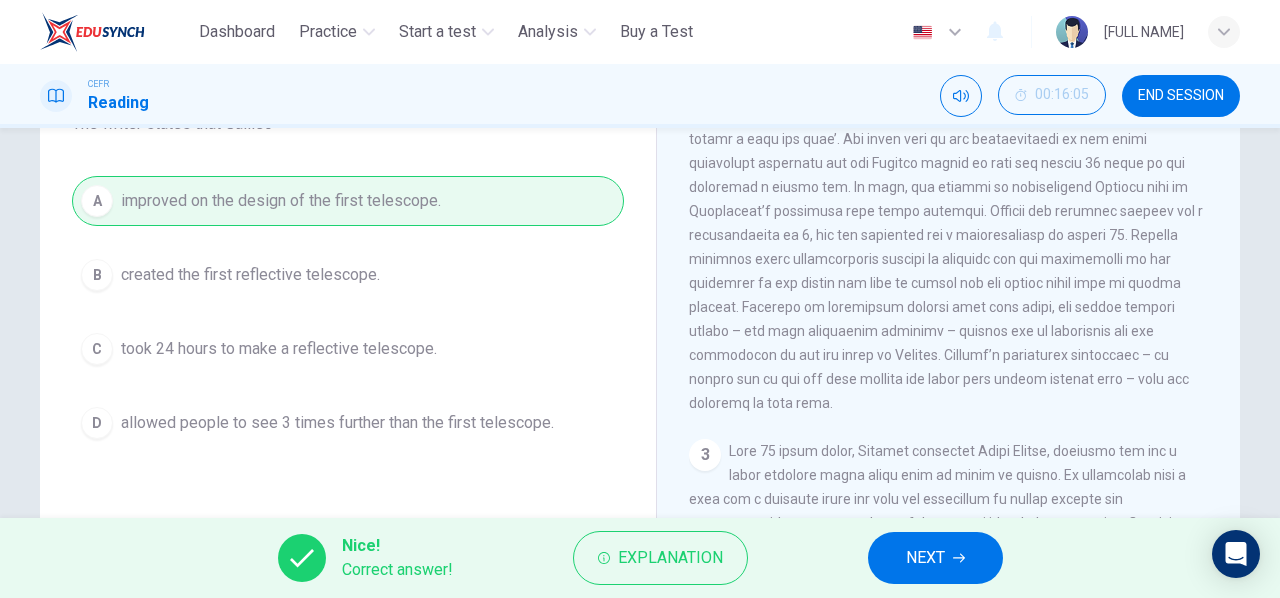 click on "NEXT" at bounding box center [935, 558] 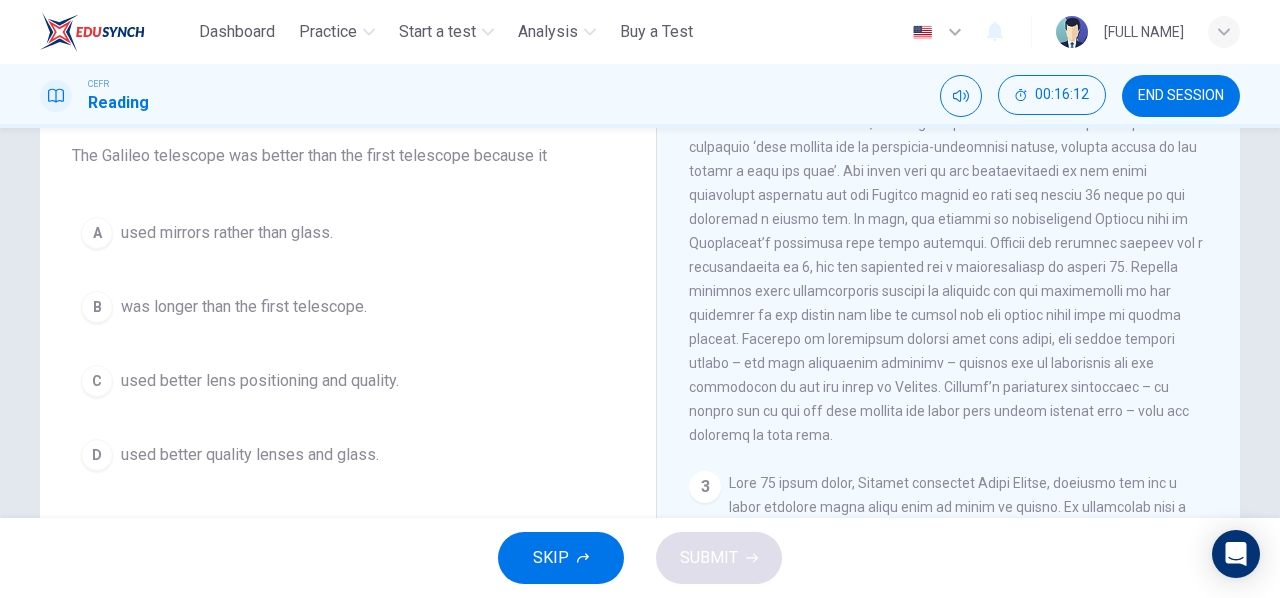 scroll, scrollTop: 200, scrollLeft: 0, axis: vertical 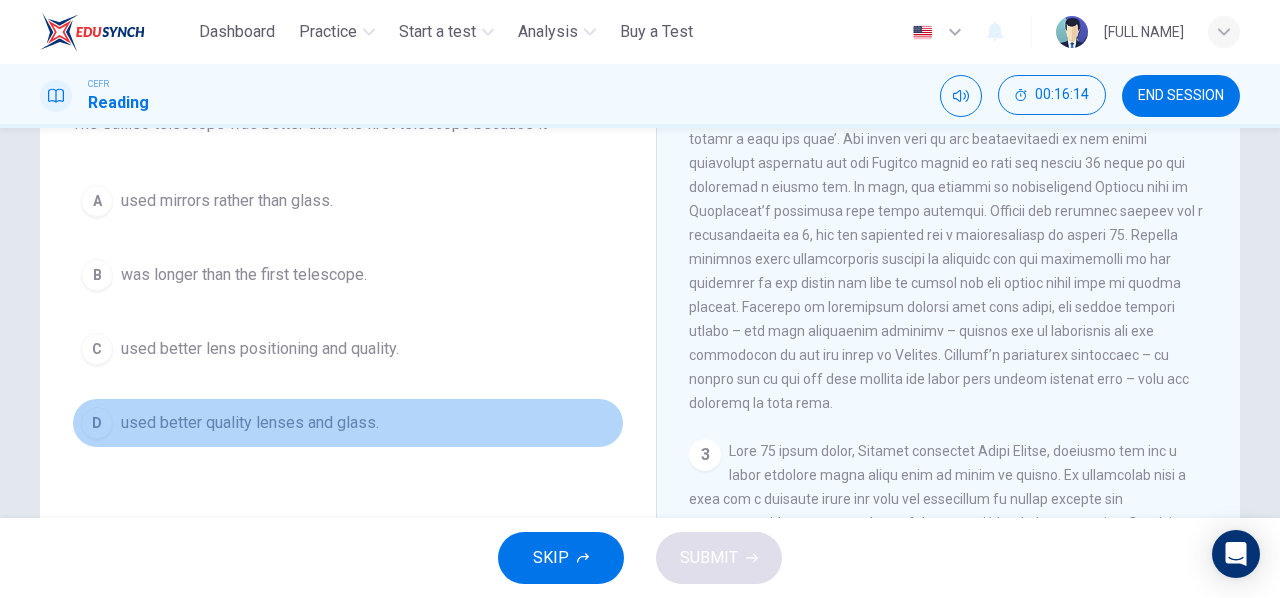click on "used better quality lenses and glass." at bounding box center (227, 201) 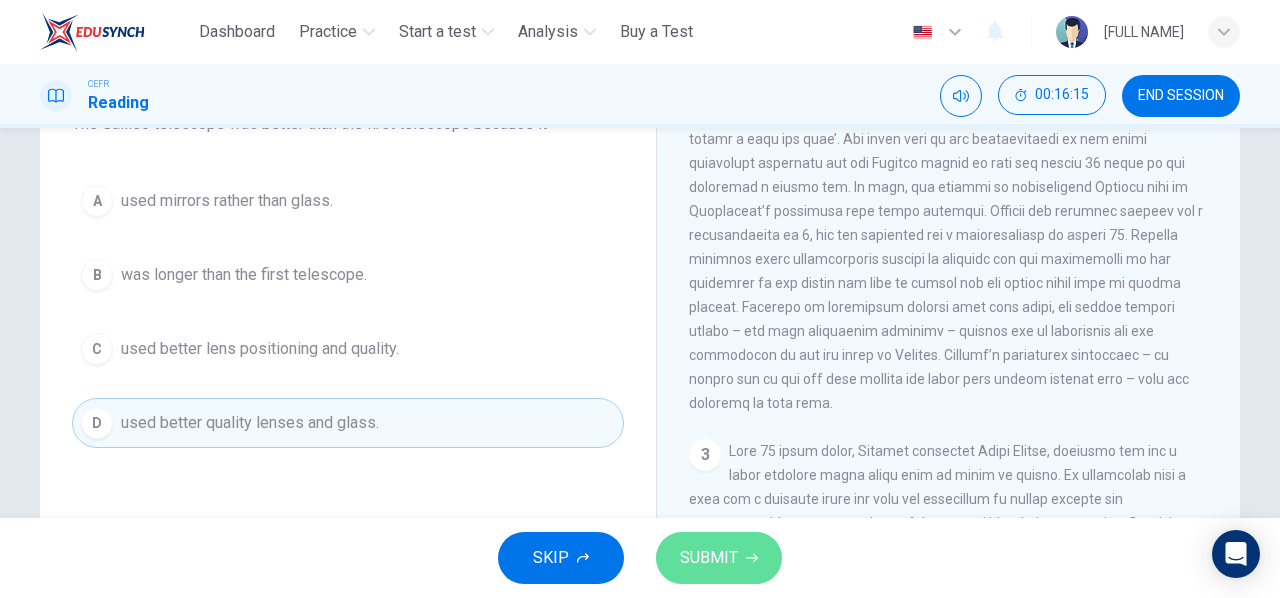 click on "SUBMIT" at bounding box center (709, 558) 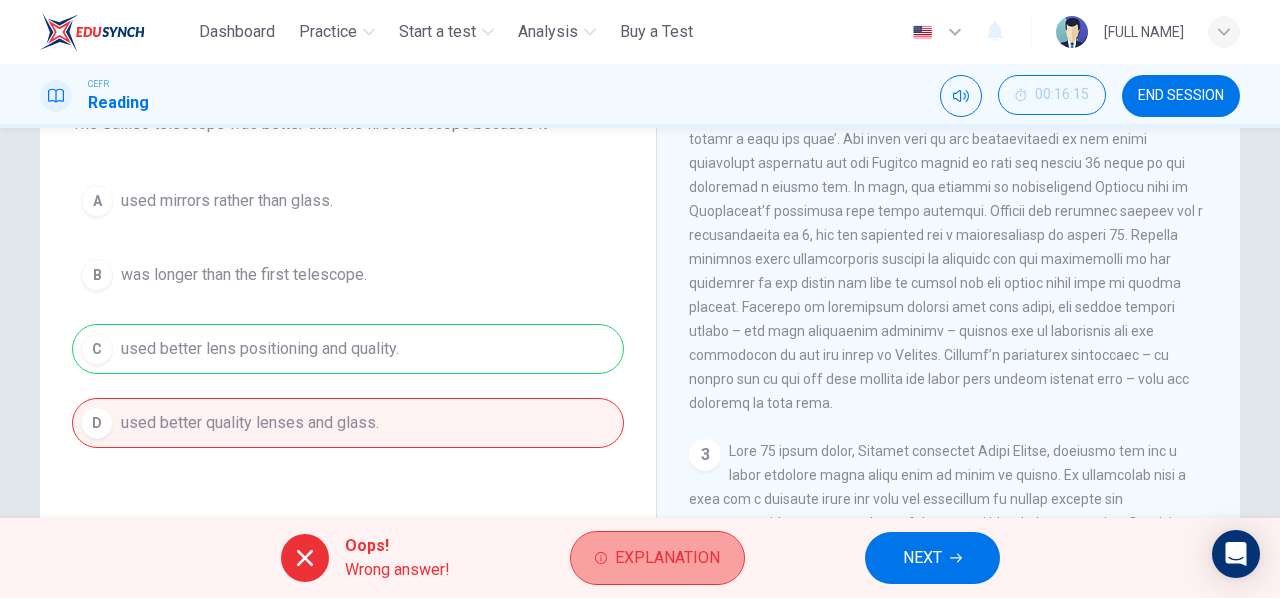 click on "Explanation" at bounding box center [657, 558] 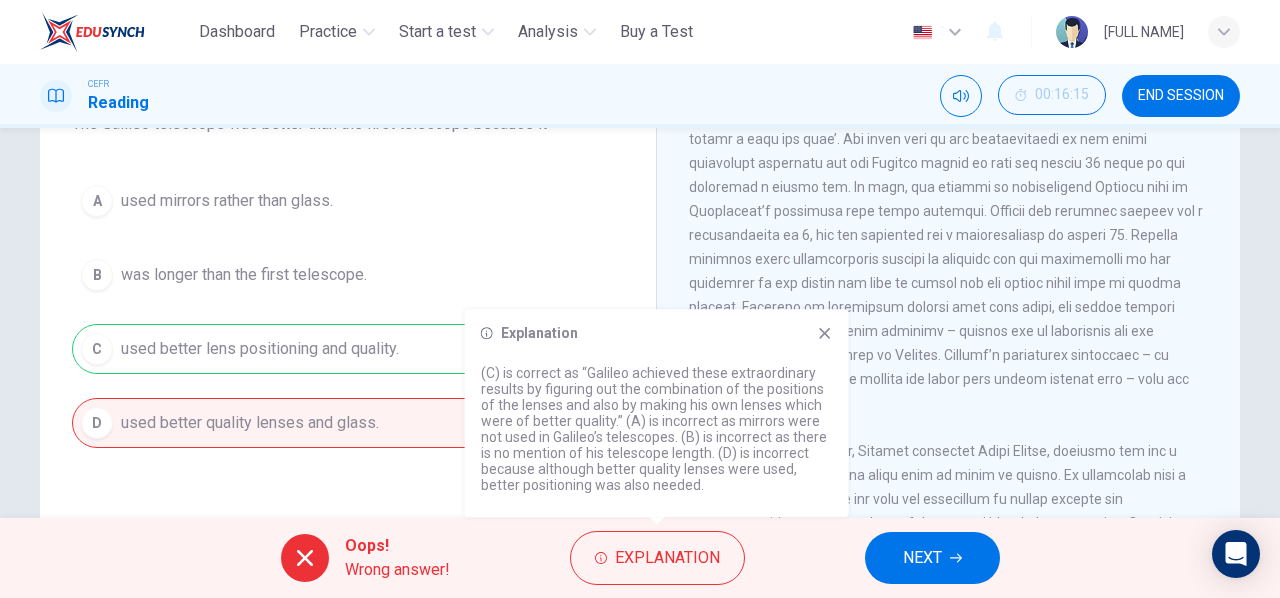 click on "Explanation (C) is correct as “Galileo achieved these extraordinary results by figuring out the combination of the positions of the lenses and also by making his own lenses which were of better quality.” (A) is incorrect as mirrors were not used in Galileo’s telescopes. (B) is incorrect as there is no mention of his telescope length. (D) is incorrect because although better quality lenses were used, better positioning was also needed." at bounding box center (657, 413) 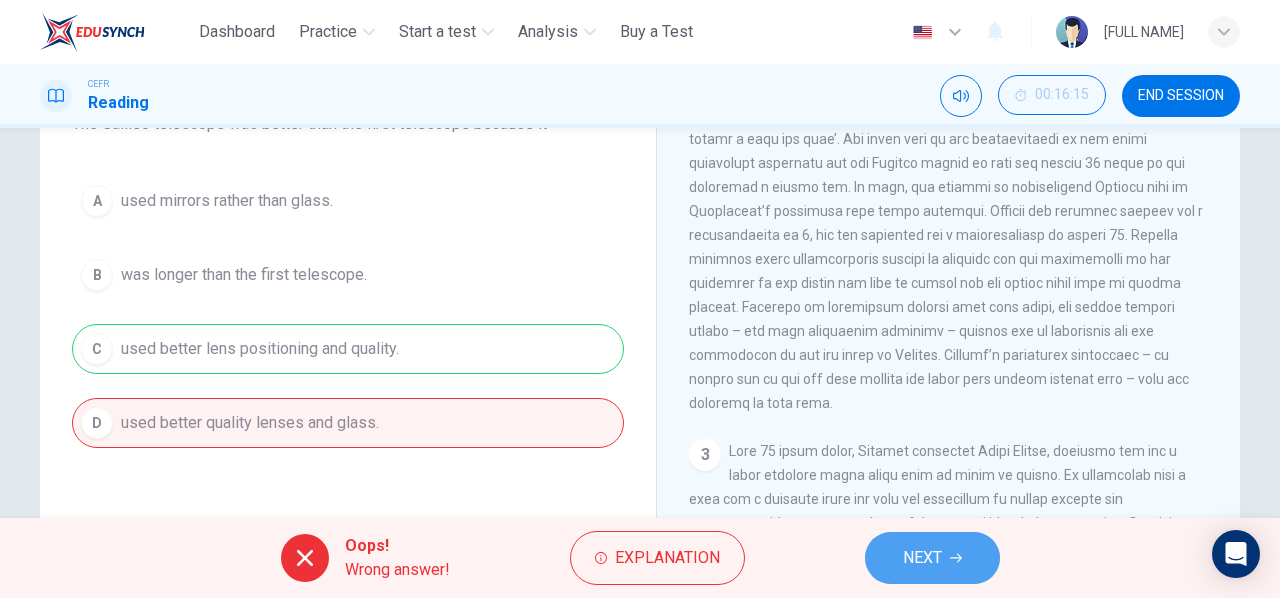 click on "NEXT" at bounding box center [932, 558] 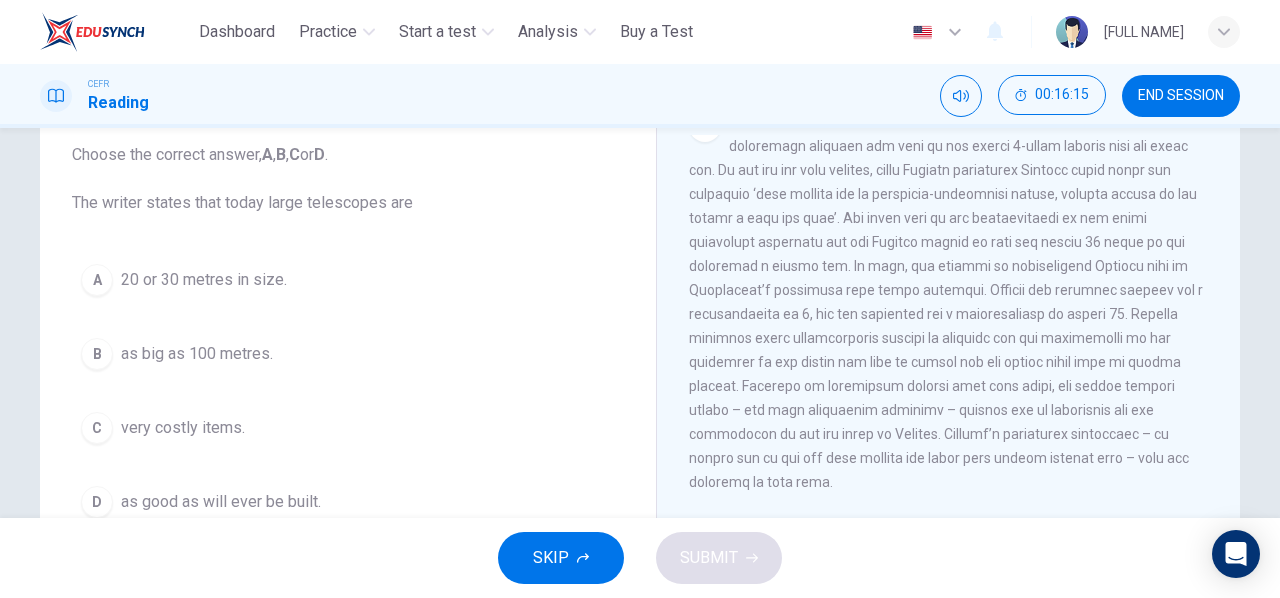 scroll, scrollTop: 100, scrollLeft: 0, axis: vertical 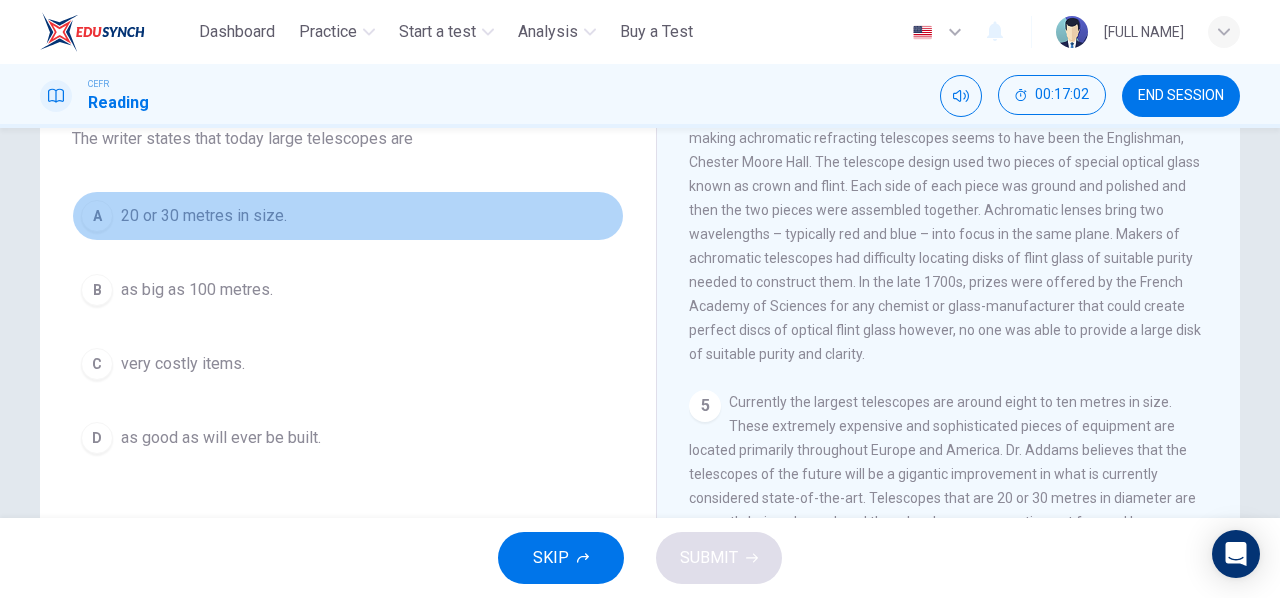 click on "20 or 30 metres in size." at bounding box center [204, 216] 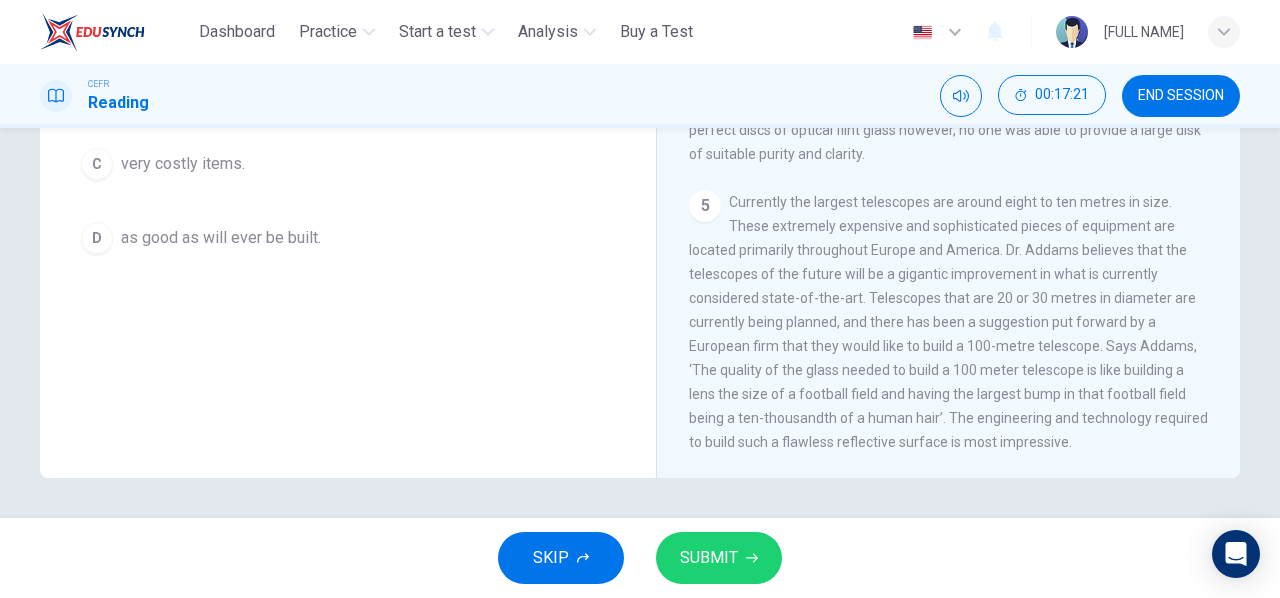 scroll, scrollTop: 285, scrollLeft: 0, axis: vertical 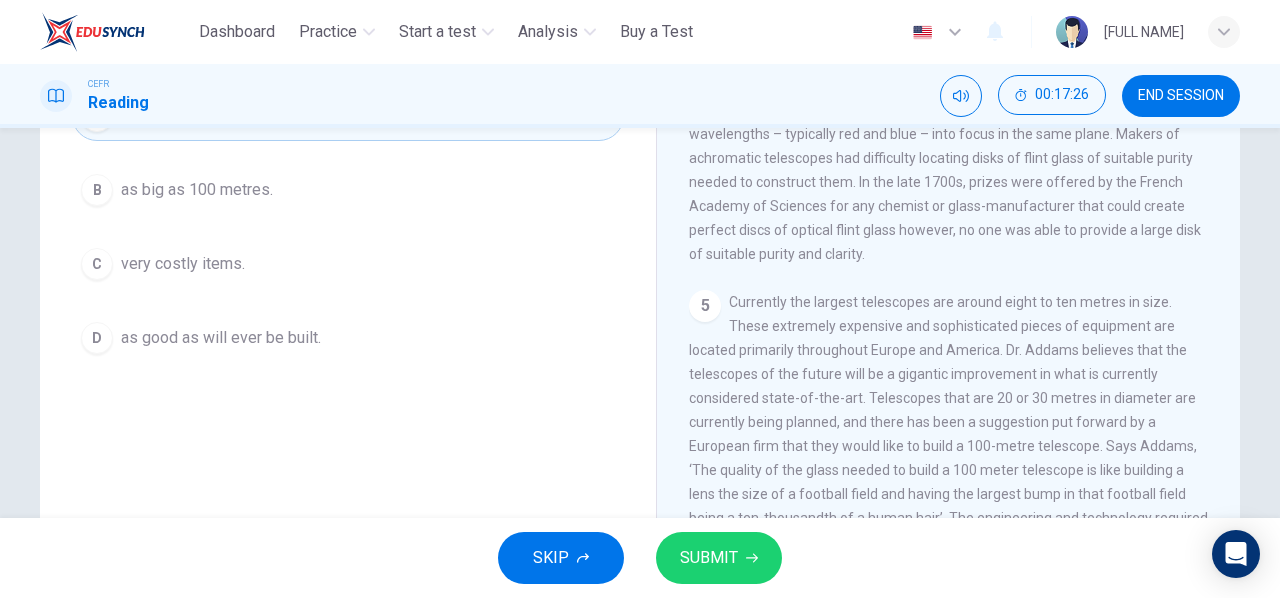 click on "very costly items." at bounding box center (197, 190) 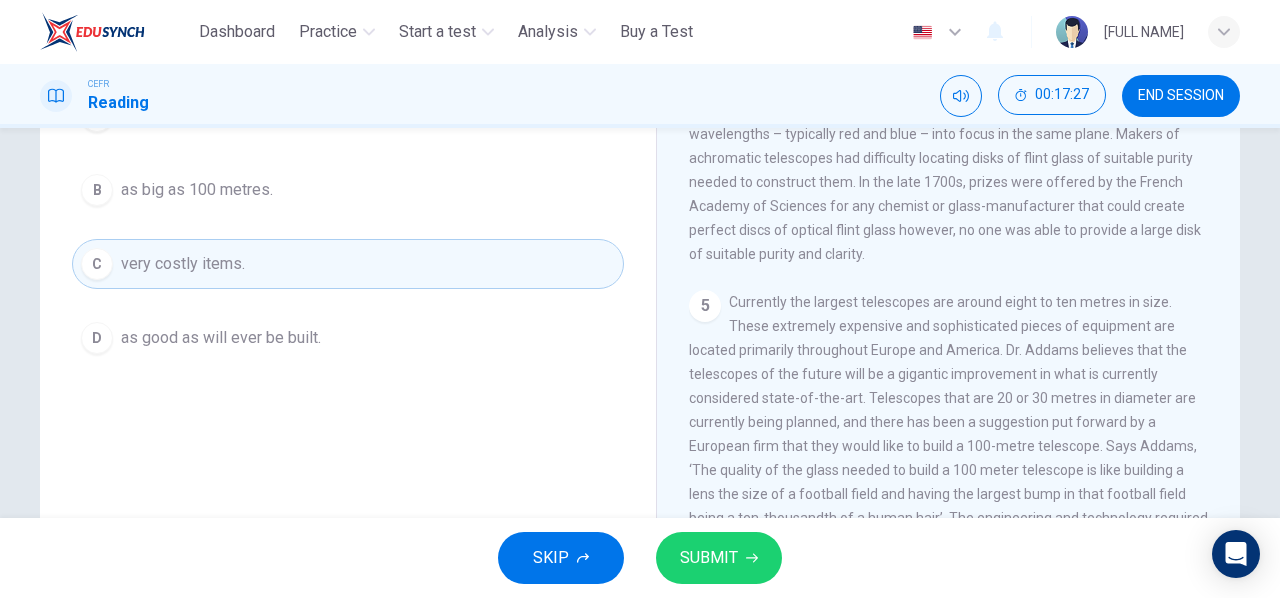 click on "SUBMIT" at bounding box center [719, 558] 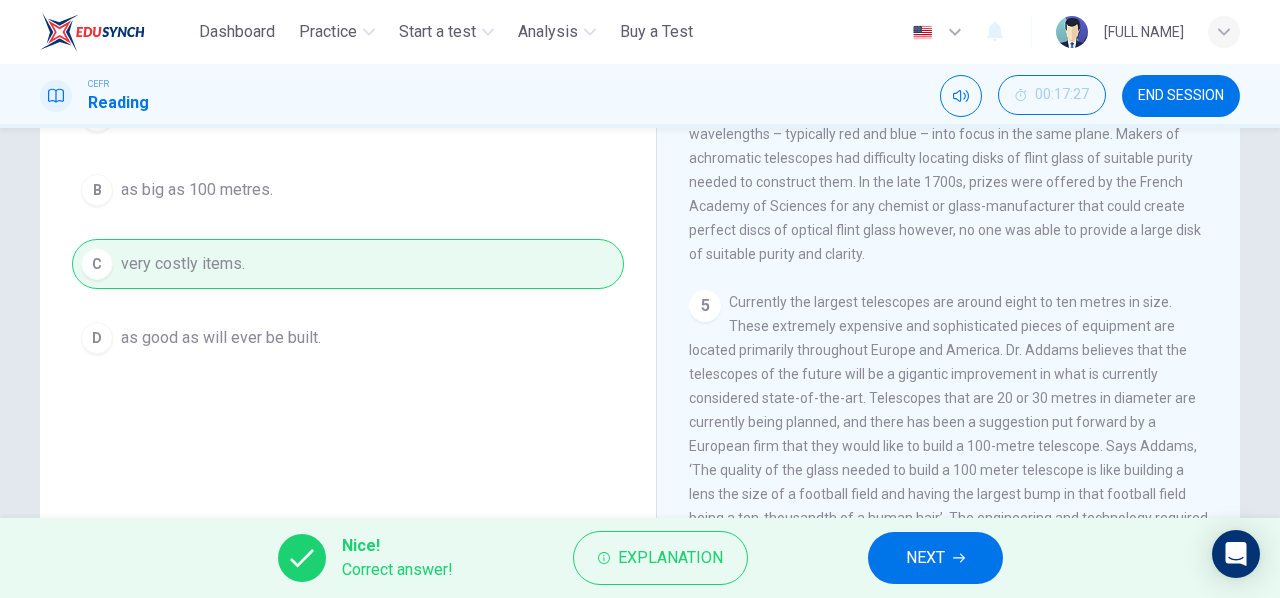 click on "NEXT" at bounding box center [935, 558] 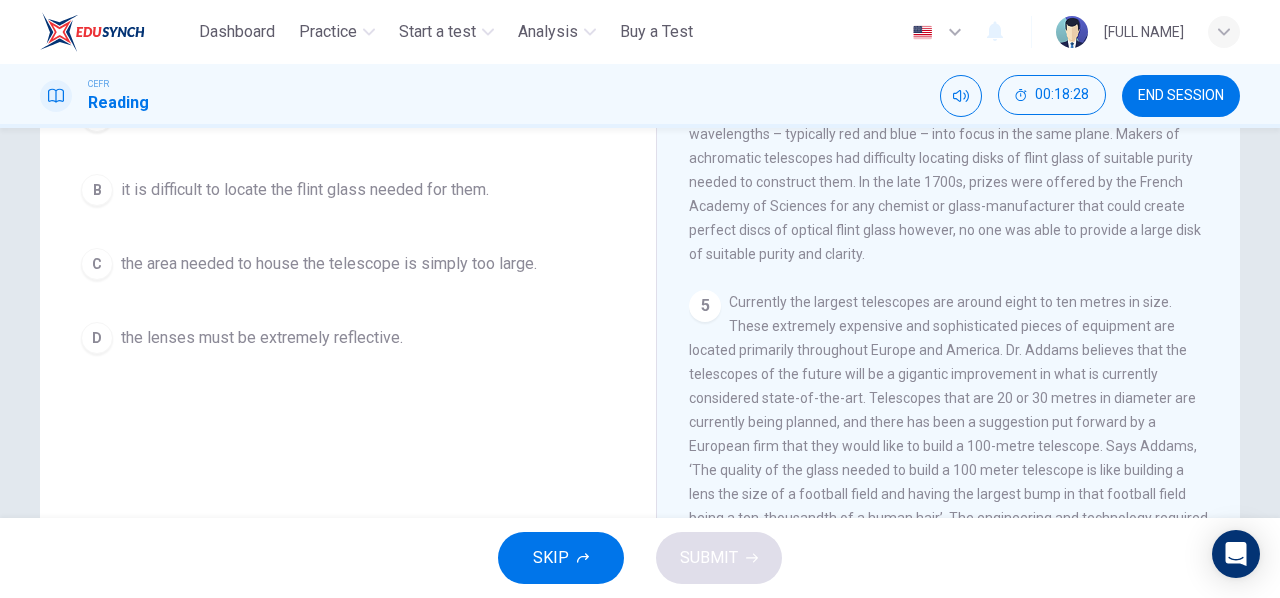 scroll, scrollTop: 185, scrollLeft: 0, axis: vertical 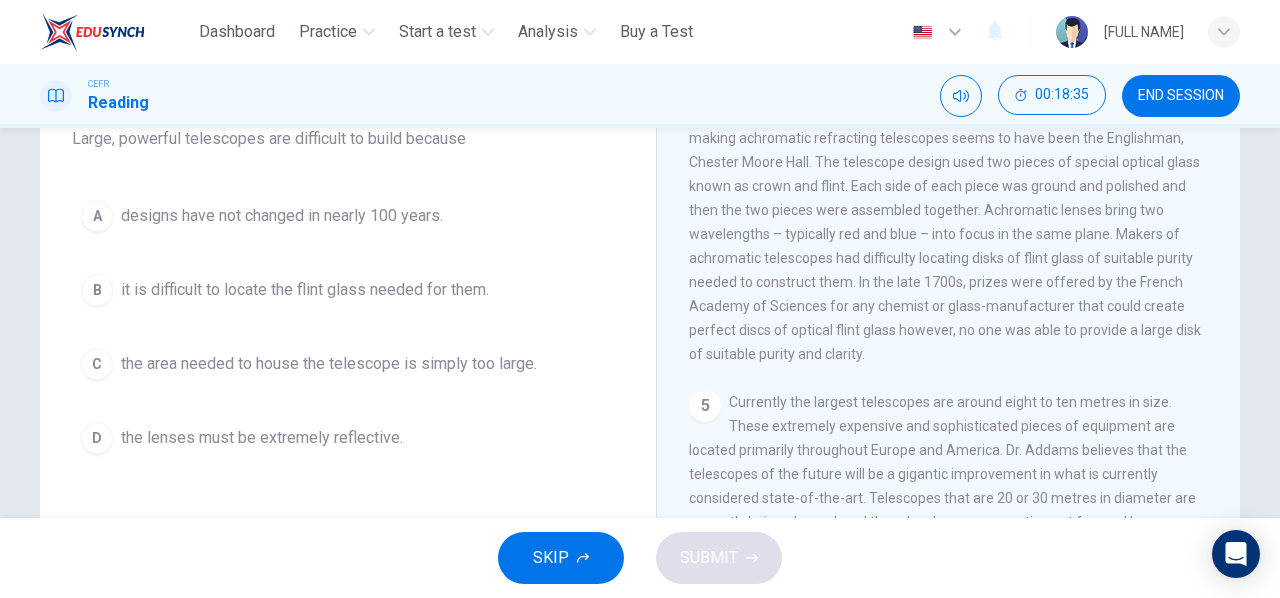 click on "the lenses must be extremely reflective." at bounding box center (282, 216) 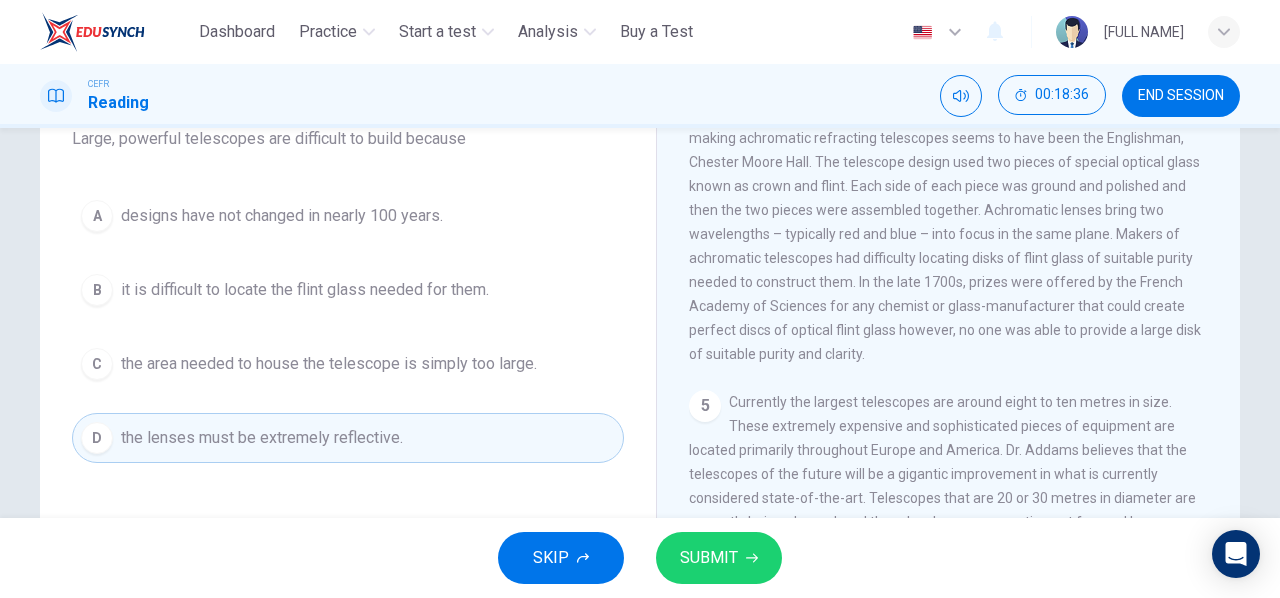 click at bounding box center (752, 558) 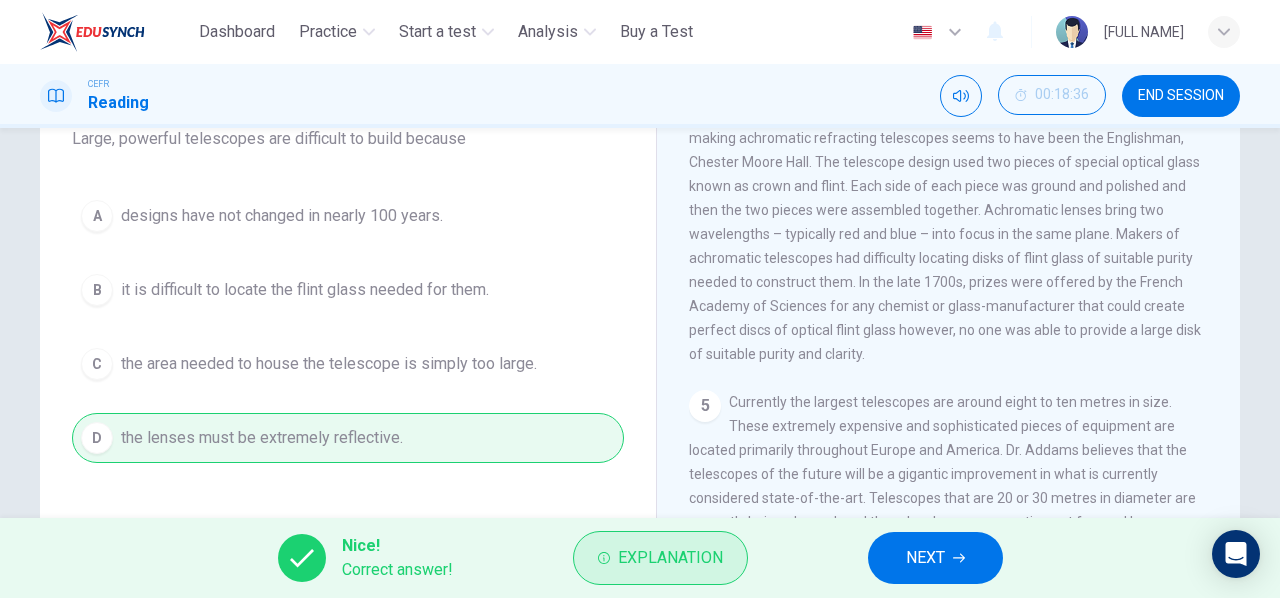 click on "Explanation" at bounding box center (670, 558) 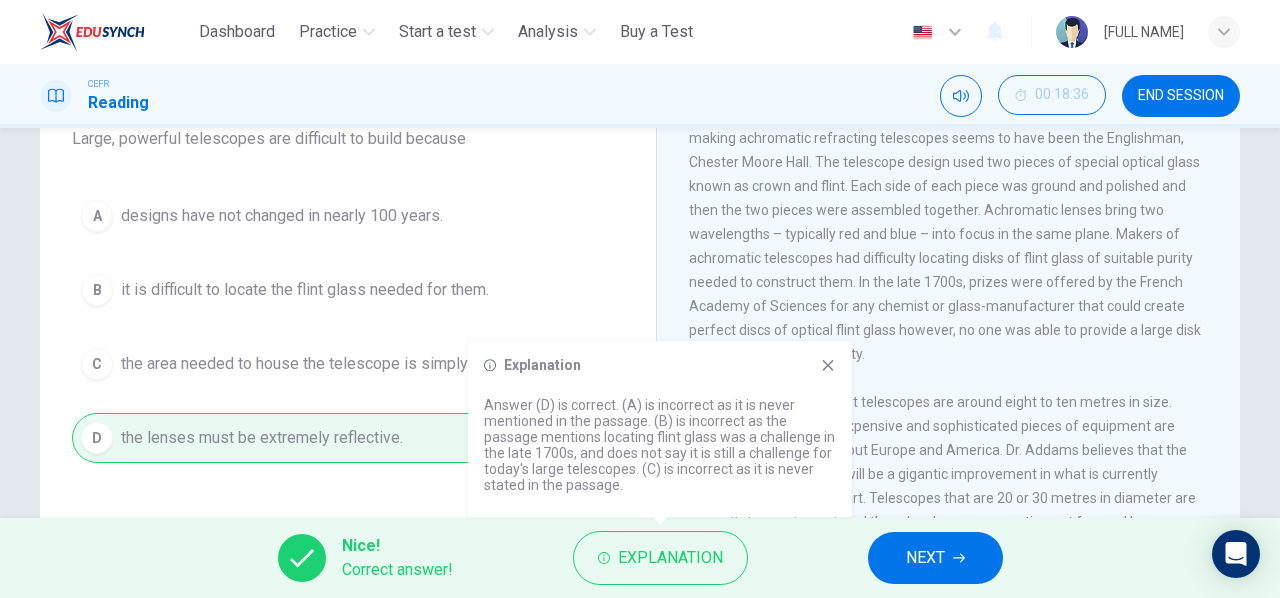 click at bounding box center [828, 365] 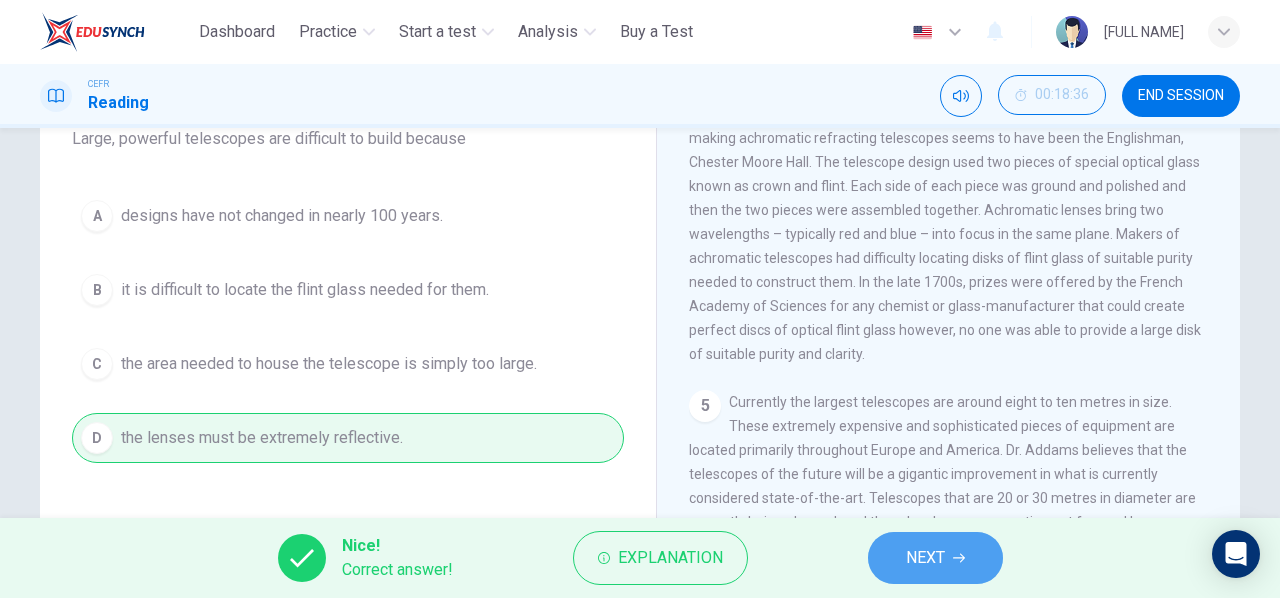 click on "NEXT" at bounding box center [935, 558] 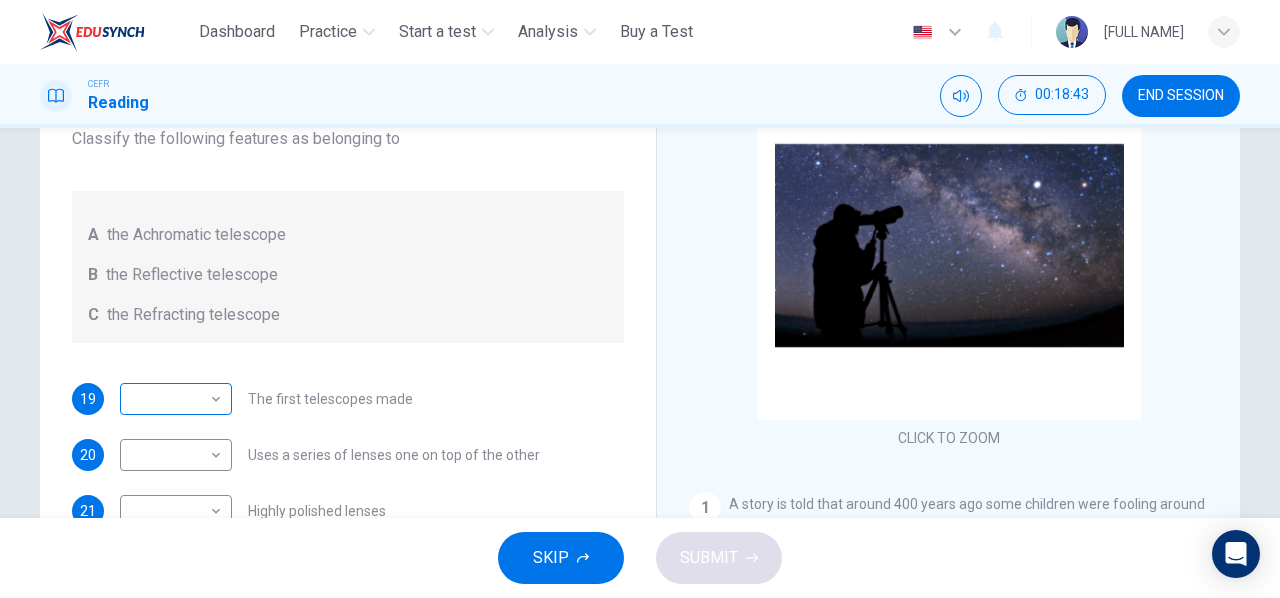 click on "This site uses cookies, as explained in our  Privacy Policy . If you agree to the use of cookies, please click the Accept button and continue to browse our site.   Privacy Policy Accept Dashboard Practice Start a test Analysis Buy a Test English ** ​ [FULL NAME] CEFR Reading 00:18:43 END SESSION Questions 19 - 23 Write the correct letter A, B or C, in the boxes below.
Classify the following features as belonging to A the Achromatic telescope B the Reflective telescope C the Refracting telescope 19 ​ ​ The first telescopes made 20 ​ ​ Uses a series of lenses one on top of the other 21 ​ ​ Highly polished lenses 22 ​ ​ First use of mirrors to collect light 23 ​ ​ Two pieces of glass stuck together Looking in the Telescope CLICK TO ZOOM Click to Zoom 1 2 3 4 5 SKIP SUBMIT ELTC - EduSynch CEFR Test for Teachers in Malaysia
Dashboard Practice Start a test Analysis Pricing   Notifications 2 © Copyright  2025" at bounding box center [640, 299] 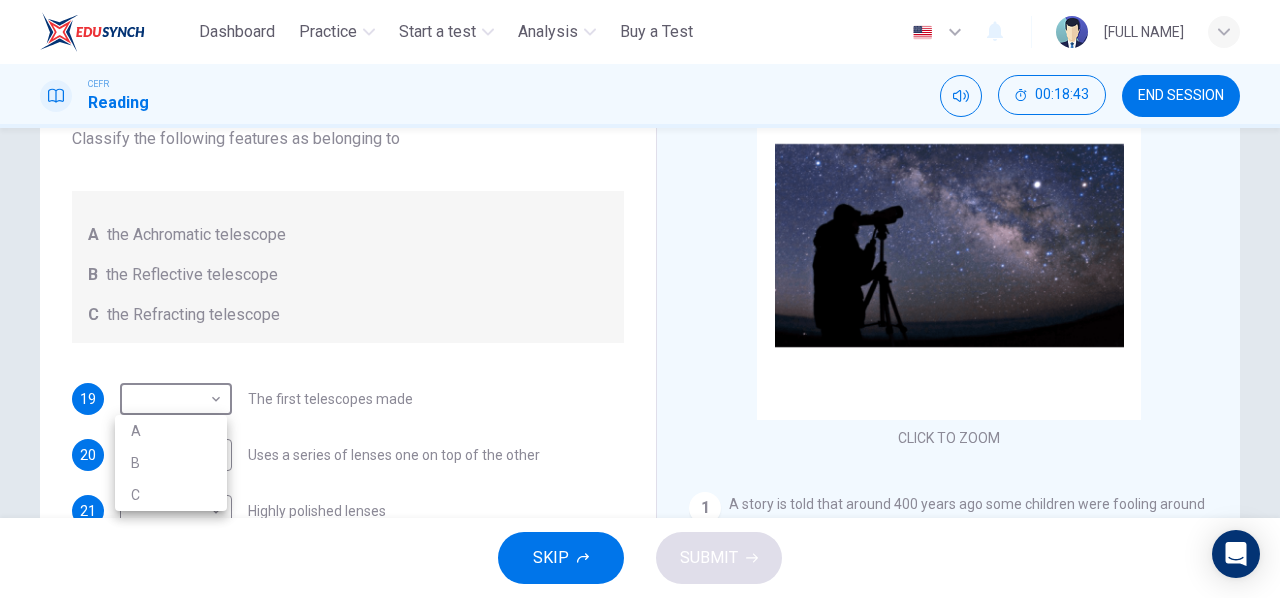 click at bounding box center (640, 299) 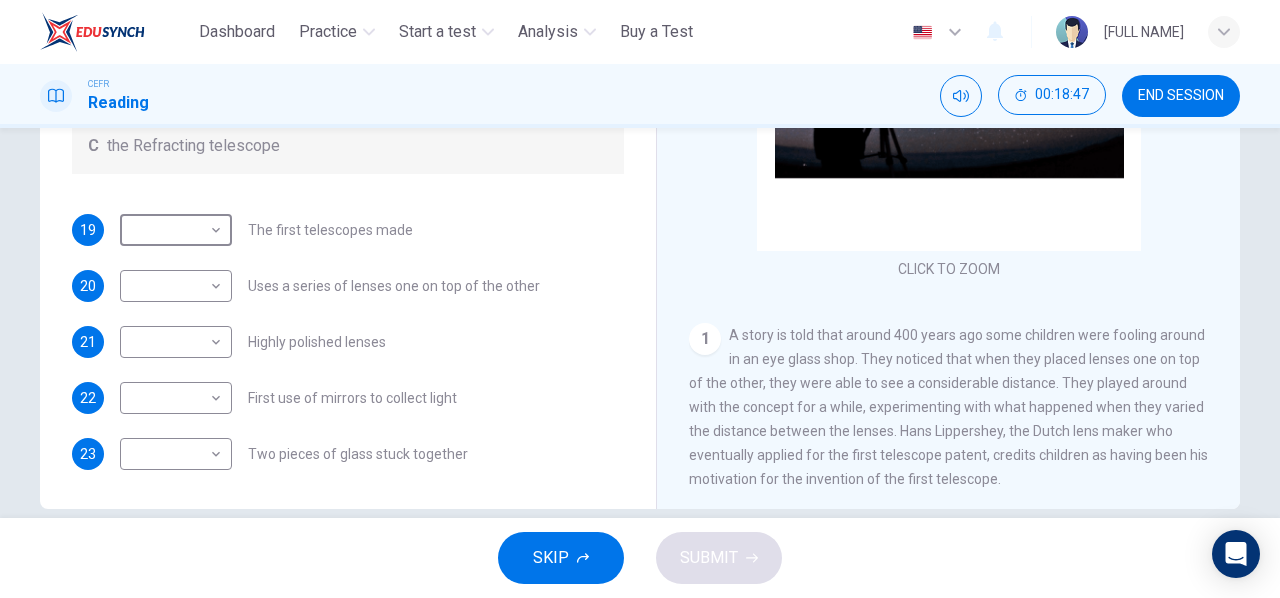 scroll, scrollTop: 385, scrollLeft: 0, axis: vertical 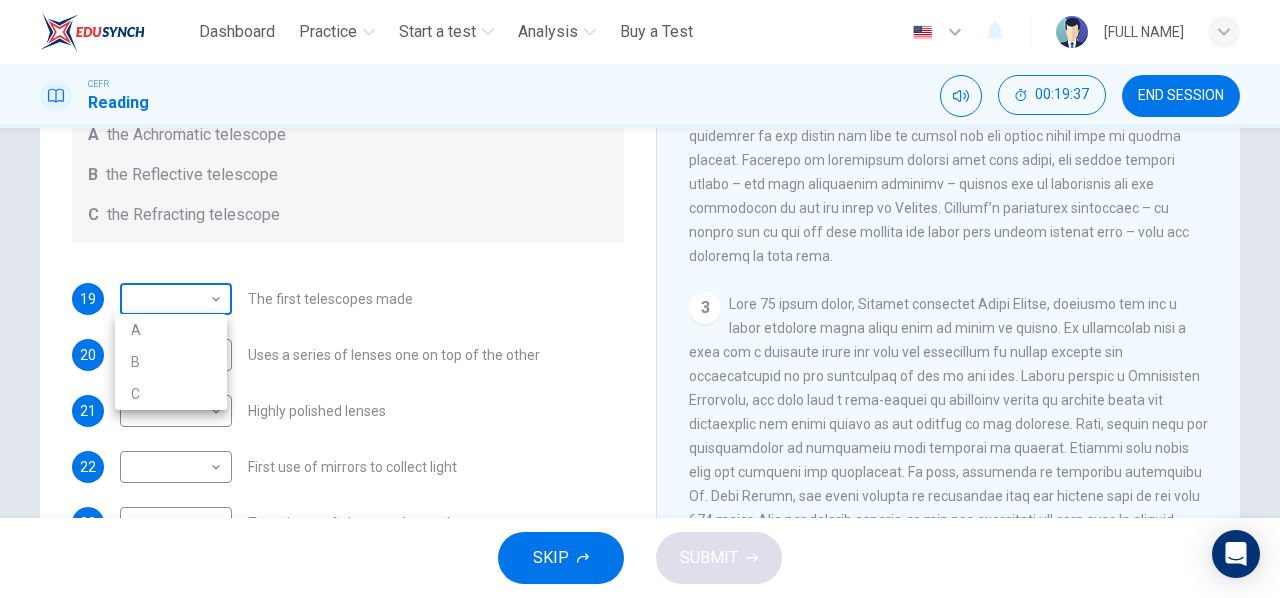 click on "This site uses cookies, as explained in our  Privacy Policy . If you agree to the use of cookies, please click the Accept button and continue to browse our site.   Privacy Policy Accept Dashboard Practice Start a test Analysis Buy a Test English ** ​ [FIRST] [LAST] CEFR Reading 00:19:37 END SESSION Questions 19 - 23 Write the correct letter A, B or C, in the boxes below.
Classify the following features as belonging to A the Achromatic telescope B the Reflective telescope C the Refracting telescope 19 ​ ​ The first telescopes made 20 ​ ​ Uses a series of lenses one on top of the other 21 ​ ​ Highly polished lenses 22 ​ ​ First use of mirrors to collect light 23 ​ ​ Two pieces of glass stuck together Looking in the Telescope CLICK TO ZOOM Click to Zoom 1 2 3 4 5 SKIP SUBMIT ELTC - EduSynch CEFR Test for Teachers in Malaysia
Dashboard Practice Start a test Analysis Pricing   Notifications 2 © Copyright  2025 A B C" at bounding box center [640, 299] 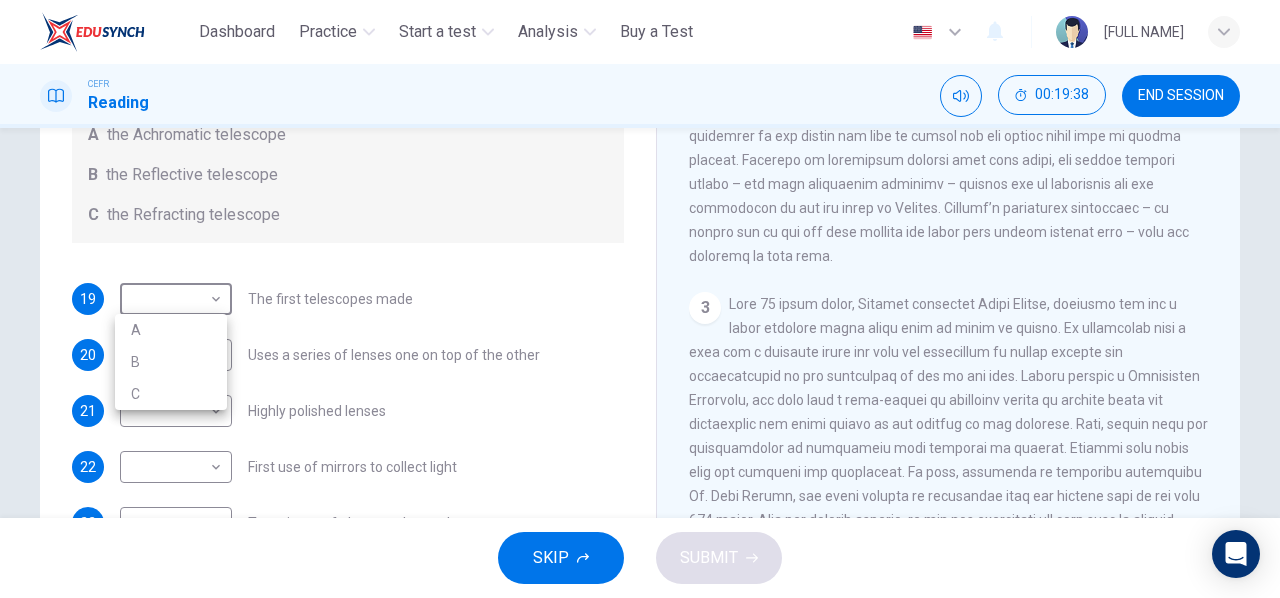 click on "A" at bounding box center [171, 330] 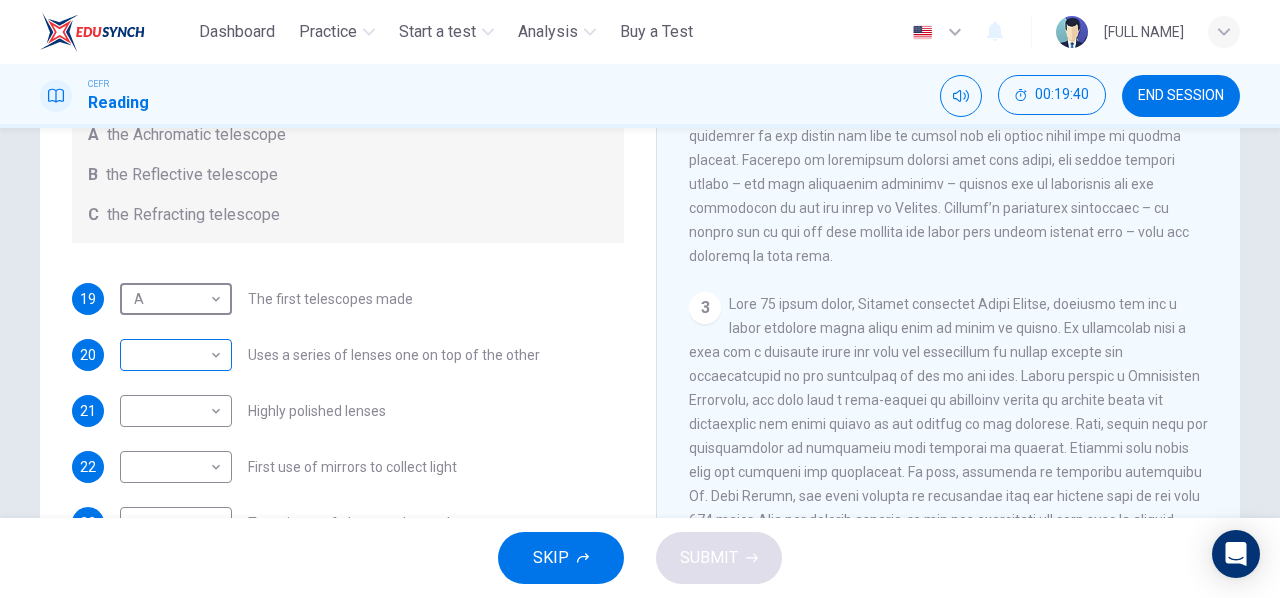 click on "​ ​" at bounding box center (176, 299) 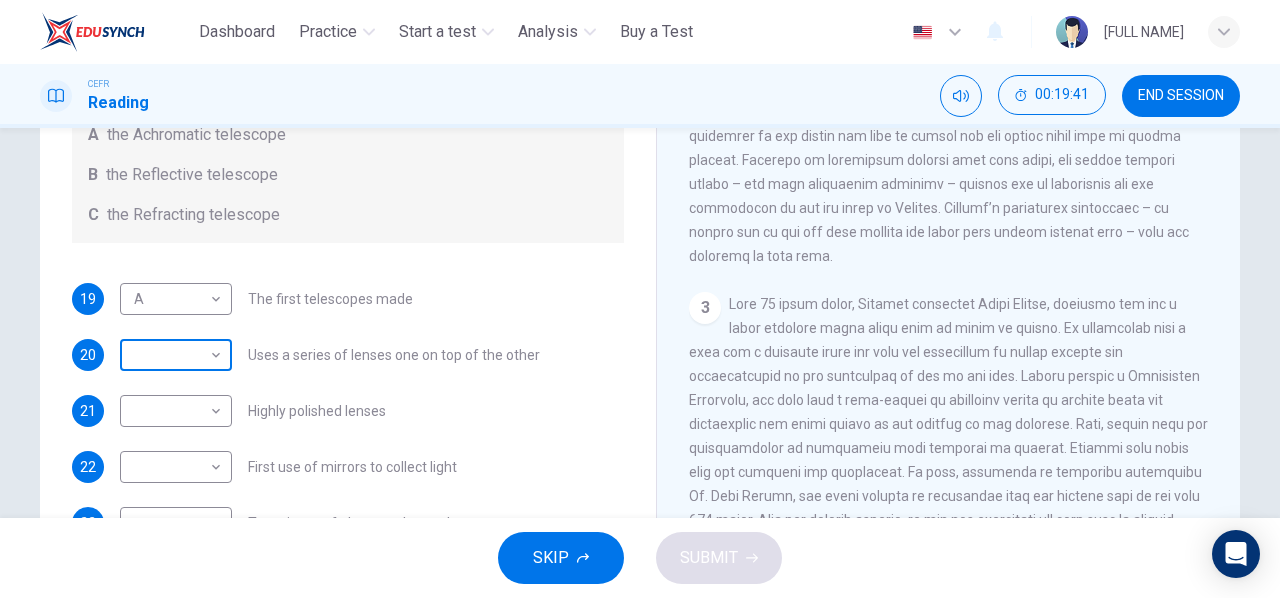 click on "This site uses cookies, as explained in our  Privacy Policy . If you agree to the use of cookies, please click the Accept button and continue to browse our site.   Privacy Policy Accept Dashboard Practice Start a test Analysis Buy a Test English ** ​ [FULL NAME] CEFR Reading 00:19:41 END SESSION Questions 19 - 23 Write the correct letter A, B or C, in the boxes below.
Classify the following features as belonging to A the Achromatic telescope B the Reflective telescope C the Refracting telescope 19 A * ​ The first telescopes made 20 ​ ​ Uses a series of lenses one on top of the other 21 ​ ​ Highly polished lenses 22 ​ ​ First use of mirrors to collect light 23 ​ ​ Two pieces of glass stuck together Looking in the Telescope CLICK TO ZOOM Click to Zoom 1 2 3 4 5 SKIP SUBMIT ELTC - EduSynch CEFR Test for Teachers in Malaysia
Dashboard Practice Start a test Analysis Pricing   Notifications 2 © Copyright  2025" at bounding box center [640, 299] 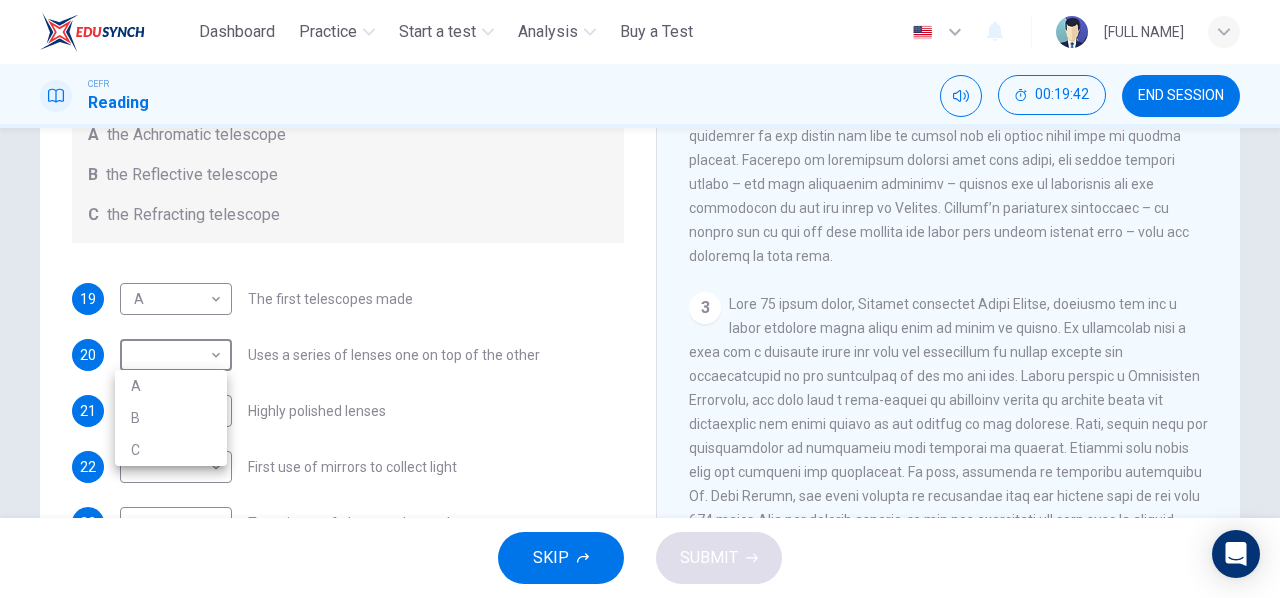 click on "A" at bounding box center (171, 386) 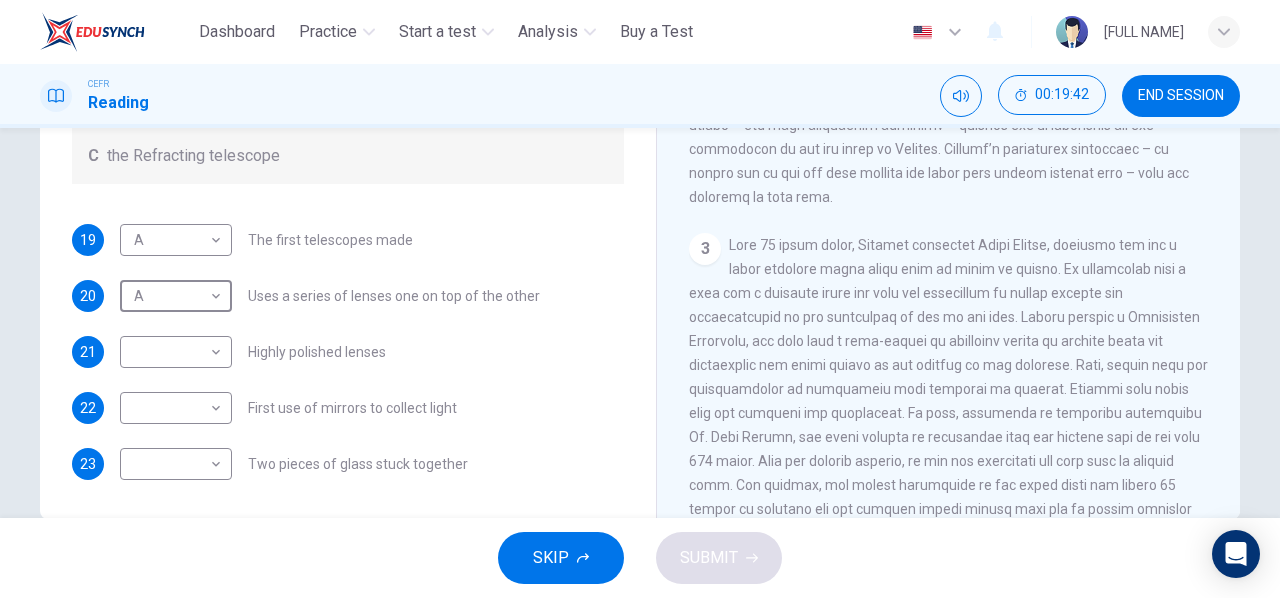 scroll, scrollTop: 385, scrollLeft: 0, axis: vertical 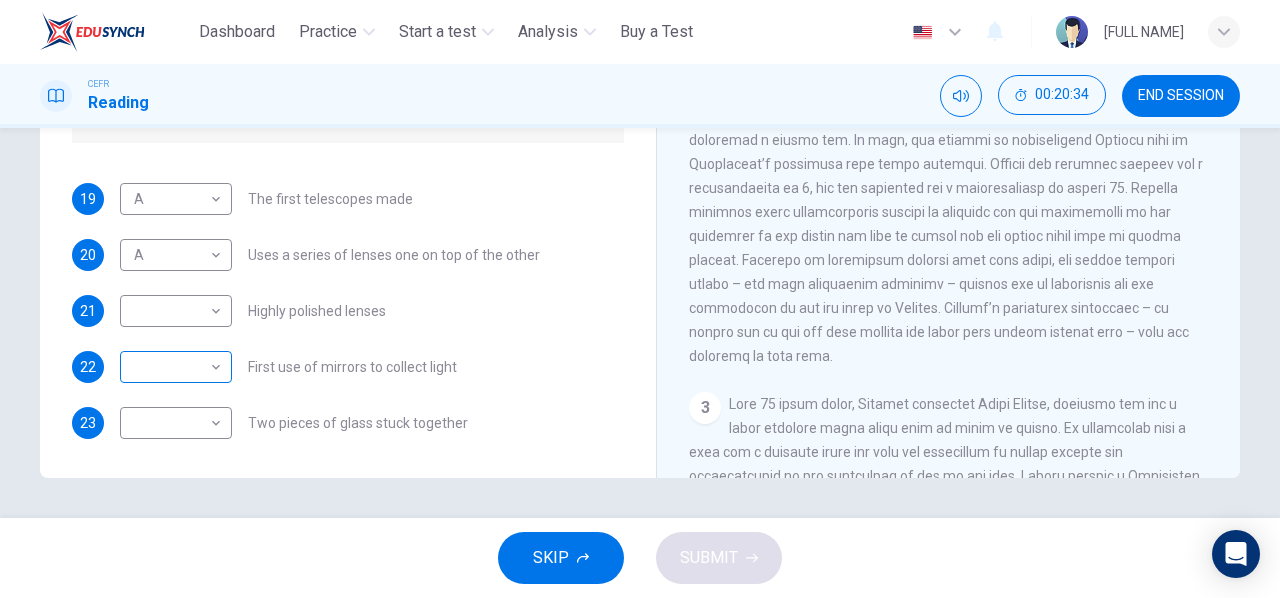 click on "​ ​" at bounding box center (176, 199) 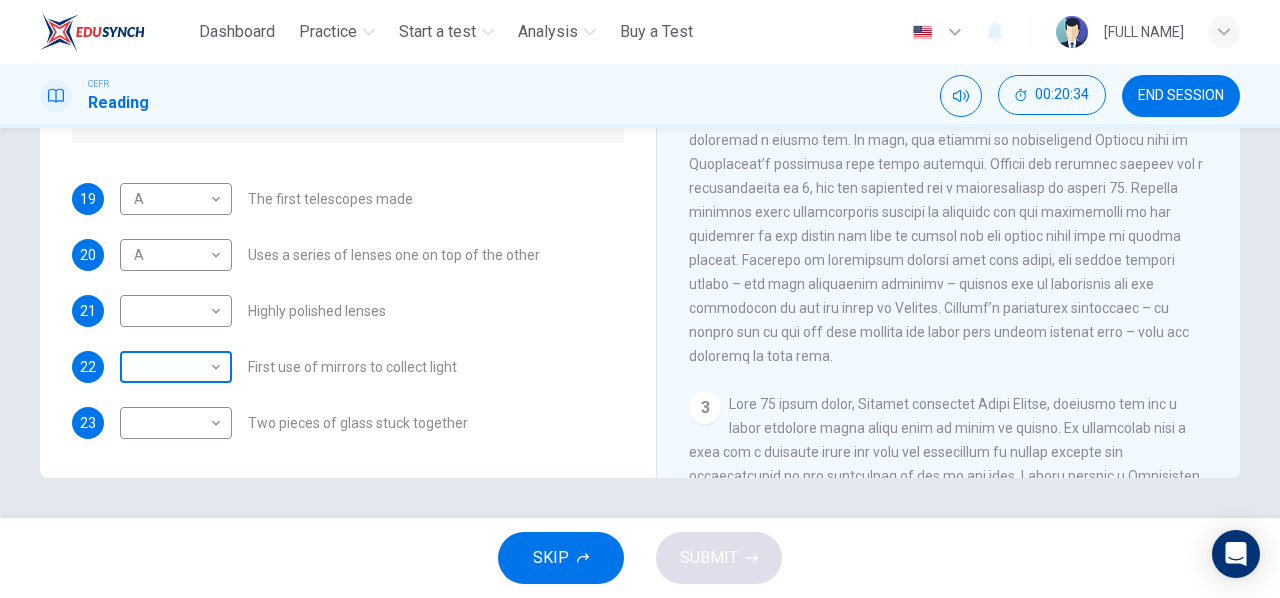click on "This site uses cookies, as explained in our  Privacy Policy . If you agree to the use of cookies, please click the Accept button and continue to browse our site.   Privacy Policy Accept Dashboard Practice Start a test Analysis Buy a Test English ** ​ [FULL NAME] CEFR Reading 00:20:34 END SESSION Questions 19 - 23 Write the correct letter A, B or C, in the boxes below.
Classify the following features as belonging to A the Achromatic telescope B the Reflective telescope C the Refracting telescope 19 A * ​ The first telescopes made 20 A * ​ Uses a series of lenses one on top of the other 21 ​ ​ Highly polished lenses 22 ​ ​ First use of mirrors to collect light 23 ​ ​ Two pieces of glass stuck together Looking in the Telescope CLICK TO ZOOM Click to Zoom 1 2 3 4 5 SKIP SUBMIT ELTC - EduSynch CEFR Test for Teachers in Malaysia
Dashboard Practice Start a test Analysis Pricing   Notifications 2 © Copyright  2025" at bounding box center (640, 299) 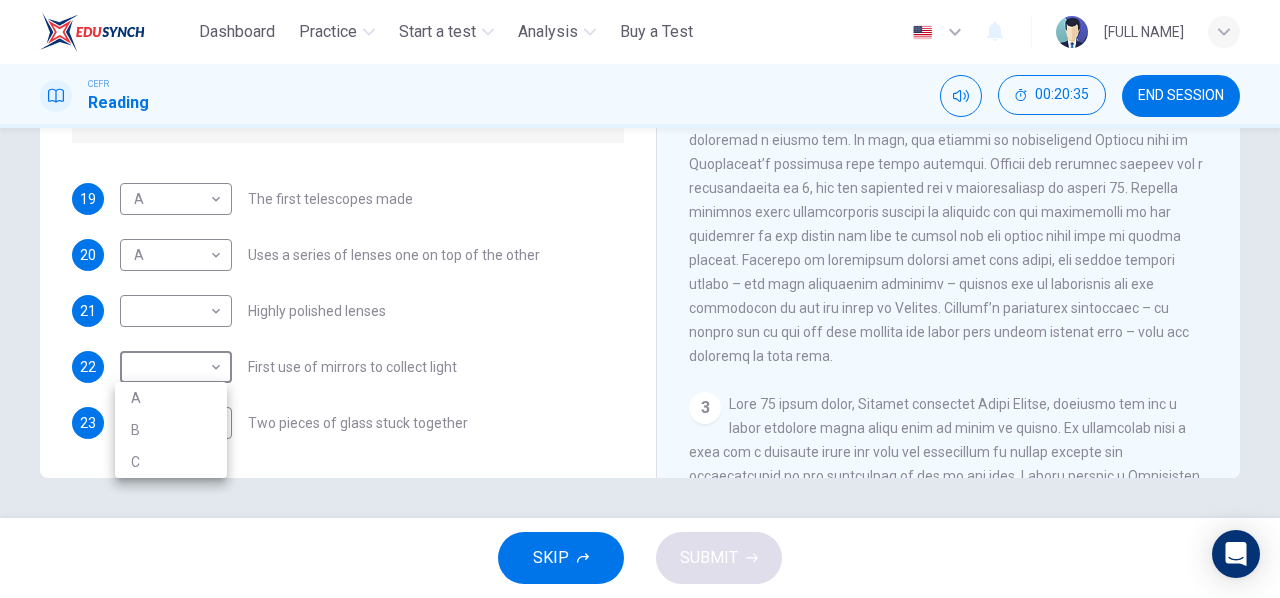 click on "B" at bounding box center [171, 430] 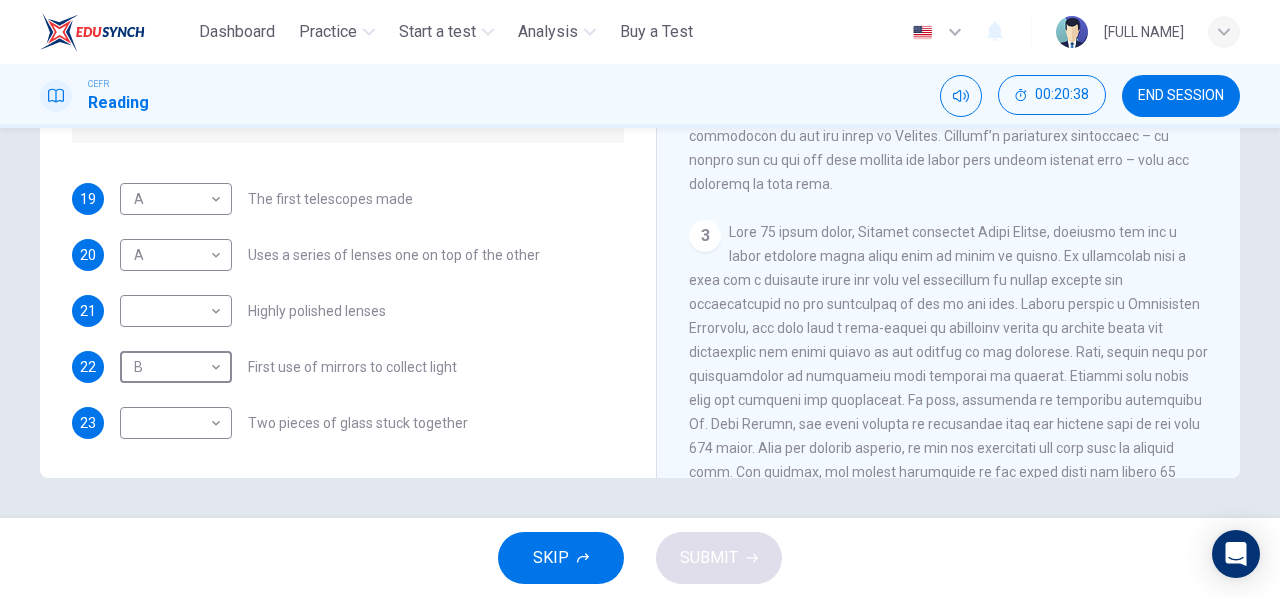 scroll, scrollTop: 700, scrollLeft: 0, axis: vertical 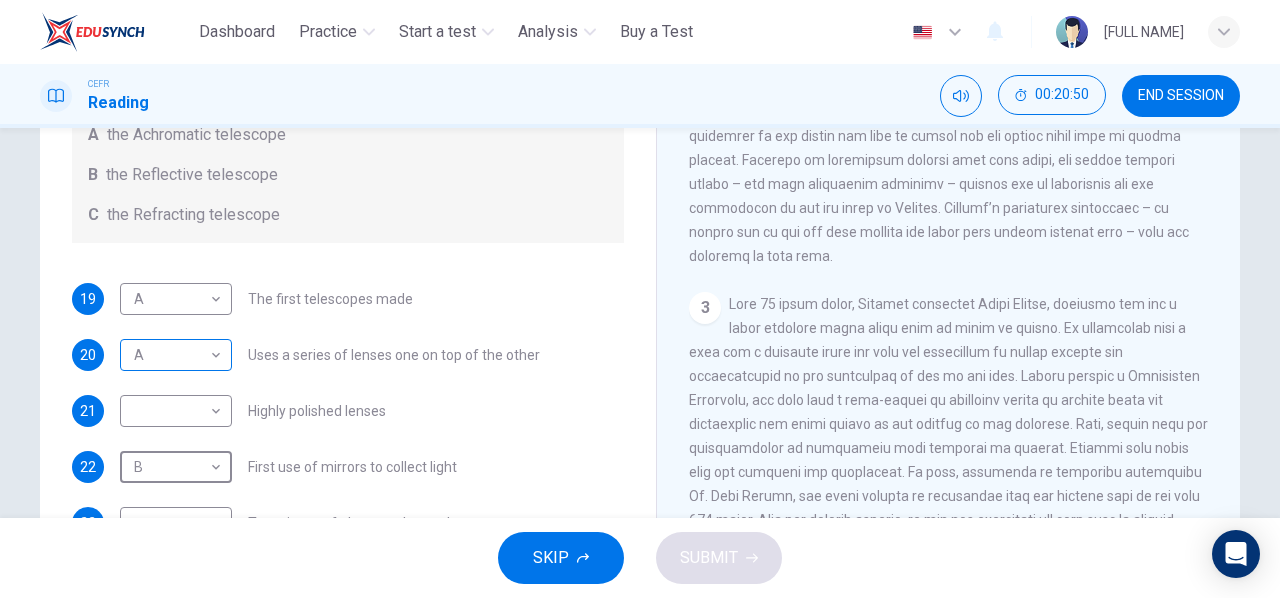 click on "This site uses cookies, as explained in our  Privacy Policy . If you agree to the use of cookies, please click the Accept button and continue to browse our site.   Privacy Policy Accept Dashboard Practice Start a test Analysis Buy a Test English ** ​ [FIRST] [LAST] CEFR Reading 00:20:50 END SESSION Questions 19 - 23 Write the correct letter A, B or C, in the boxes below.
Classify the following features as belonging to A the Achromatic telescope B the Reflective telescope C the Refracting telescope 19 A * ​ The first telescopes made 20 A * ​ Uses a series of lenses one on top of the other 21 ​ ​ Highly polished lenses 22 B * ​ First use of mirrors to collect light 23 ​ ​ Two pieces of glass stuck together Looking in the Telescope CLICK TO ZOOM Click to Zoom 1 2 3 4 5 SKIP SUBMIT ELTC - EduSynch CEFR Test for Teachers in Malaysia
Dashboard Practice Start a test Analysis Pricing   Notifications 2 © Copyright  2025" at bounding box center [640, 299] 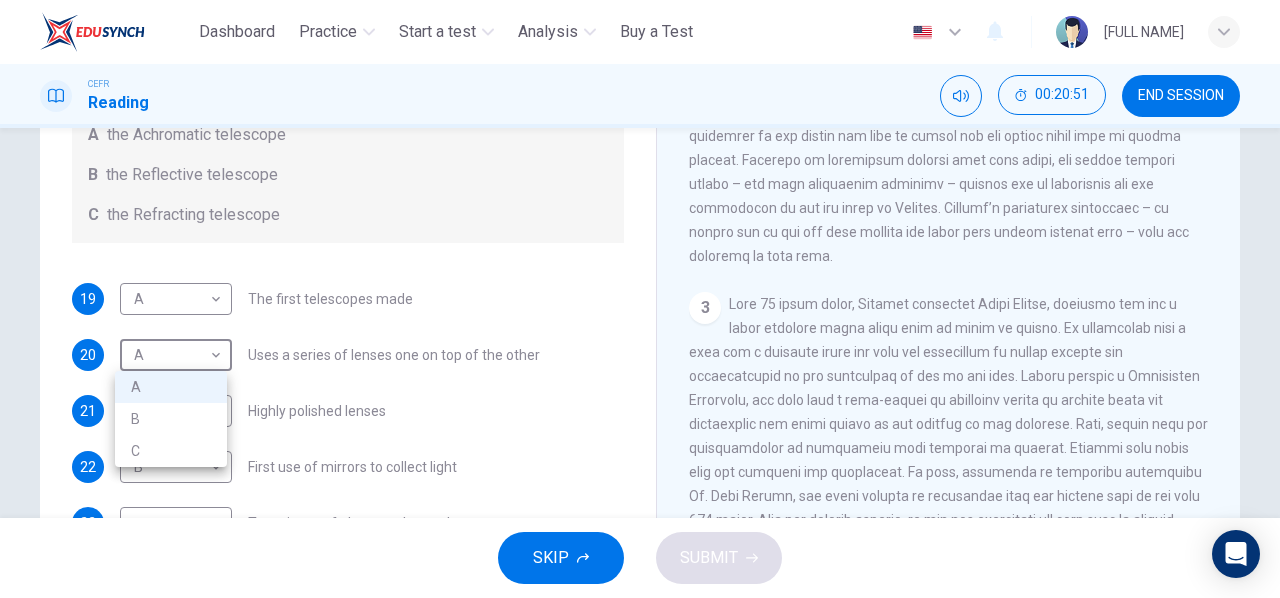 drag, startPoint x: 189, startPoint y: 440, endPoint x: 190, endPoint y: 422, distance: 18.027756 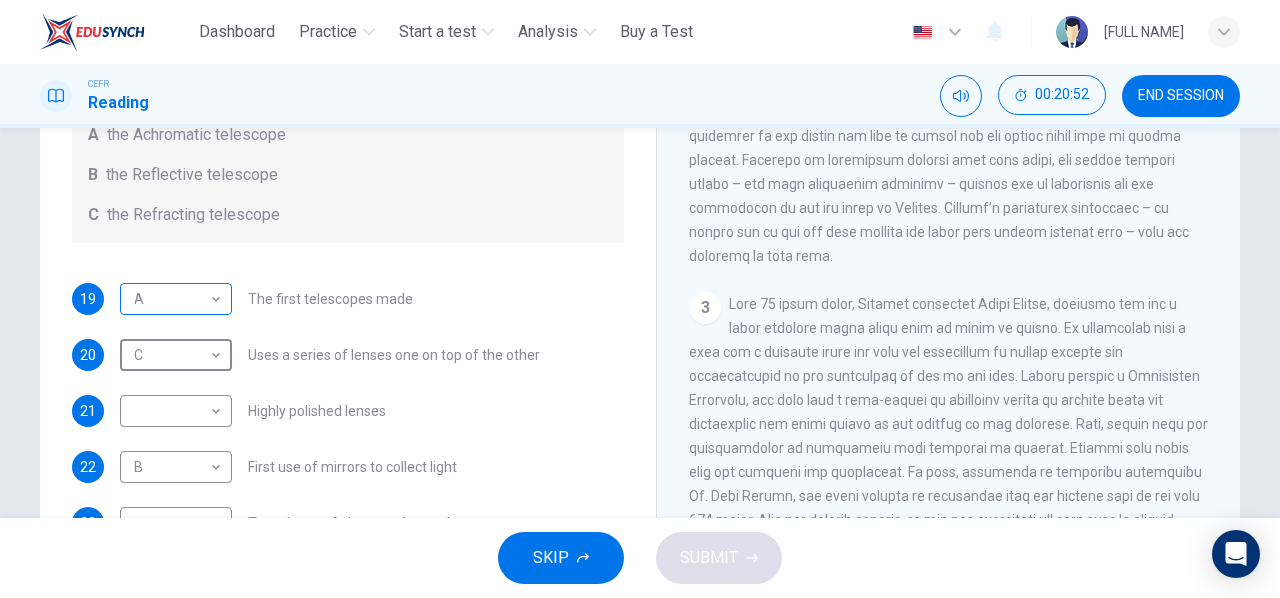 click on "This site uses cookies, as explained in our  Privacy Policy . If you agree to the use of cookies, please click the Accept button and continue to browse our site.   Privacy Policy Accept Dashboard Practice Start a test Analysis Buy a Test English ** ​ [FULL NAME] CEFR Reading 00:20:52 END SESSION Questions 19 - 23 Write the correct letter A, B or C, in the boxes below.
Classify the following features as belonging to A the Achromatic telescope B the Reflective telescope C the Refracting telescope 19 A * ​ The first telescopes made 20 C * ​ Uses a series of lenses one on top of the other 21 ​ ​ Highly polished lenses 22 B * ​ First use of mirrors to collect light 23 ​ ​ Two pieces of glass stuck together Looking in the Telescope CLICK TO ZOOM Click to Zoom 1 2 3 4 5 SKIP SUBMIT ELTC - EduSynch CEFR Test for Teachers in Malaysia
Dashboard Practice Start a test Analysis Pricing   Notifications 2 © Copyright  2025" at bounding box center (640, 299) 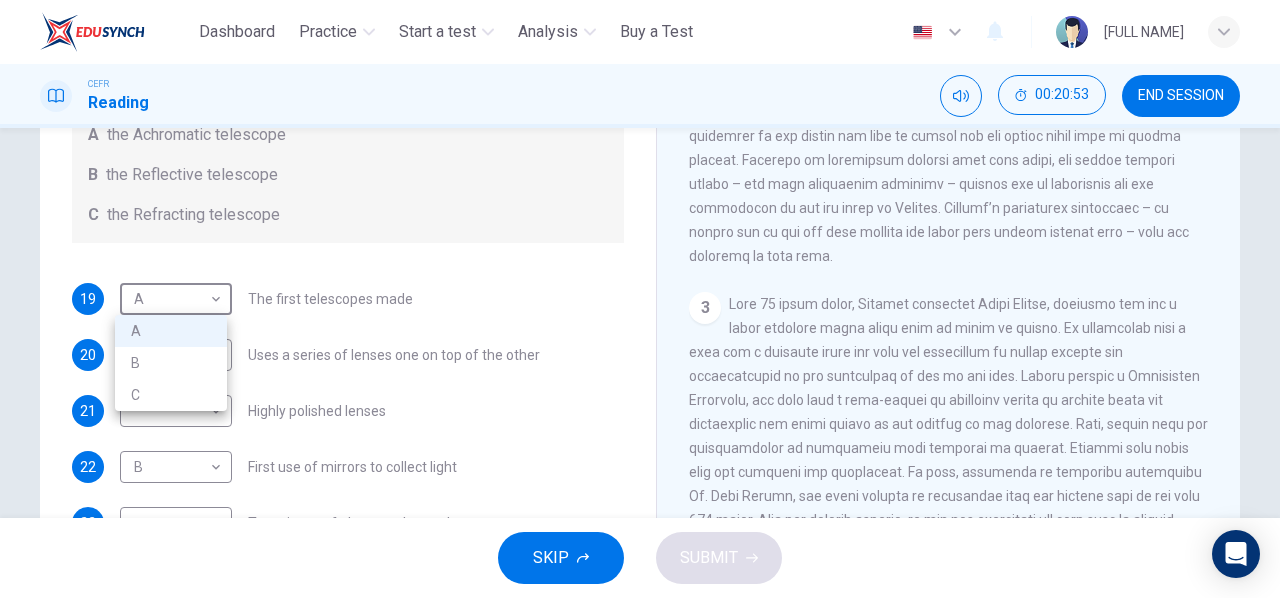 click on "C" at bounding box center (171, 395) 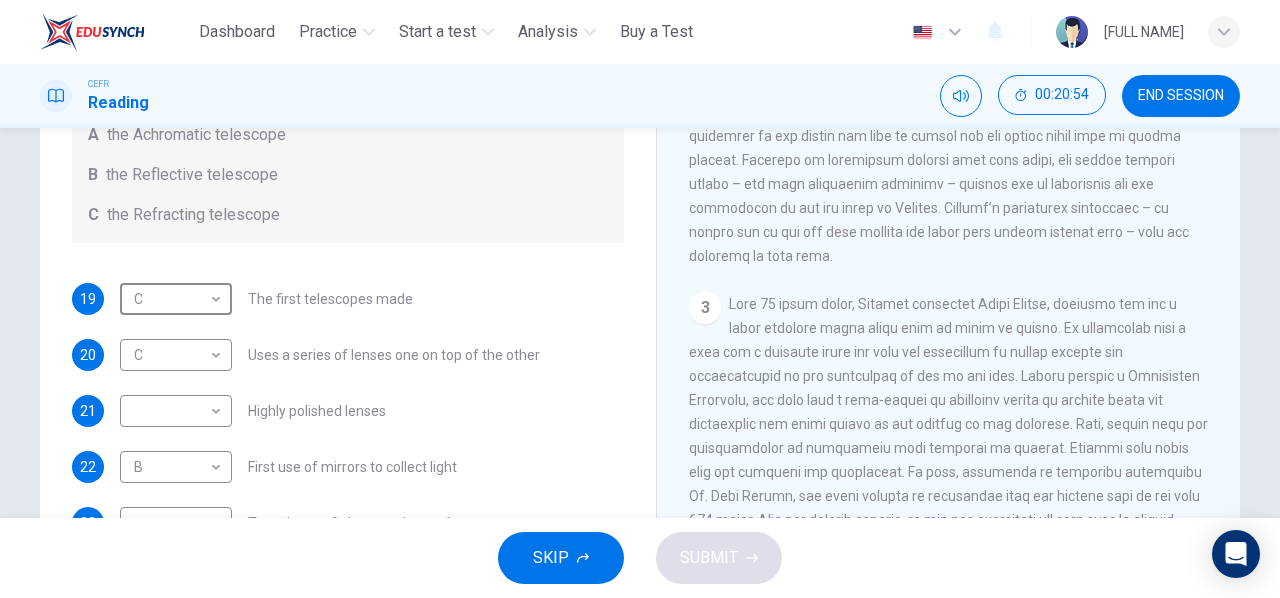 scroll, scrollTop: 0, scrollLeft: 0, axis: both 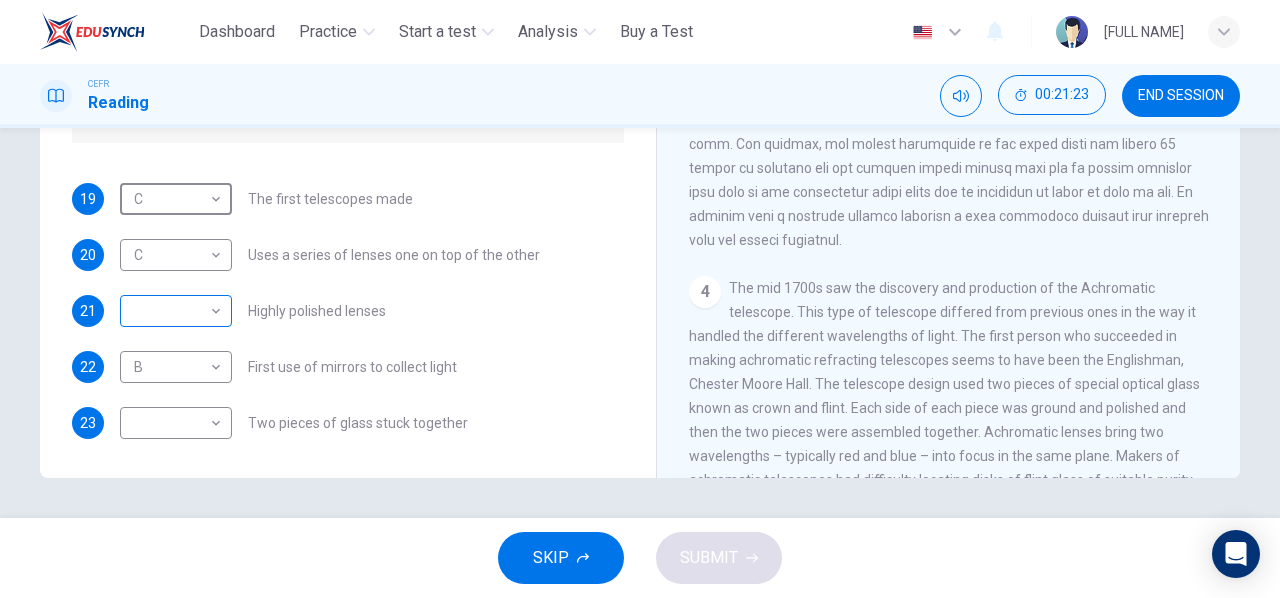 click on "This site uses cookies, as explained in our  Privacy Policy . If you agree to the use of cookies, please click the Accept button and continue to browse our site.   Privacy Policy Accept Dashboard Practice Start a test Analysis Buy a Test English ** ​ [FIRST] [LAST] CEFR Reading 00:21:23 END SESSION Questions 19 - 23 Write the correct letter A, B or C, in the boxes below.
Classify the following features as belonging to A the Achromatic telescope B the Reflective telescope C the Refracting telescope 19 C * ​ The first telescopes made 20 C * ​ Uses a series of lenses one on top of the other 21 ​ ​ Highly polished lenses 22 B * ​ First use of mirrors to collect light 23 ​ ​ Two pieces of glass stuck together Looking in the Telescope CLICK TO ZOOM Click to Zoom 1 2 3 4 5 SKIP SUBMIT ELTC - EduSynch CEFR Test for Teachers in Malaysia
Dashboard Practice Start a test Analysis Pricing   Notifications 2 © Copyright  2025" at bounding box center [640, 299] 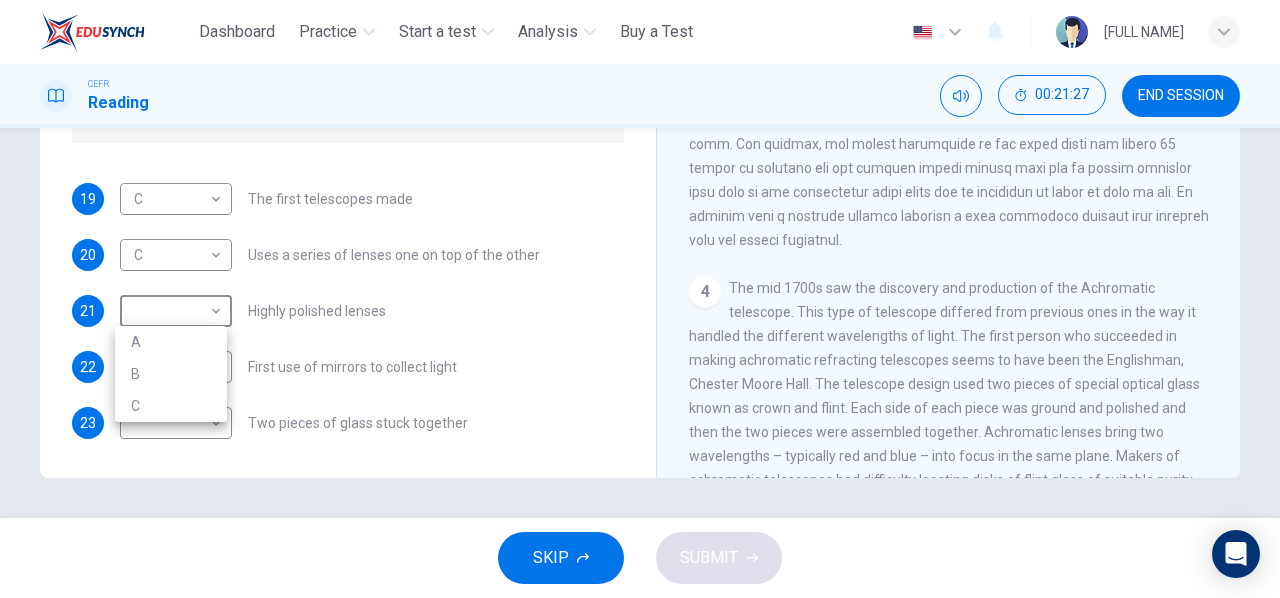 click at bounding box center [640, 299] 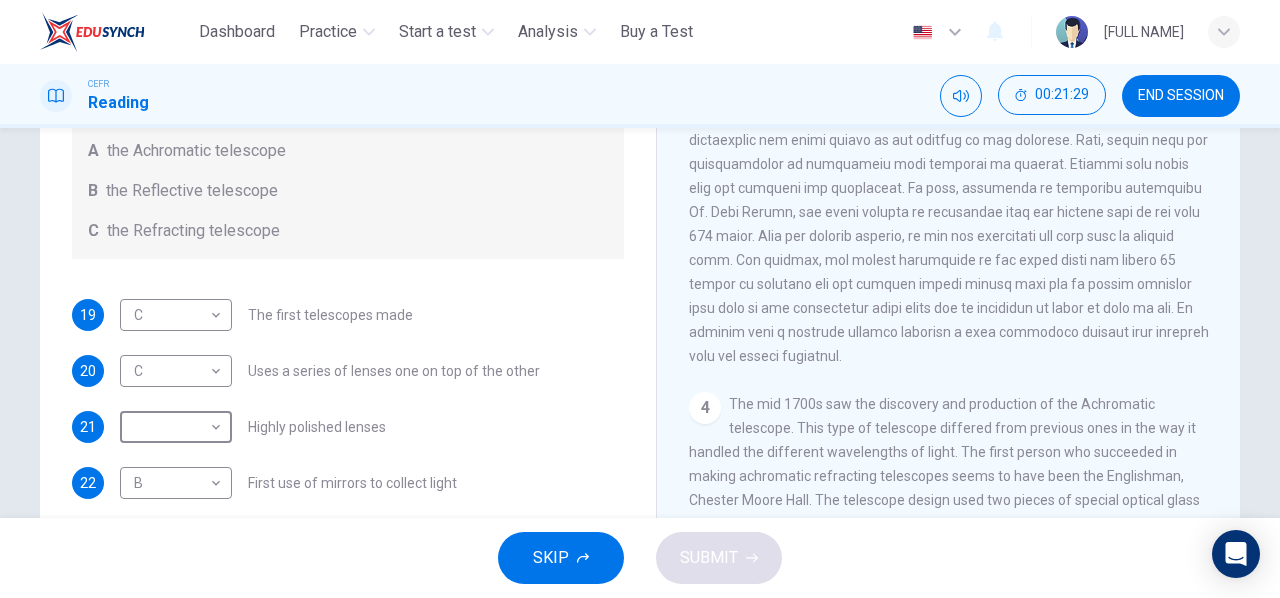 scroll, scrollTop: 285, scrollLeft: 0, axis: vertical 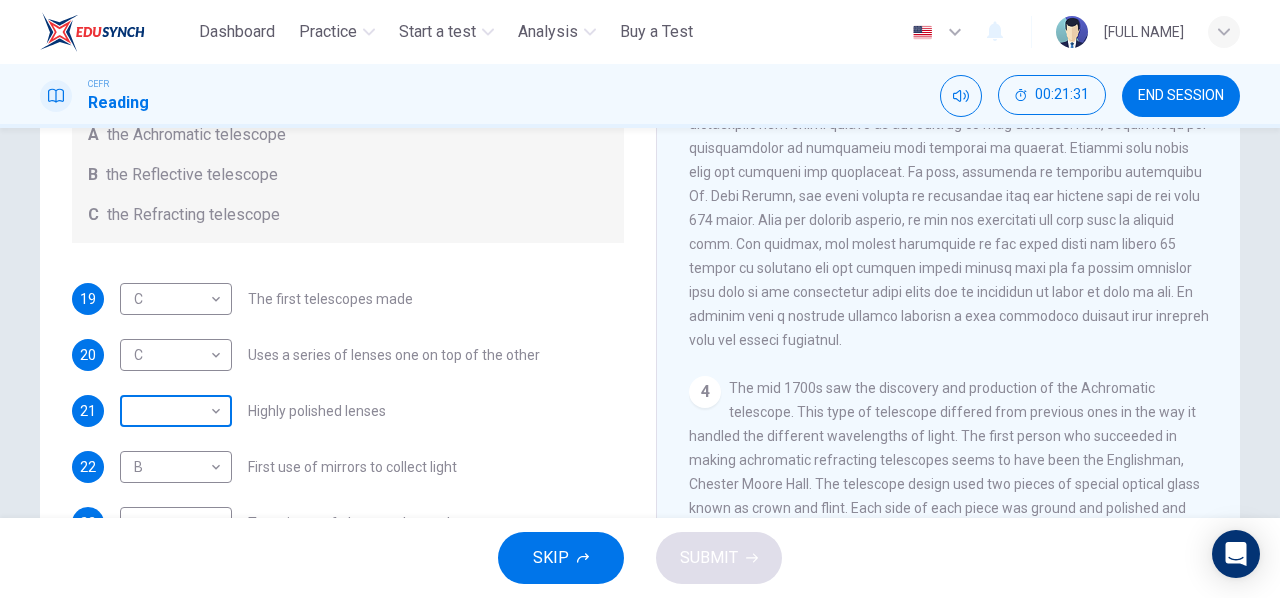 click on "This site uses cookies, as explained in our  Privacy Policy . If you agree to the use of cookies, please click the Accept button and continue to browse our site.   Privacy Policy Accept Dashboard Practice Start a test Analysis Buy a Test English ** ​ [FULL NAME] CEFR Reading 00:21:31 END SESSION Questions 19 - 23 Write the correct letter A, B or C, in the boxes below.
Classify the following features as belonging to A the Achromatic telescope B the Reflective telescope C the Refracting telescope 19 C * ​ The first telescopes made 20 C * ​ Uses a series of lenses one on top of the other 21 ​ ​ Highly polished lenses 22 B * ​ First use of mirrors to collect light 23 ​ ​ Two pieces of glass stuck together Looking in the Telescope CLICK TO ZOOM Click to Zoom 1 2 3 4 5 SKIP SUBMIT ELTC - EduSynch CEFR Test for Teachers in Malaysia
Dashboard Practice Start a test Analysis Pricing   Notifications 2 © Copyright  2025" at bounding box center (640, 299) 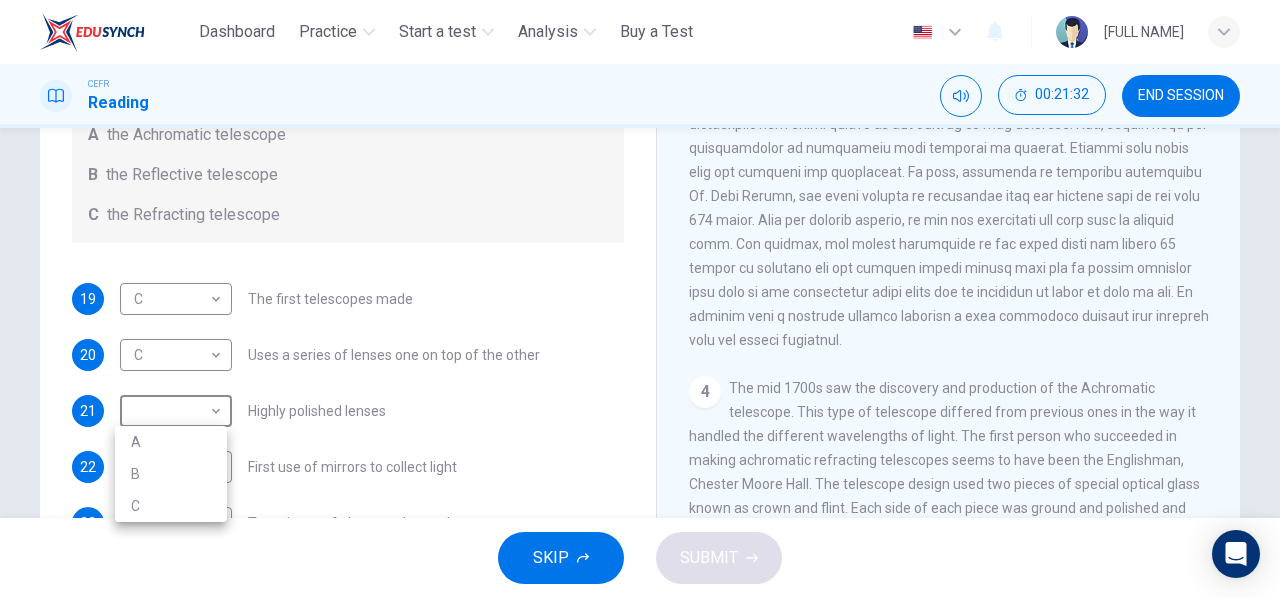 click on "A" at bounding box center (171, 442) 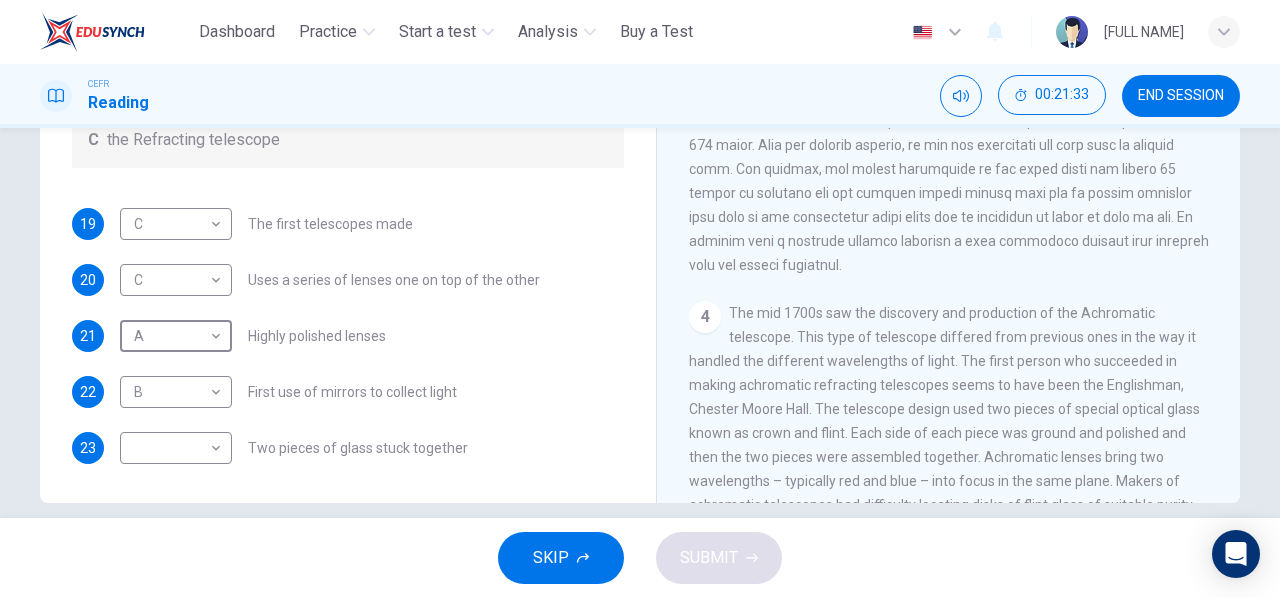 scroll, scrollTop: 385, scrollLeft: 0, axis: vertical 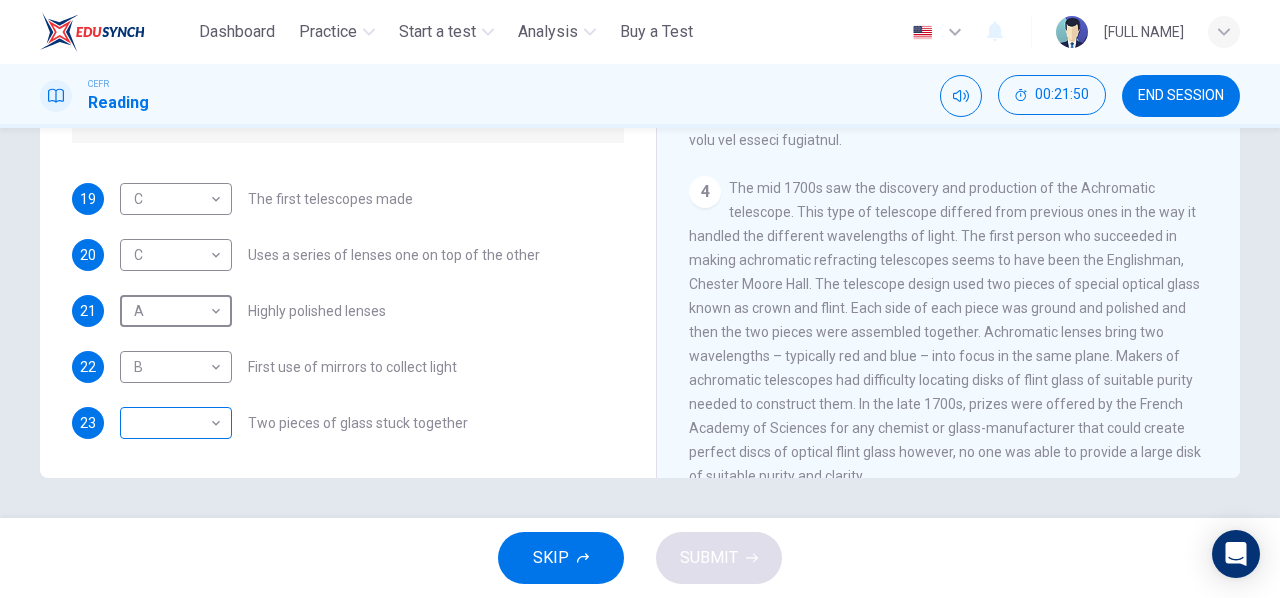 click on "This site uses cookies, as explained in our  Privacy Policy . If you agree to the use of cookies, please click the Accept button and continue to browse our site.   Privacy Policy Accept Dashboard Practice Start a test Analysis Buy a Test English ** ​ [FULL NAME] CEFR Reading 00:21:50 END SESSION Questions 19 - 23 Write the correct letter A, B or C, in the boxes below.
Classify the following features as belonging to A the Achromatic telescope B the Reflective telescope C the Refracting telescope 19 C * ​ The first telescopes made 20 C * ​ Uses a series of lenses one on top of the other 21 A * ​ Highly polished lenses 22 B * ​ First use of mirrors to collect light 23 ​ ​ Two pieces of glass stuck together Looking in the Telescope CLICK TO ZOOM Click to Zoom 1 2 3 4 5 SKIP SUBMIT ELTC - EduSynch CEFR Test for Teachers in Malaysia
Dashboard Practice Start a test Analysis Pricing   Notifications 2 © Copyright  2025" at bounding box center [640, 299] 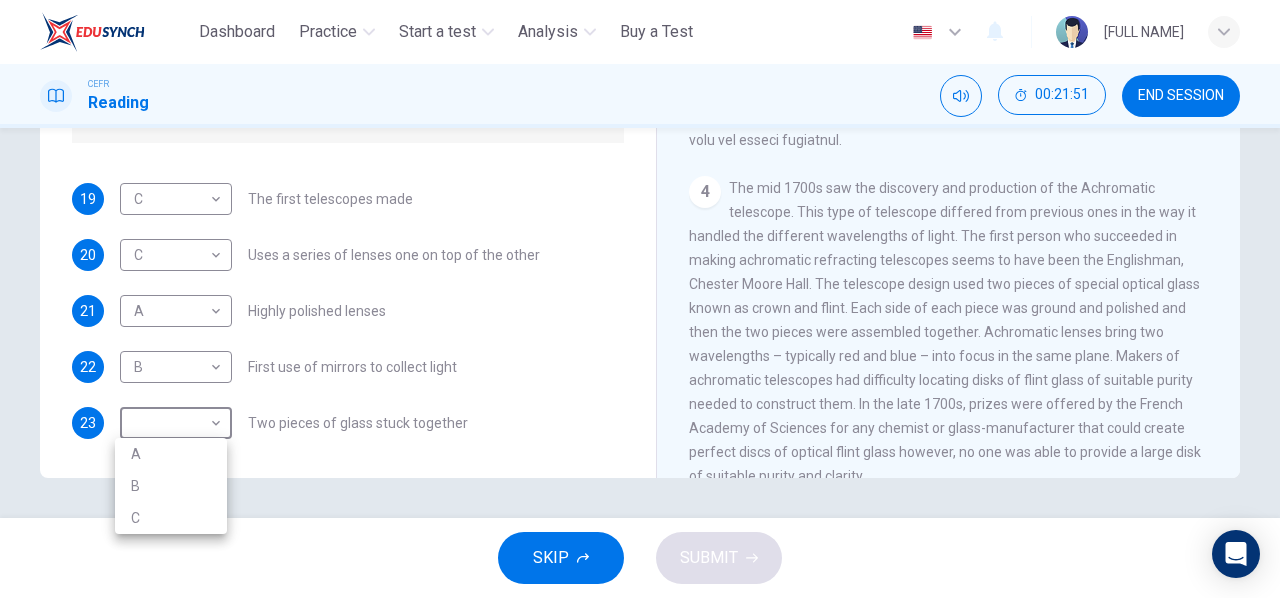 click on "A" at bounding box center (171, 454) 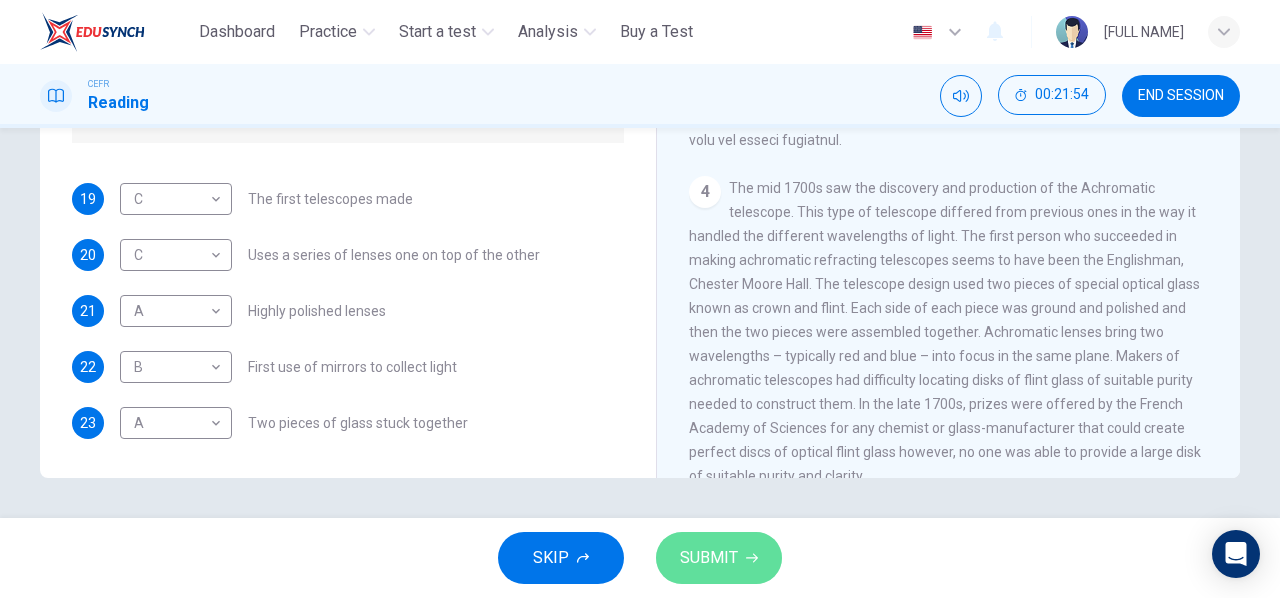 click on "SUBMIT" at bounding box center [709, 558] 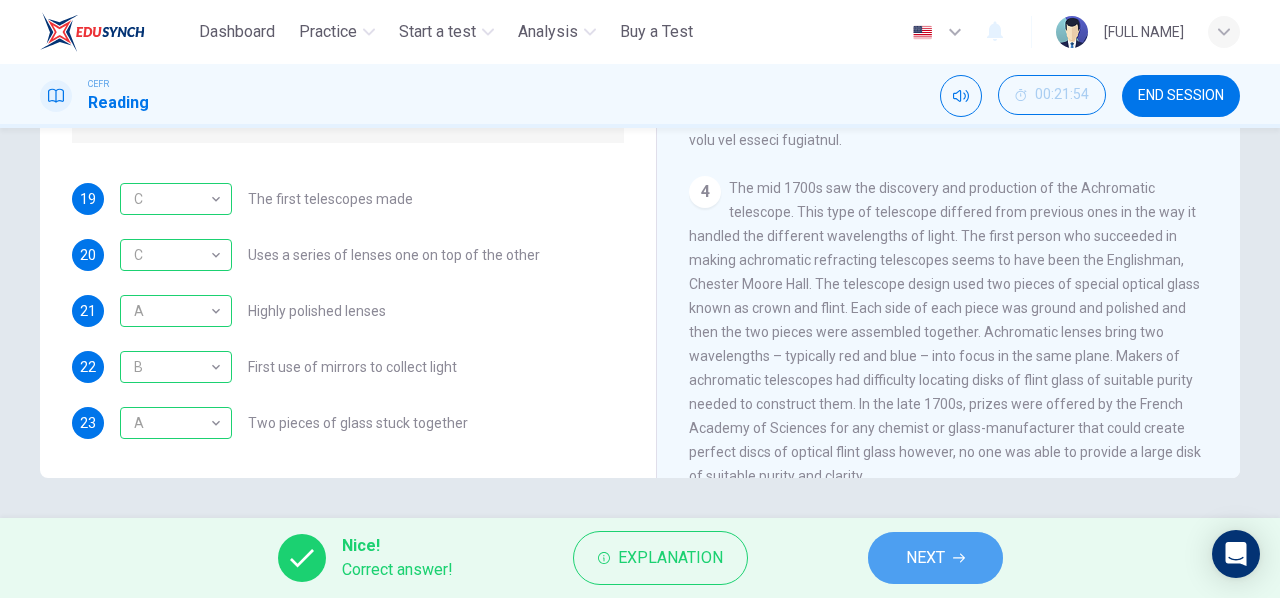 click on "NEXT" at bounding box center (935, 558) 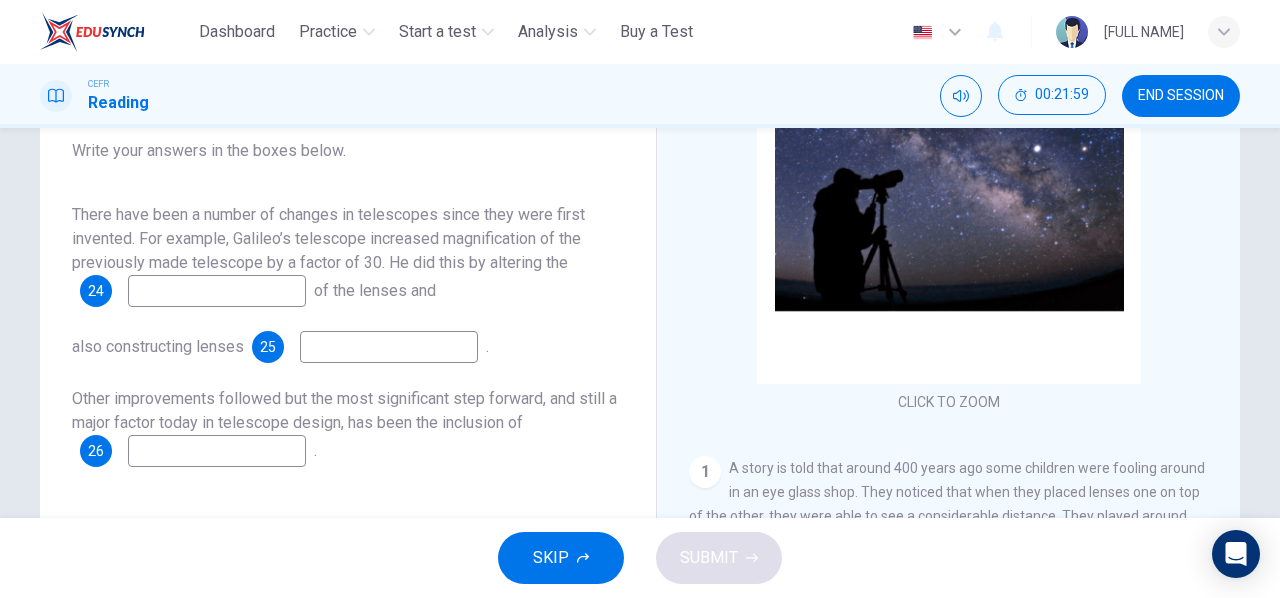 scroll, scrollTop: 285, scrollLeft: 0, axis: vertical 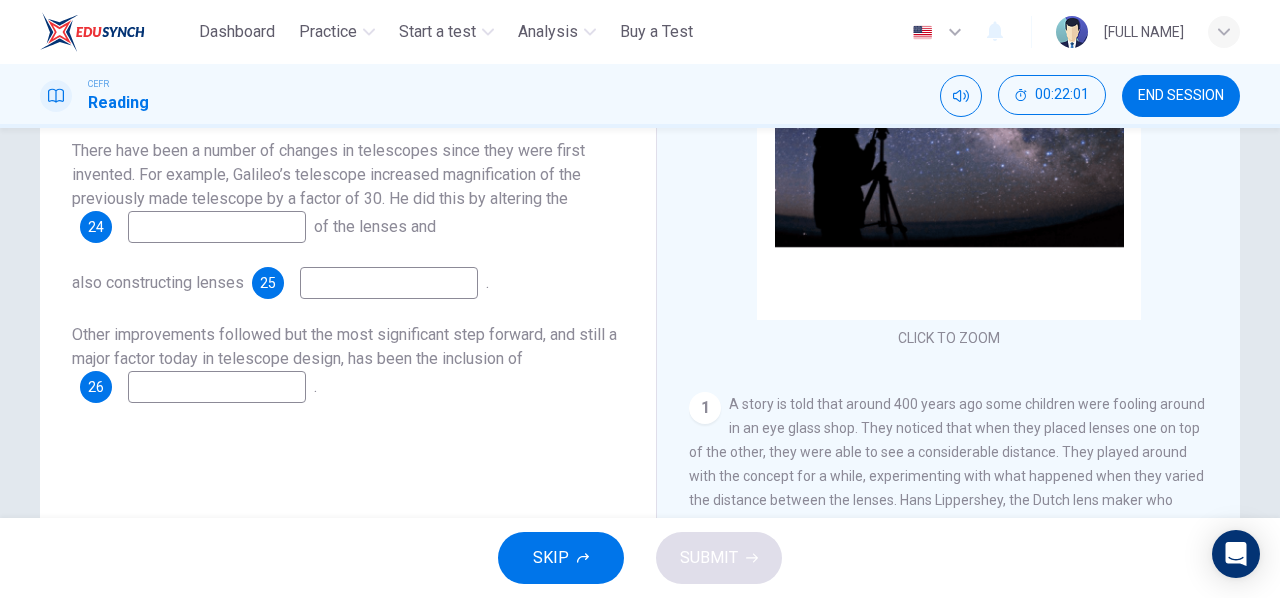 click at bounding box center (217, 227) 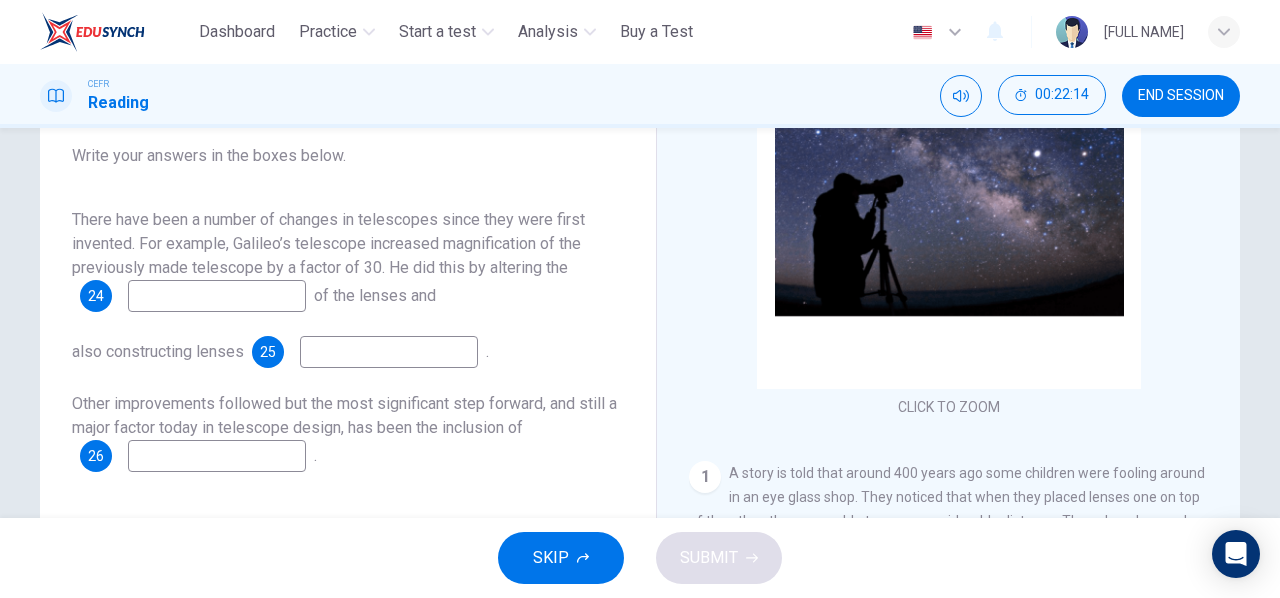 scroll, scrollTop: 185, scrollLeft: 0, axis: vertical 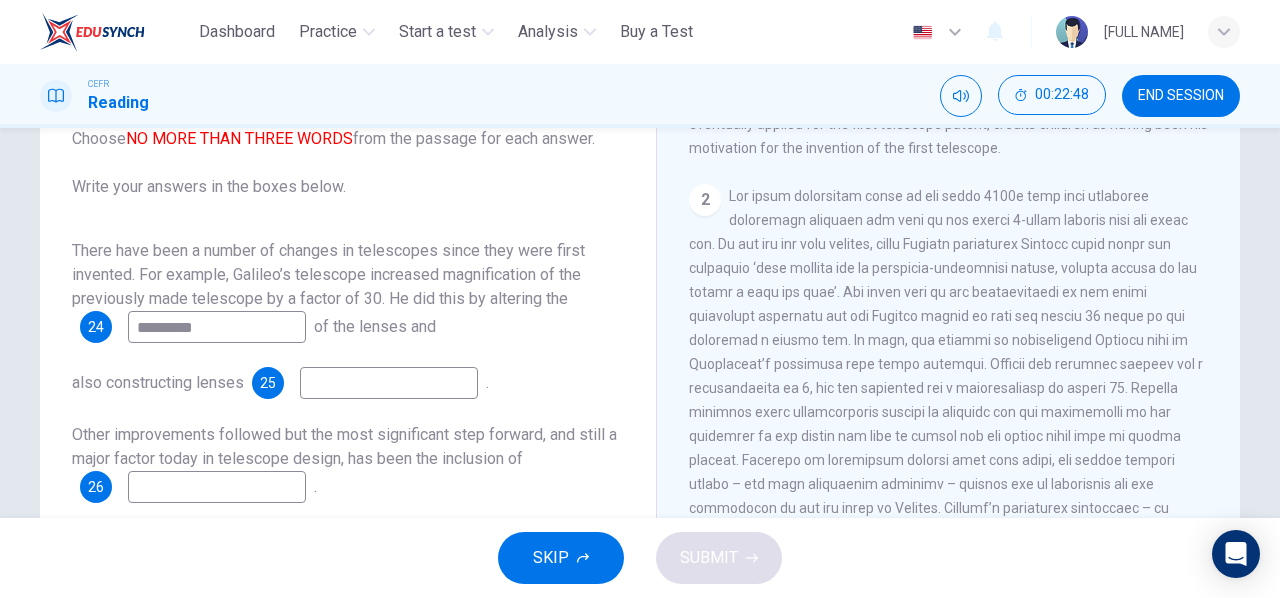 type on "*********" 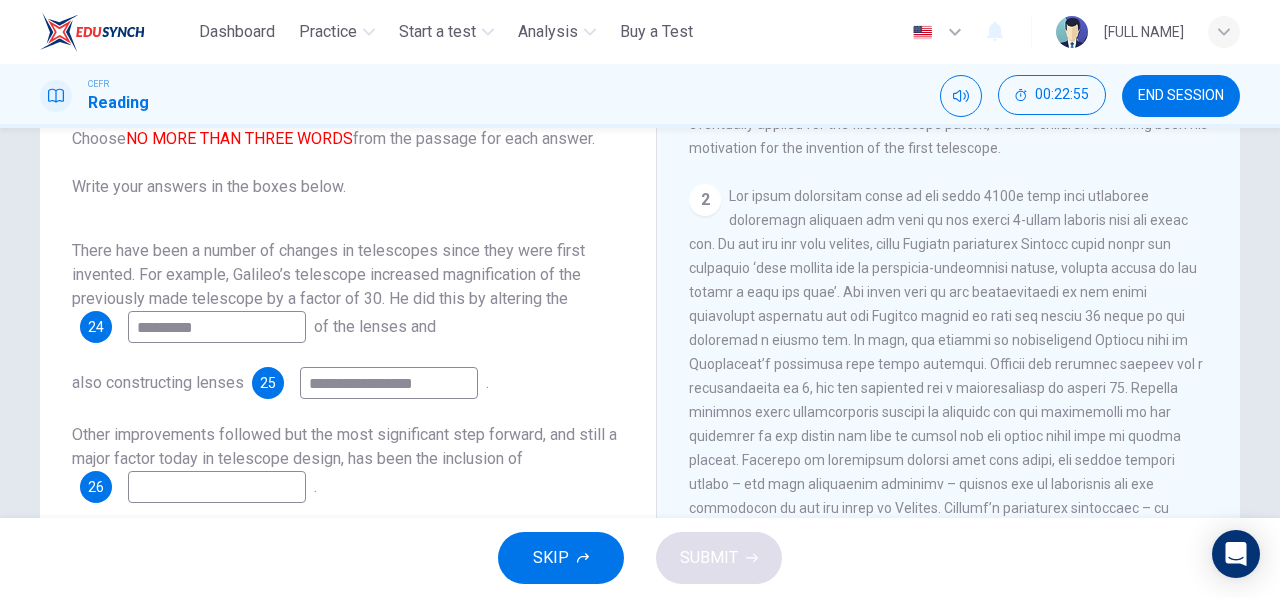 scroll, scrollTop: 285, scrollLeft: 0, axis: vertical 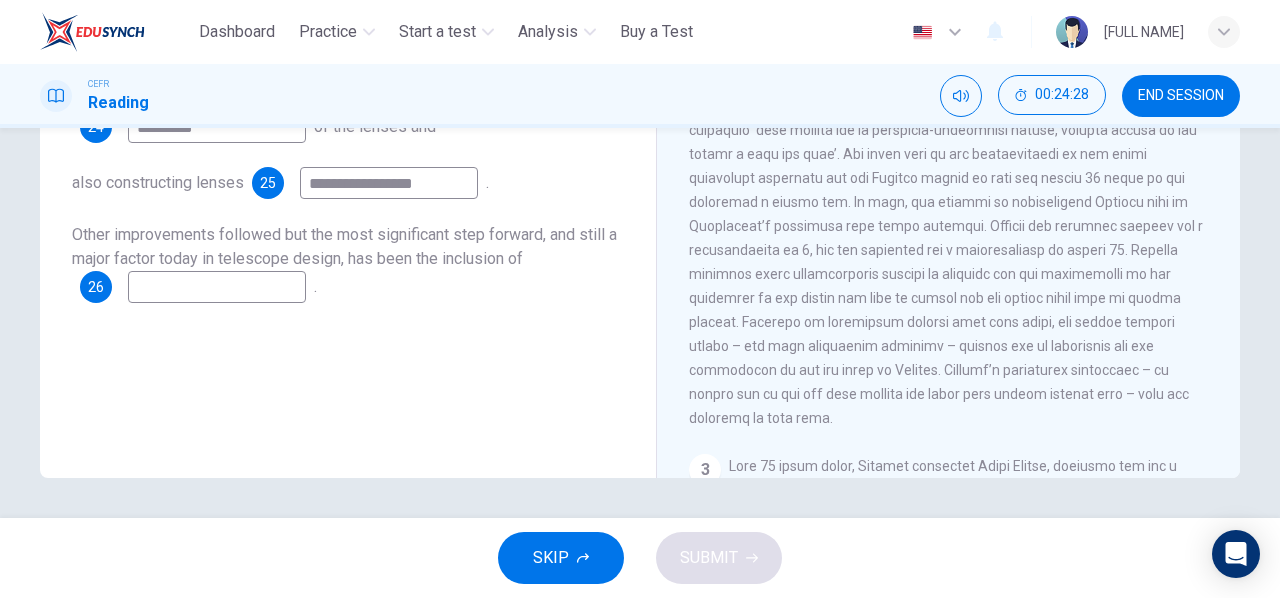 type on "**********" 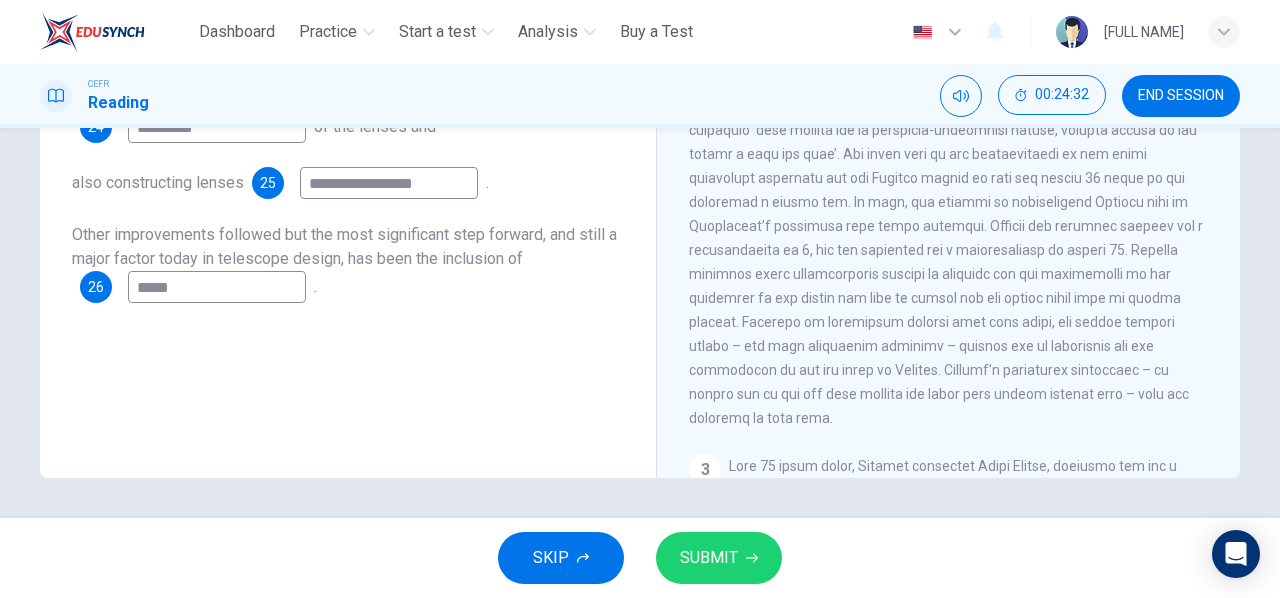 type on "*****" 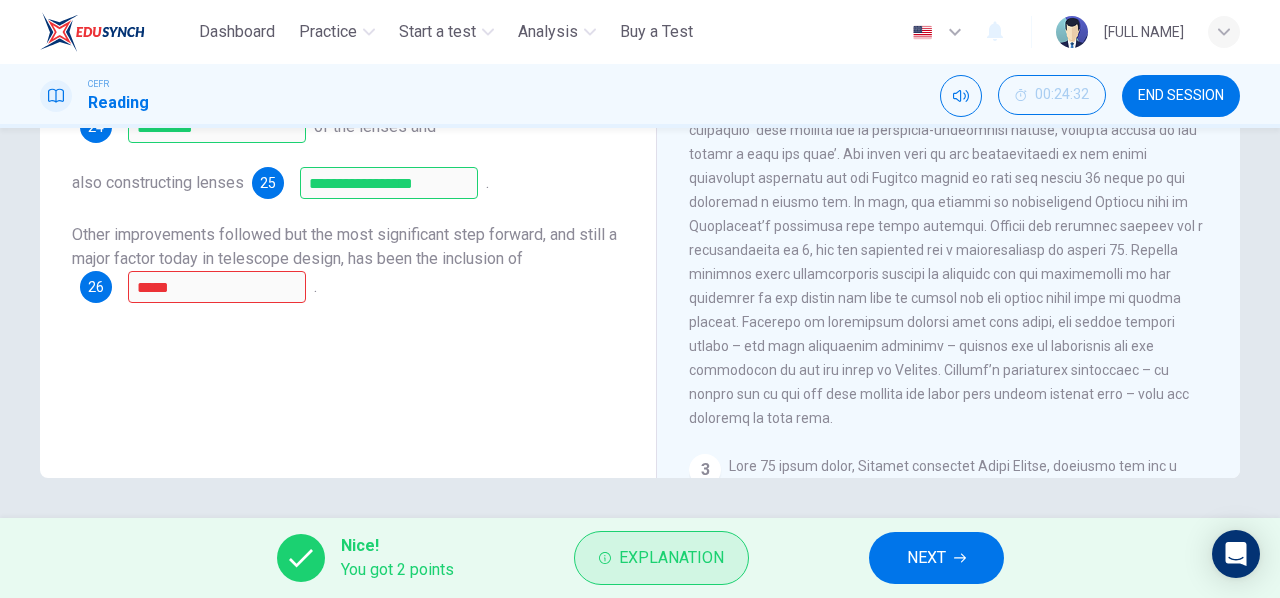 click on "Explanation" at bounding box center (671, 558) 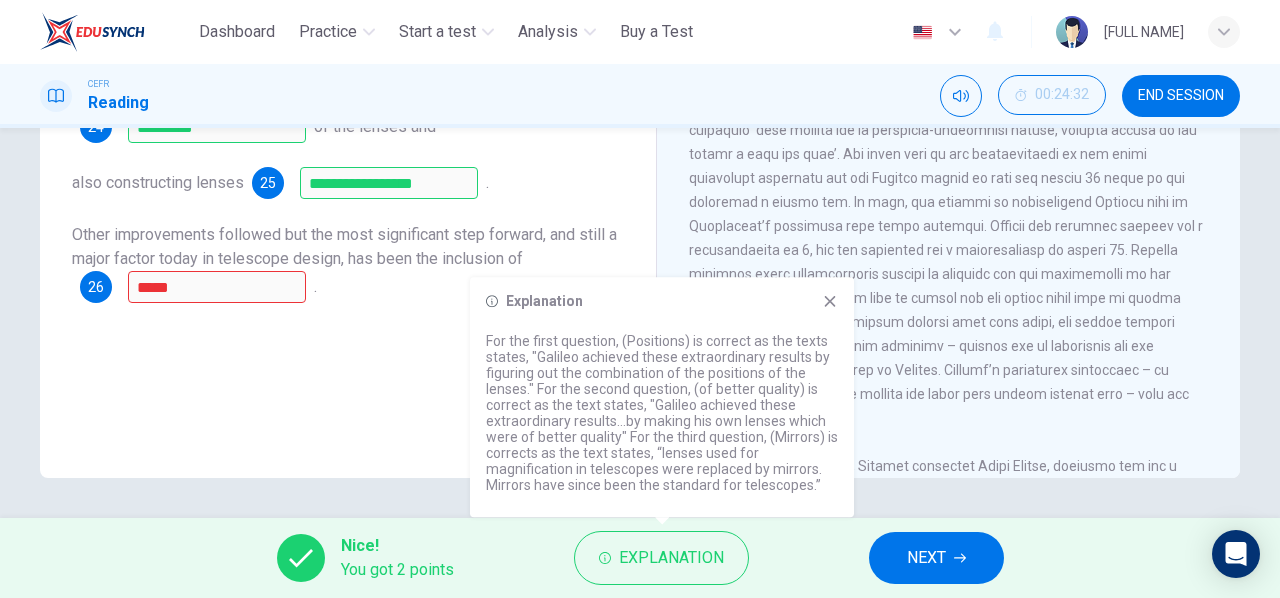 click at bounding box center [830, 301] 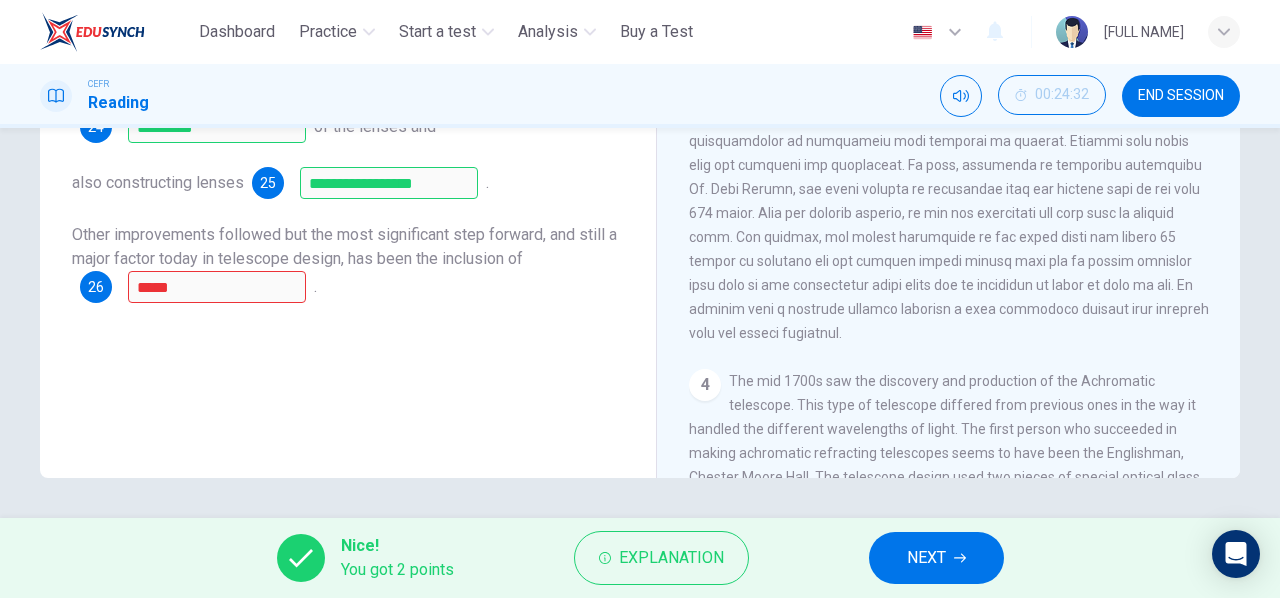 scroll, scrollTop: 1000, scrollLeft: 0, axis: vertical 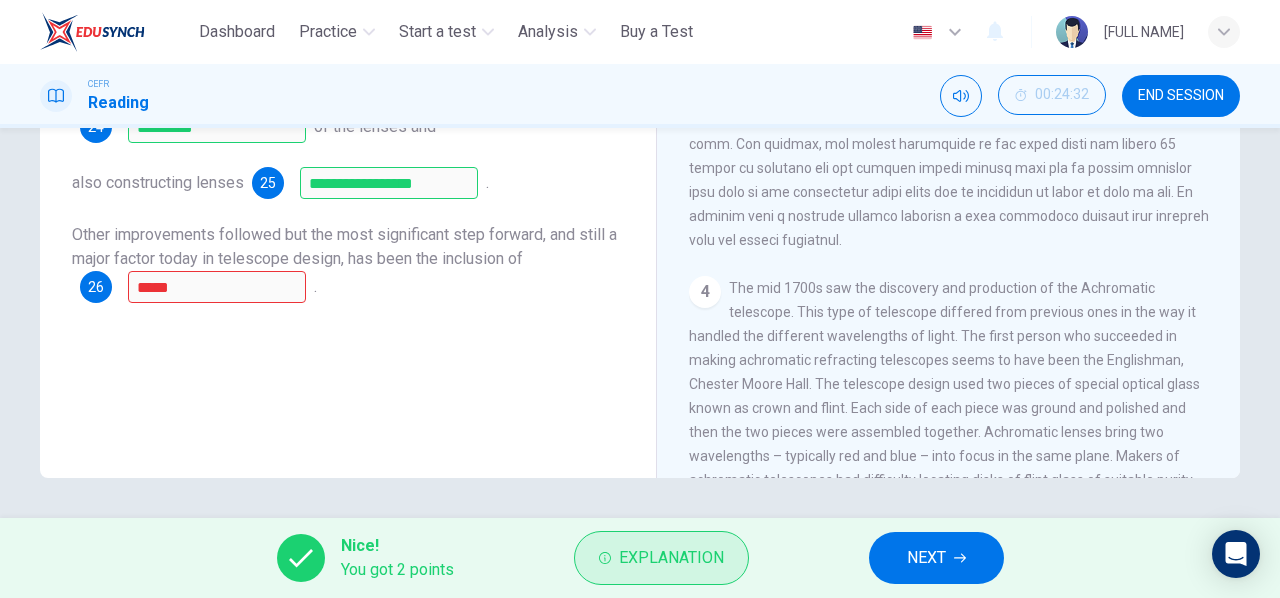 click on "Explanation" at bounding box center [671, 558] 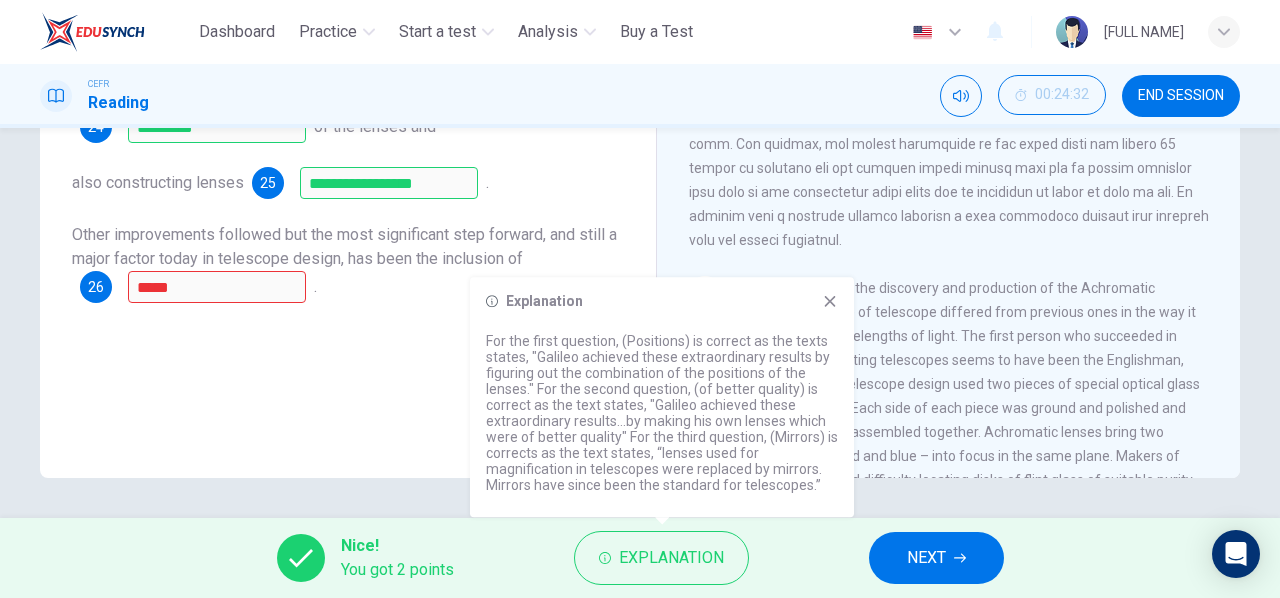 click at bounding box center (830, 301) 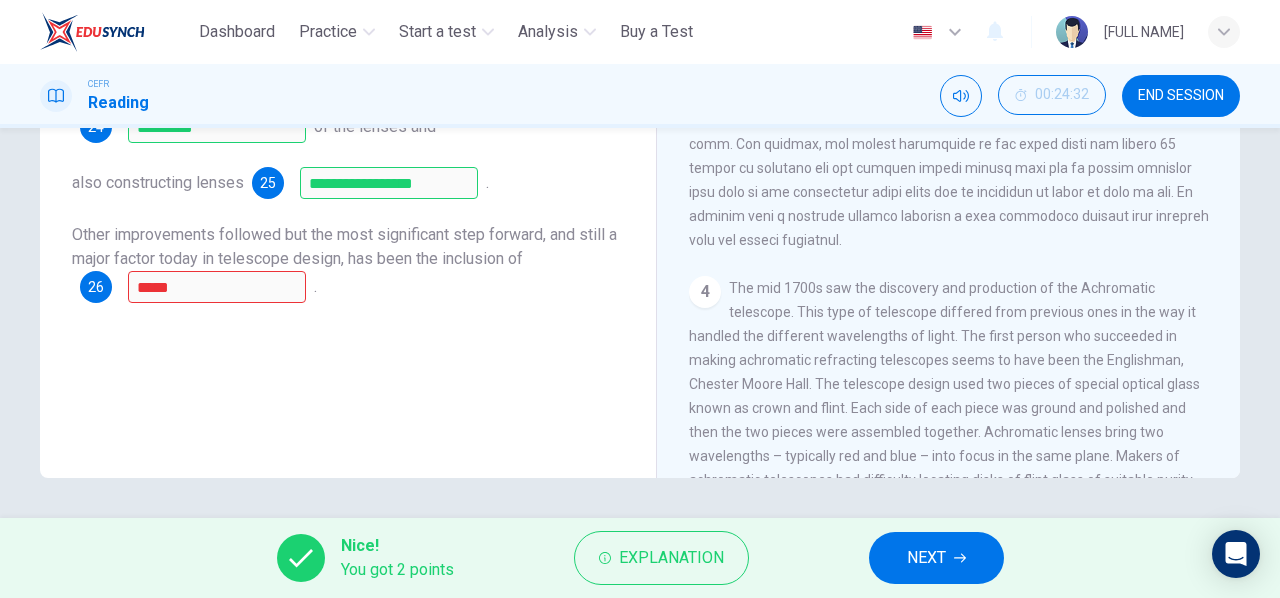 click on "NEXT" at bounding box center (936, 558) 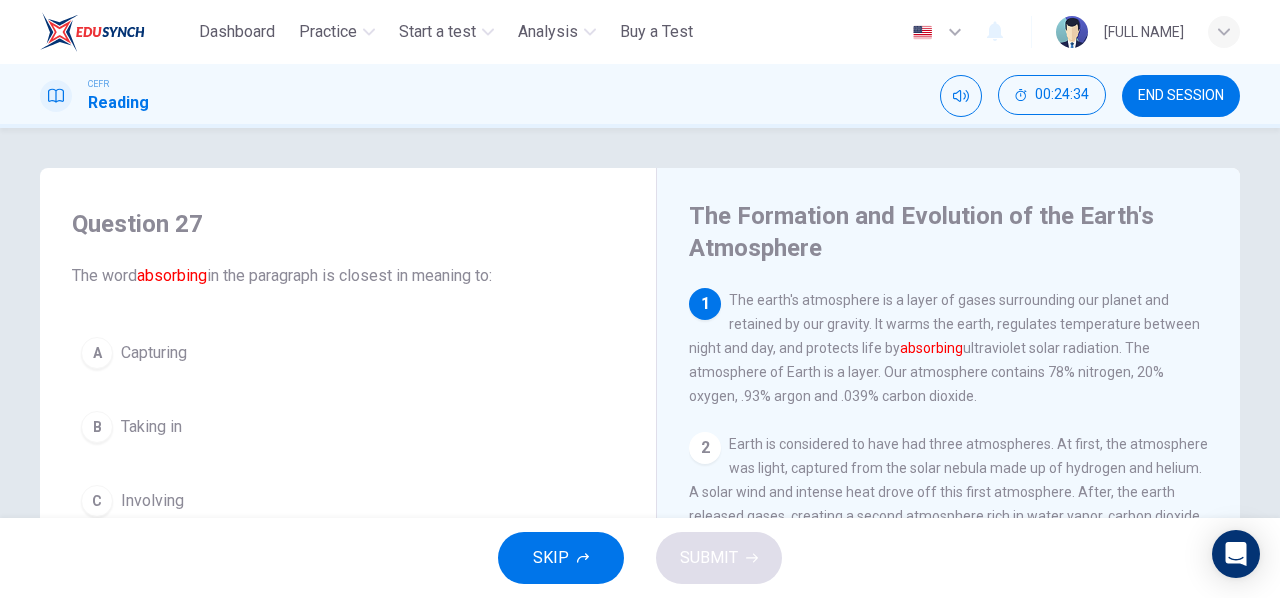 click on "END SESSION" at bounding box center (1181, 96) 